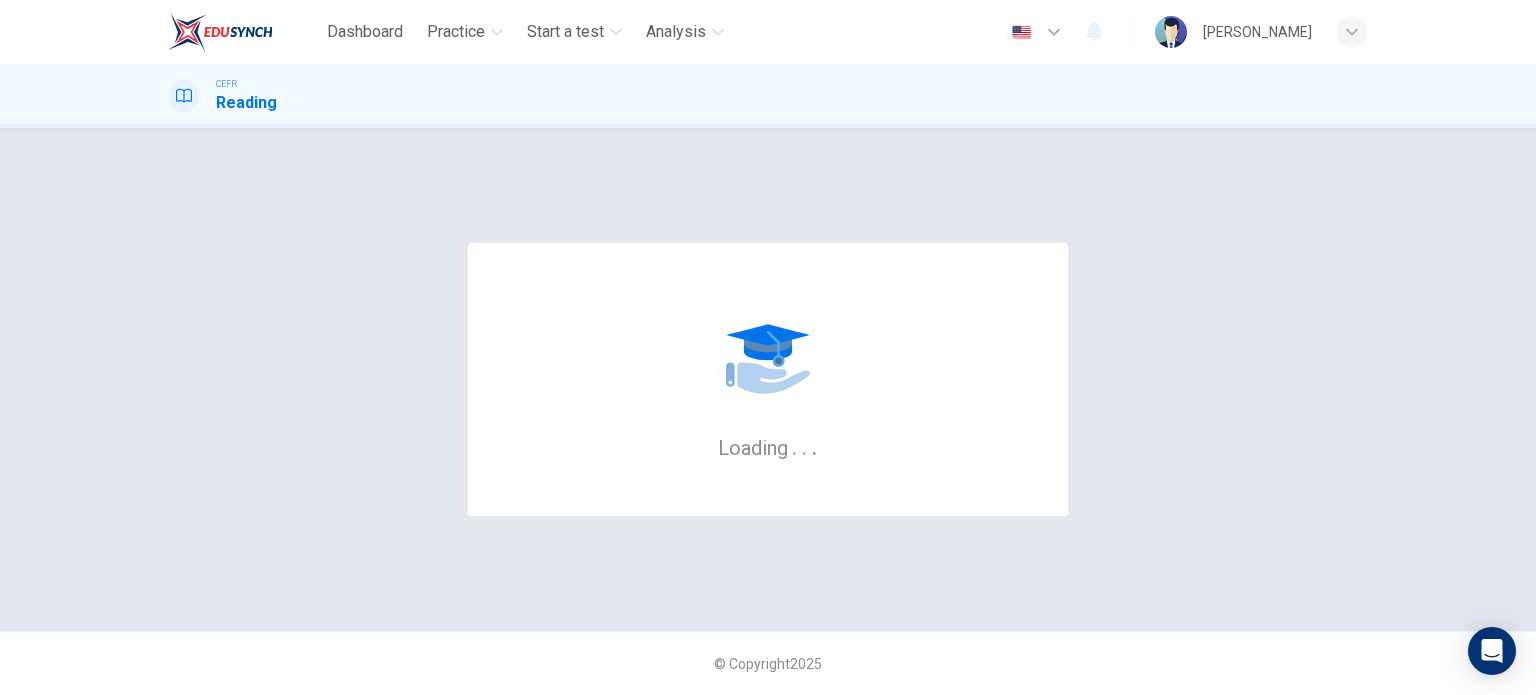 scroll, scrollTop: 0, scrollLeft: 0, axis: both 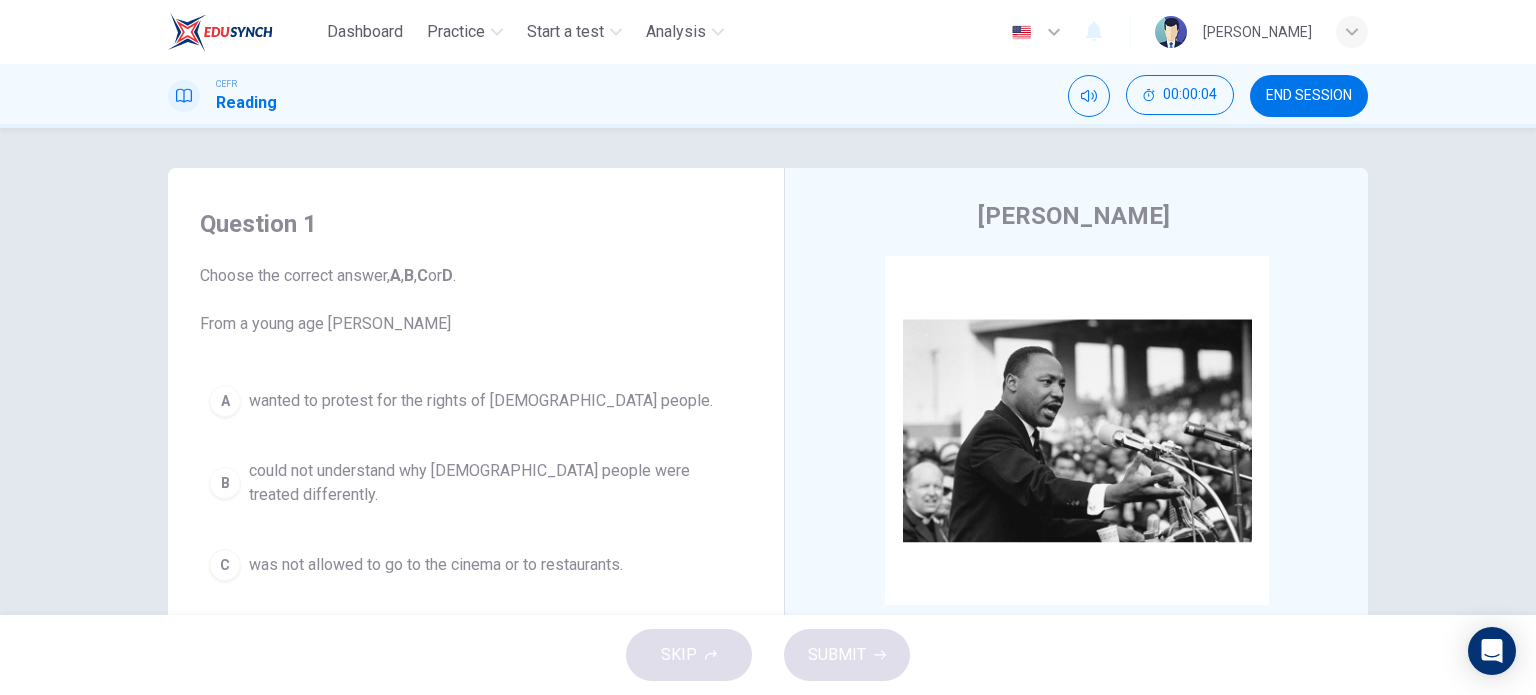 click at bounding box center [184, 96] 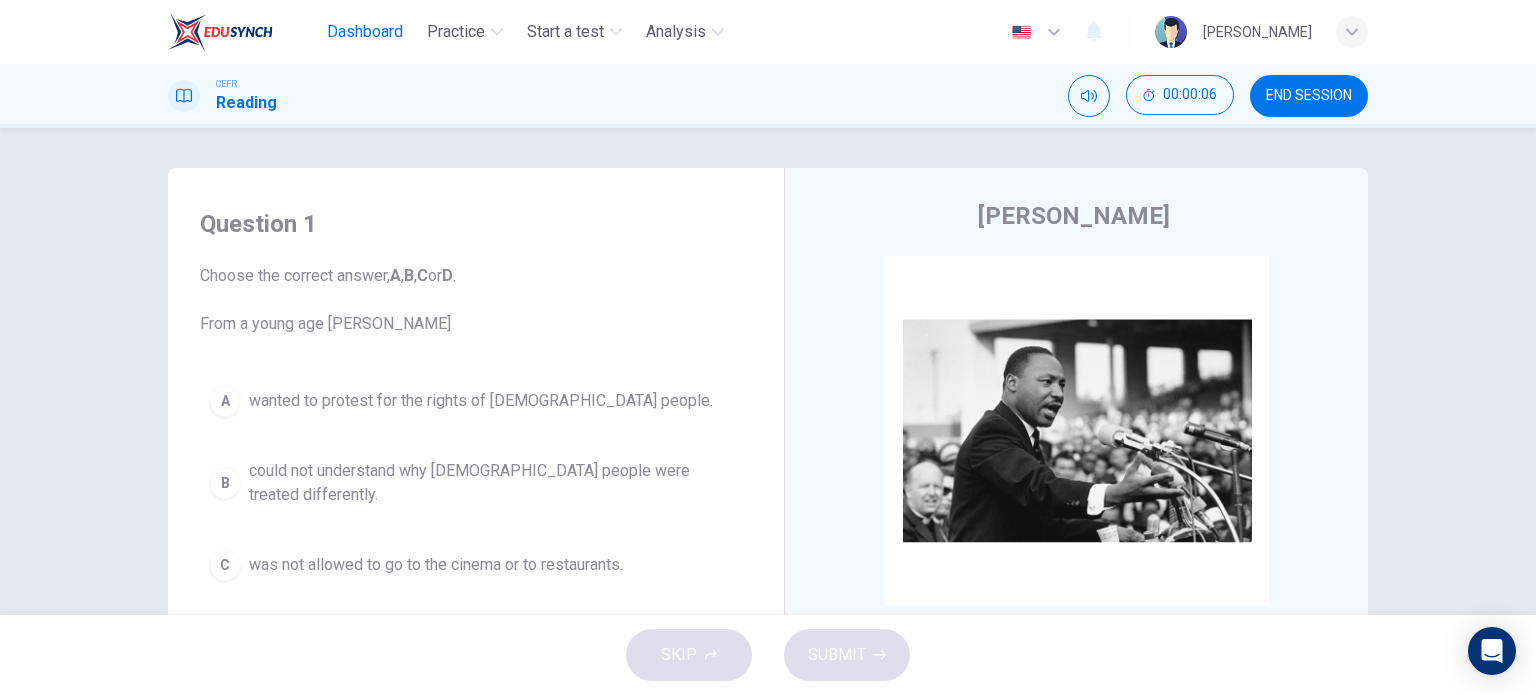 click on "Dashboard" at bounding box center (365, 32) 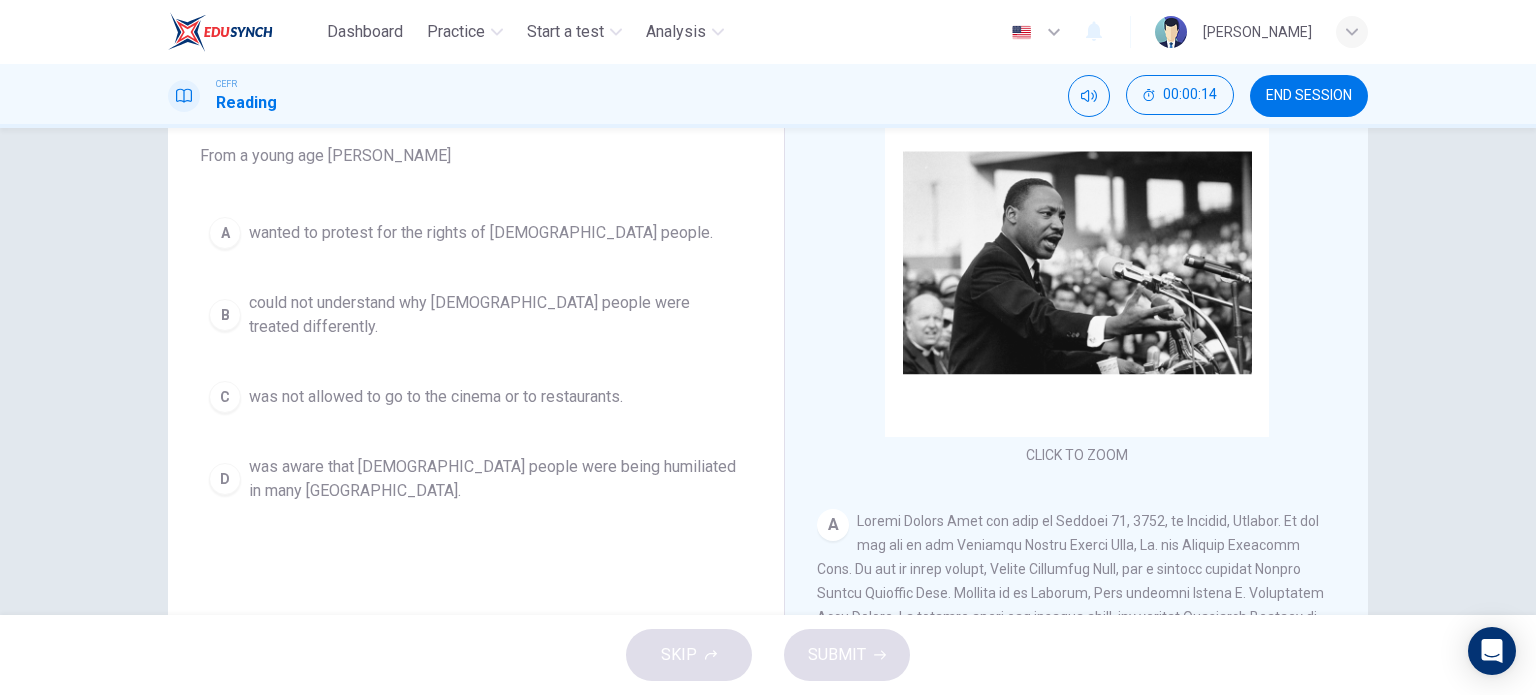 scroll, scrollTop: 288, scrollLeft: 0, axis: vertical 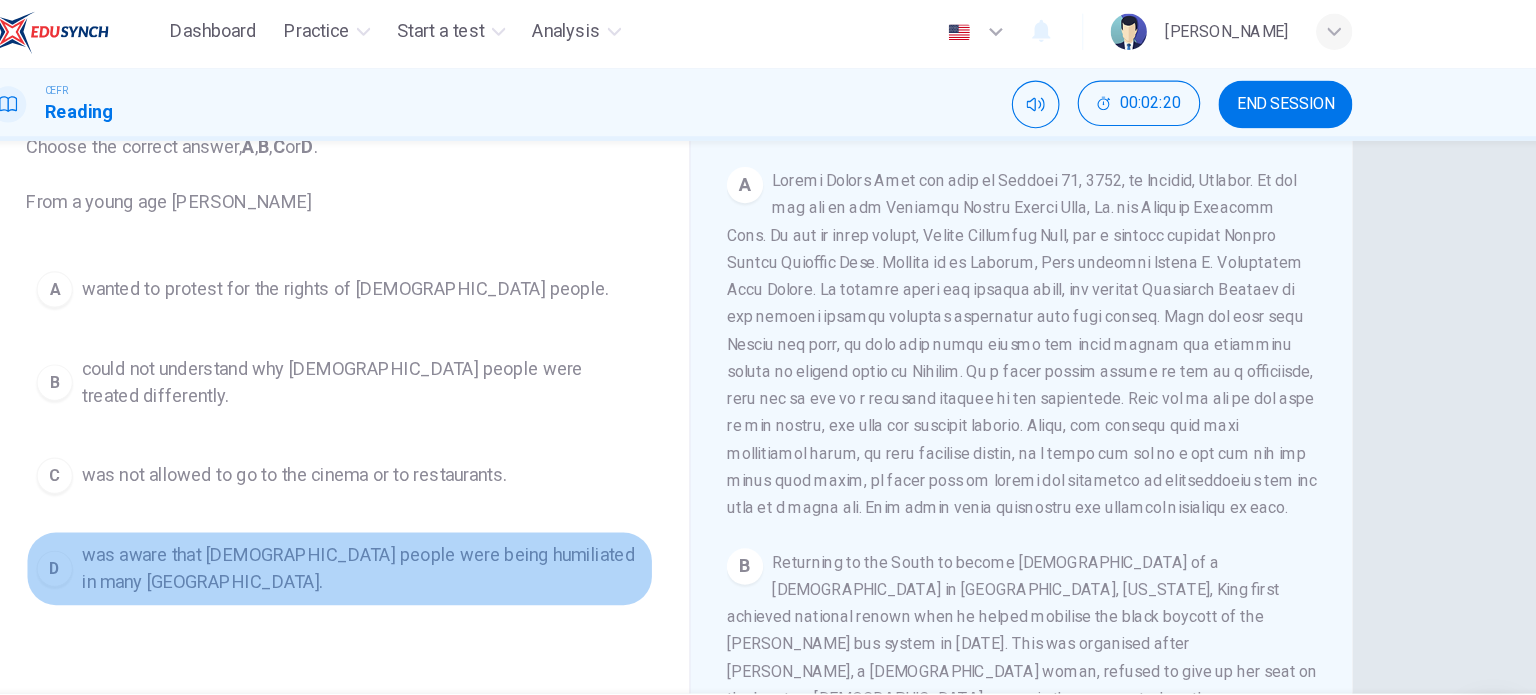 click on "was aware that [DEMOGRAPHIC_DATA] people were being humiliated in many [GEOGRAPHIC_DATA]." at bounding box center (496, 505) 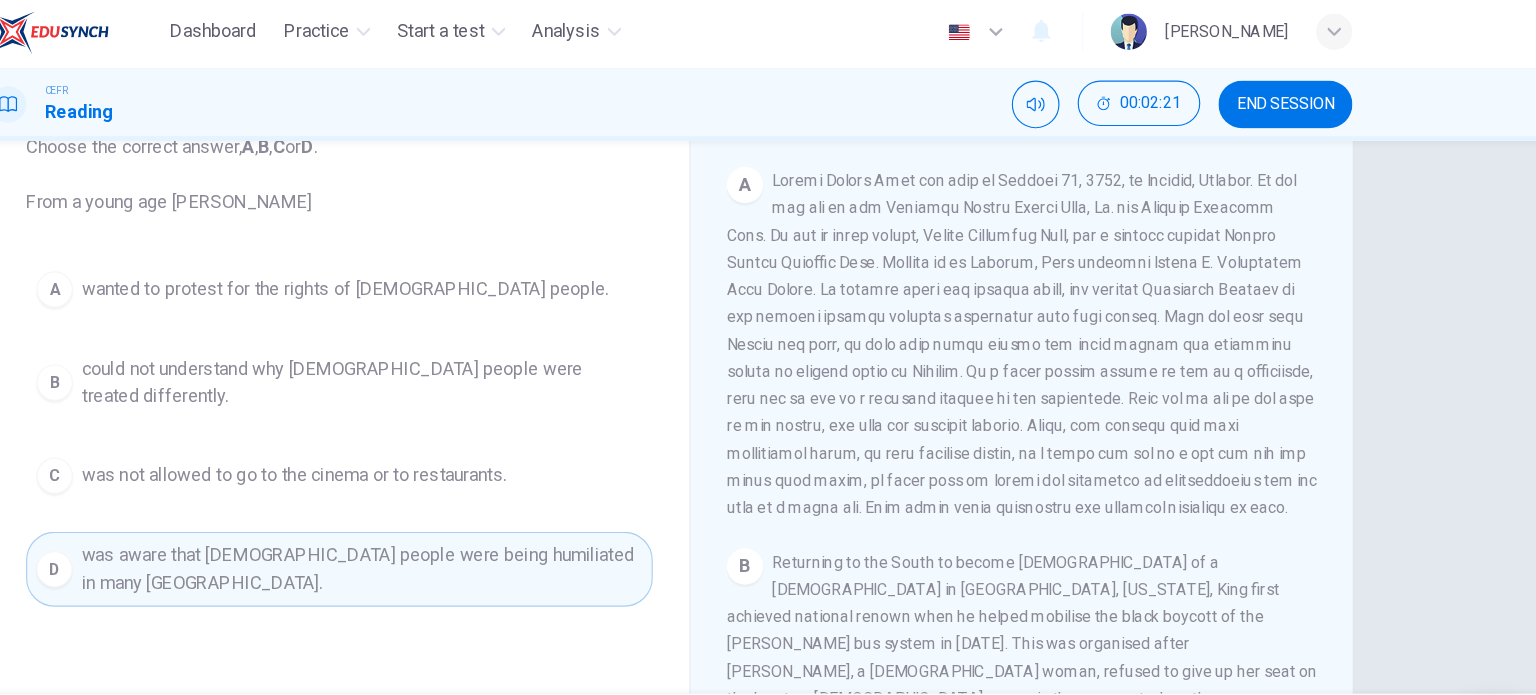 scroll, scrollTop: 288, scrollLeft: 0, axis: vertical 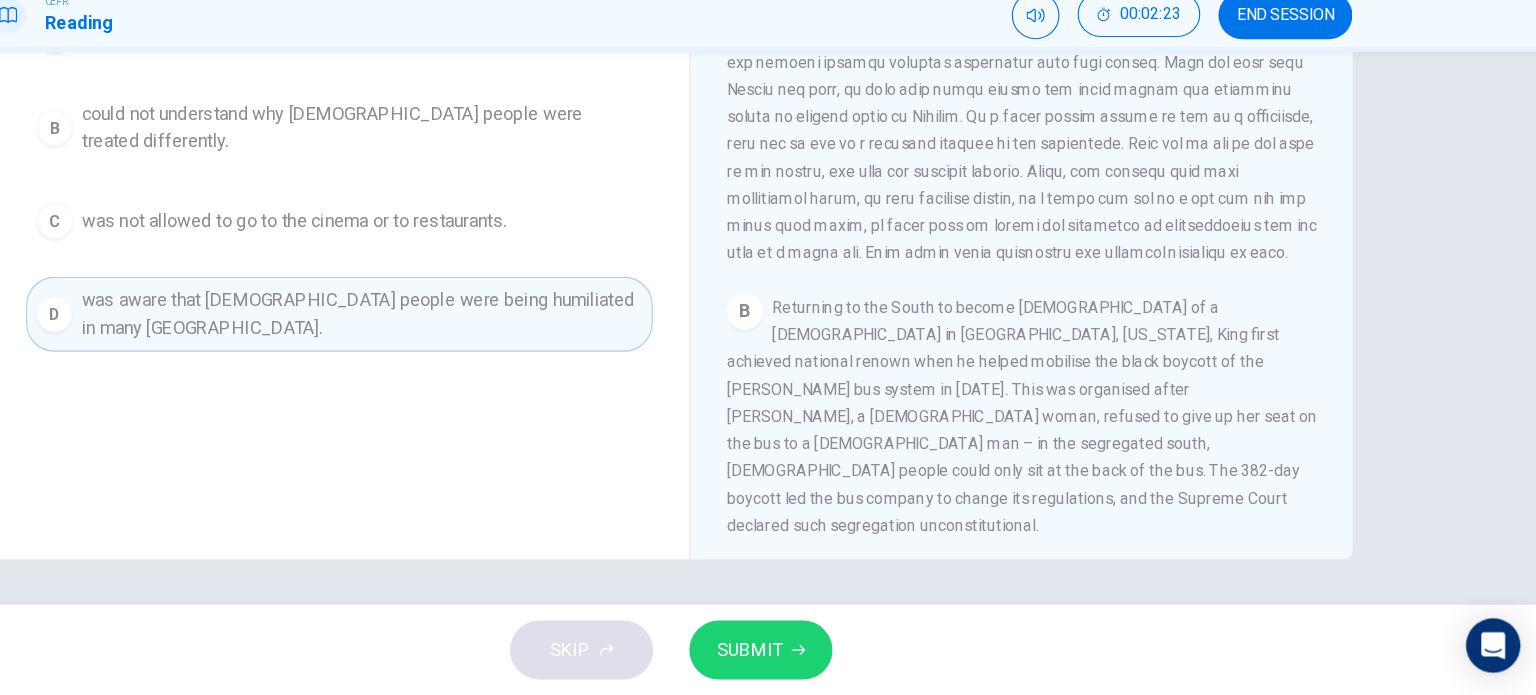 click on "SUBMIT" at bounding box center [847, 655] 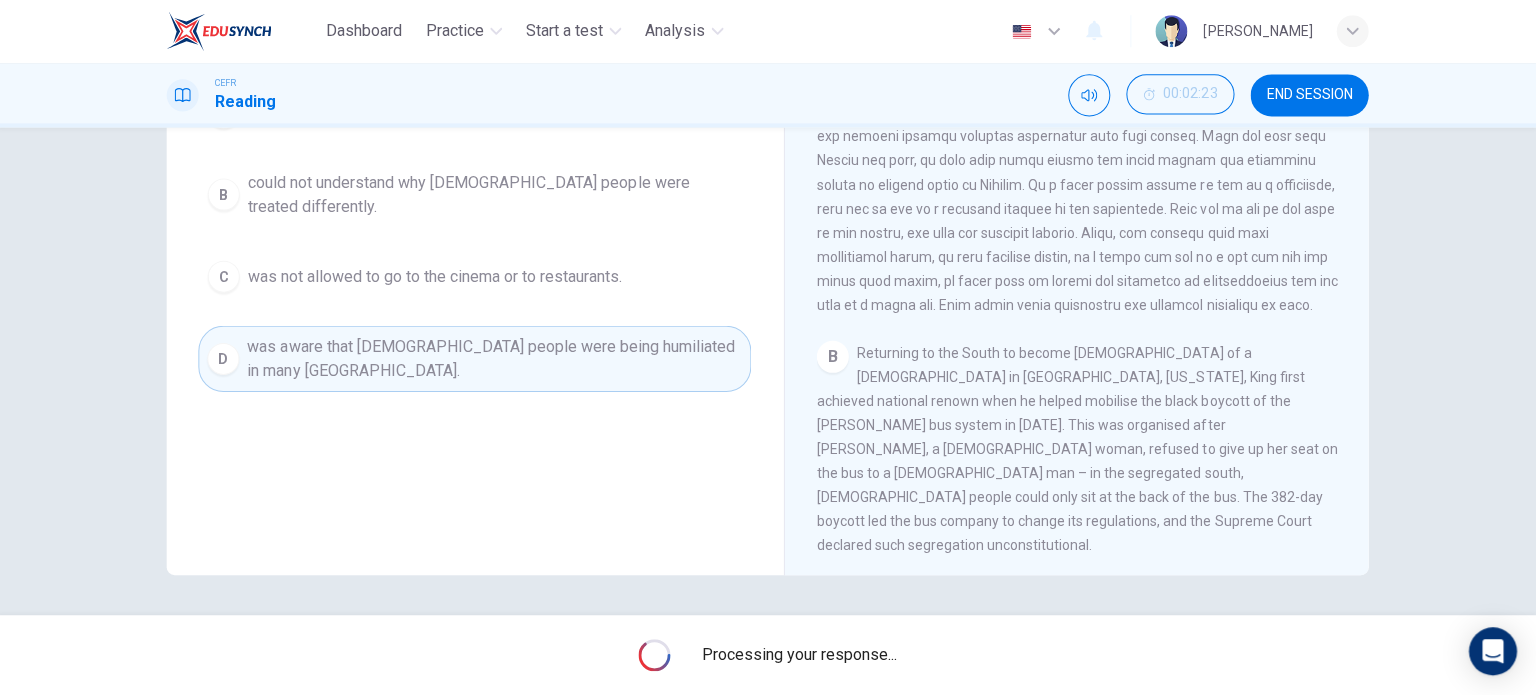 scroll, scrollTop: 0, scrollLeft: 0, axis: both 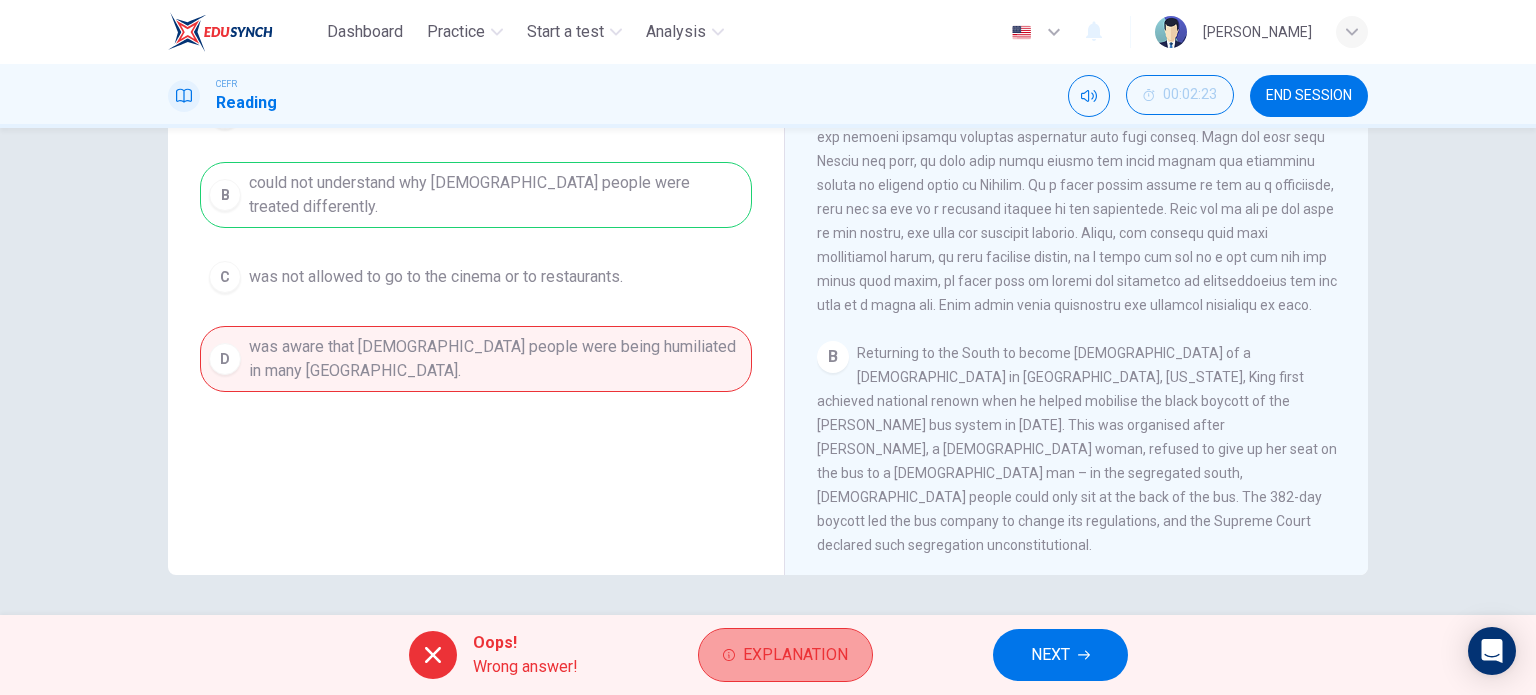 click on "Explanation" at bounding box center [795, 655] 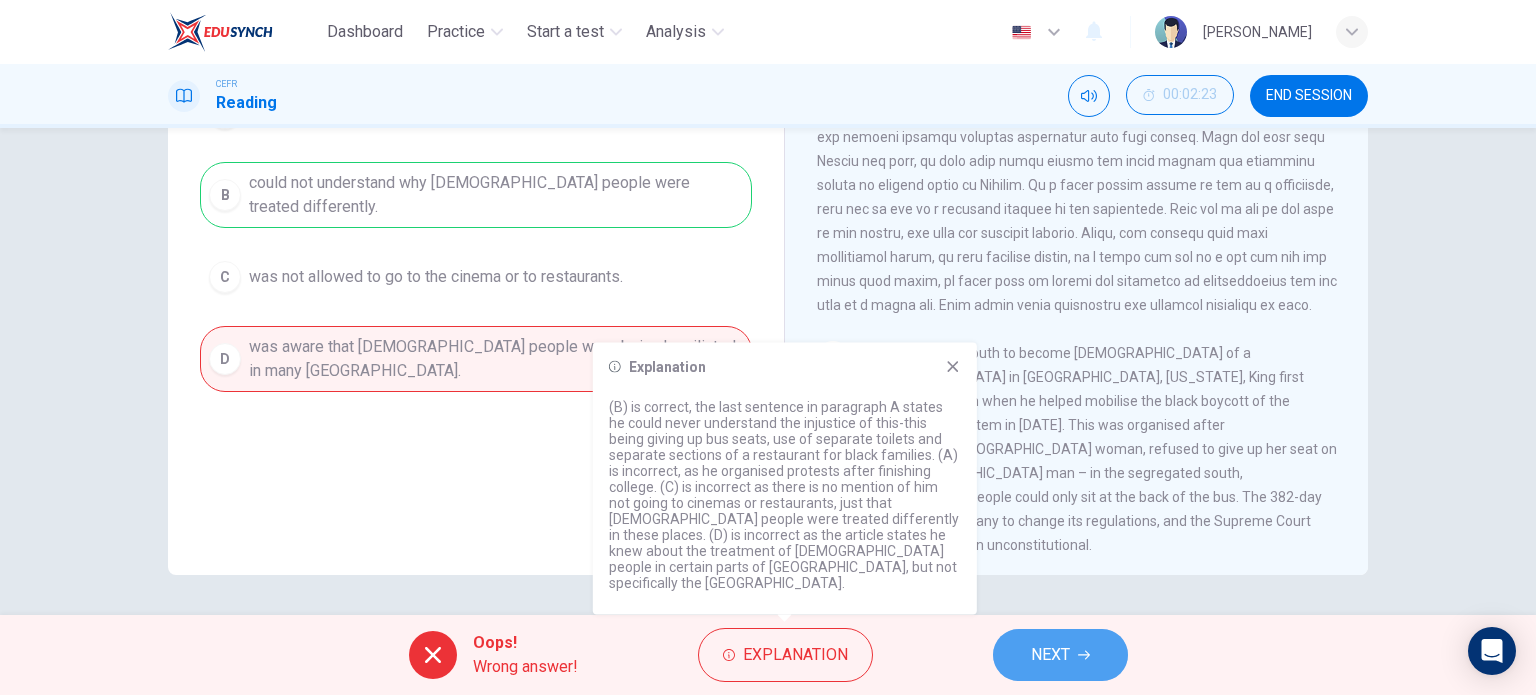 click on "NEXT" at bounding box center [1060, 655] 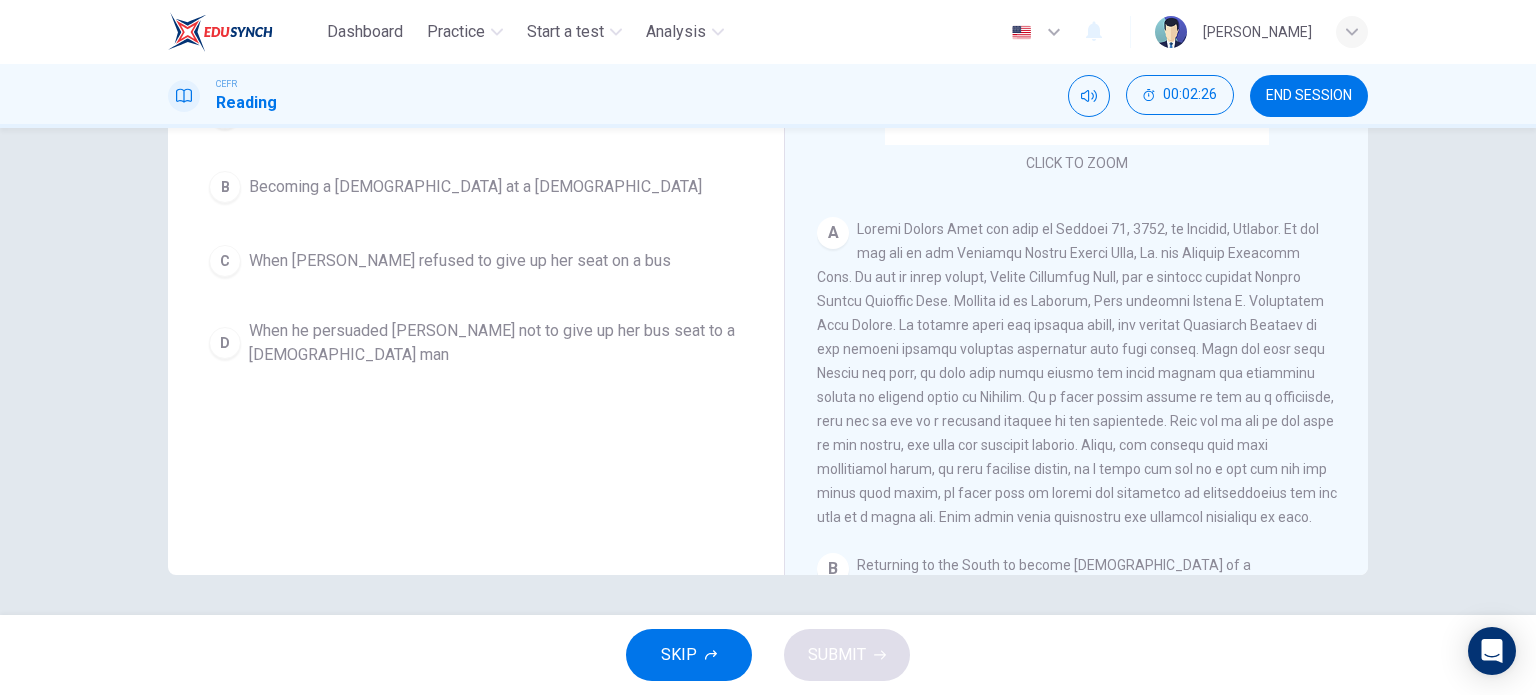 scroll, scrollTop: 182, scrollLeft: 0, axis: vertical 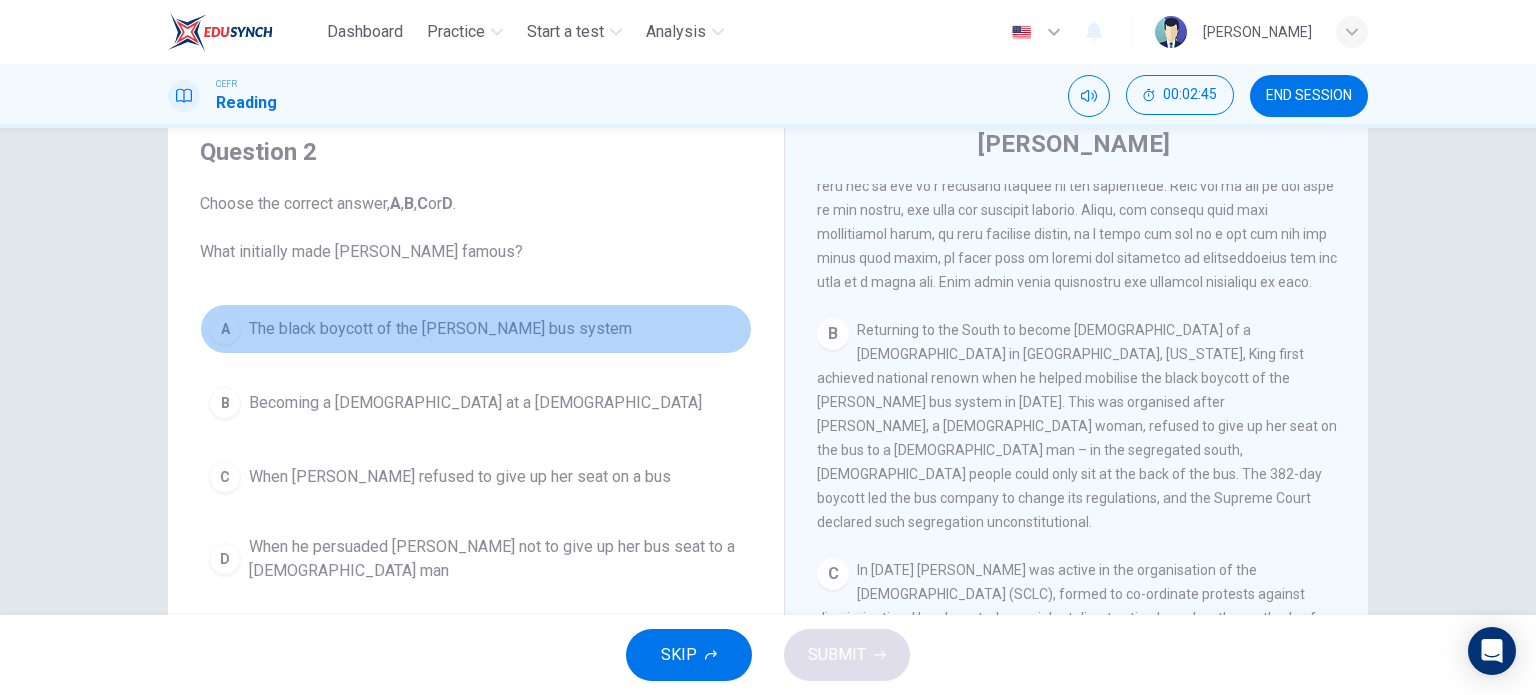 click on "A" at bounding box center (225, 329) 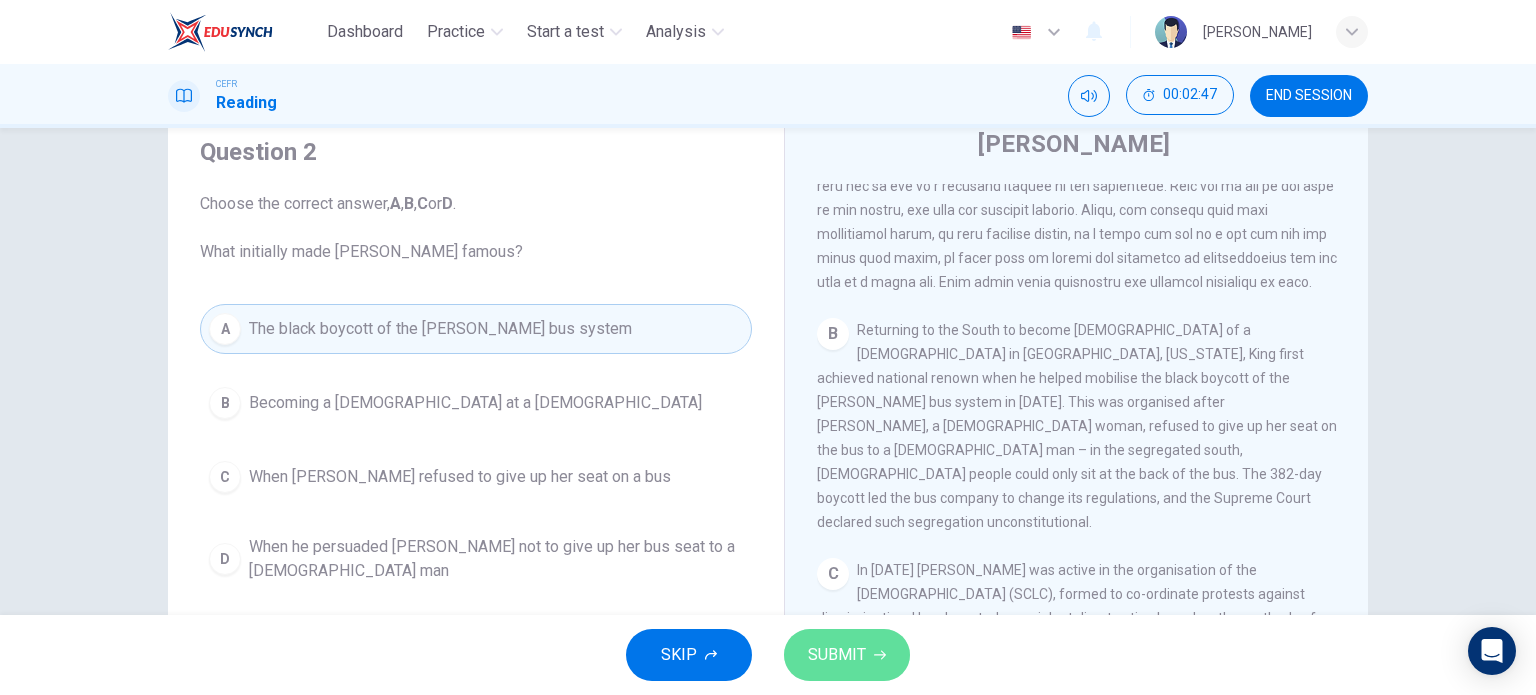 click on "SUBMIT" at bounding box center (837, 655) 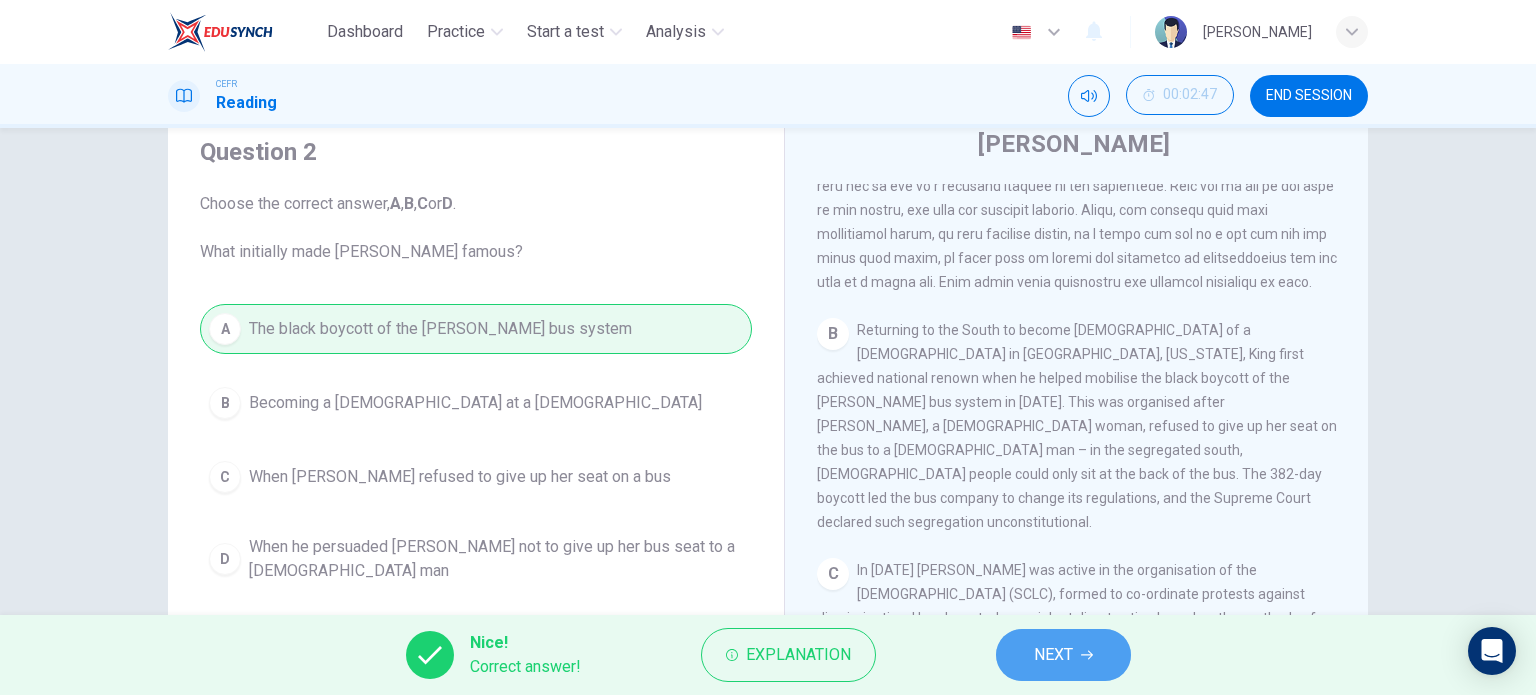 click on "NEXT" at bounding box center [1063, 655] 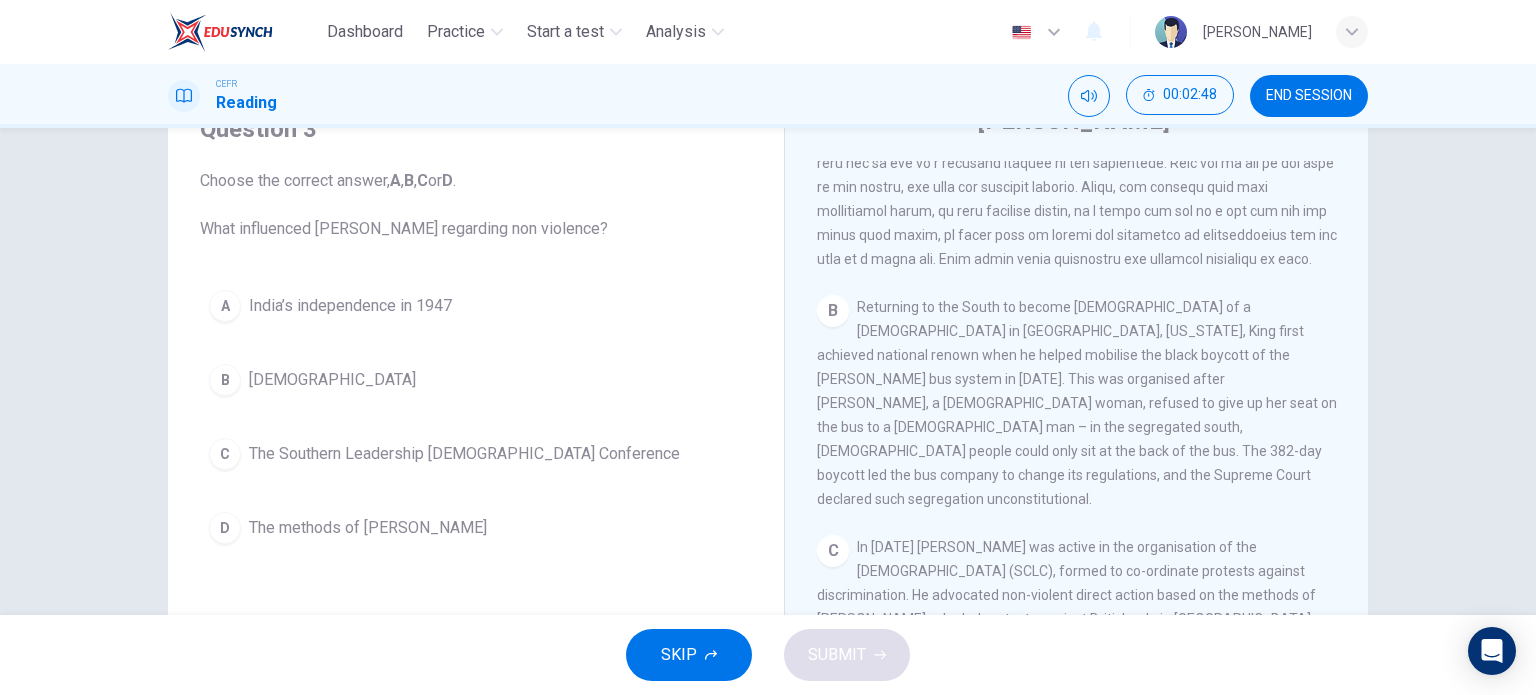 scroll, scrollTop: 96, scrollLeft: 0, axis: vertical 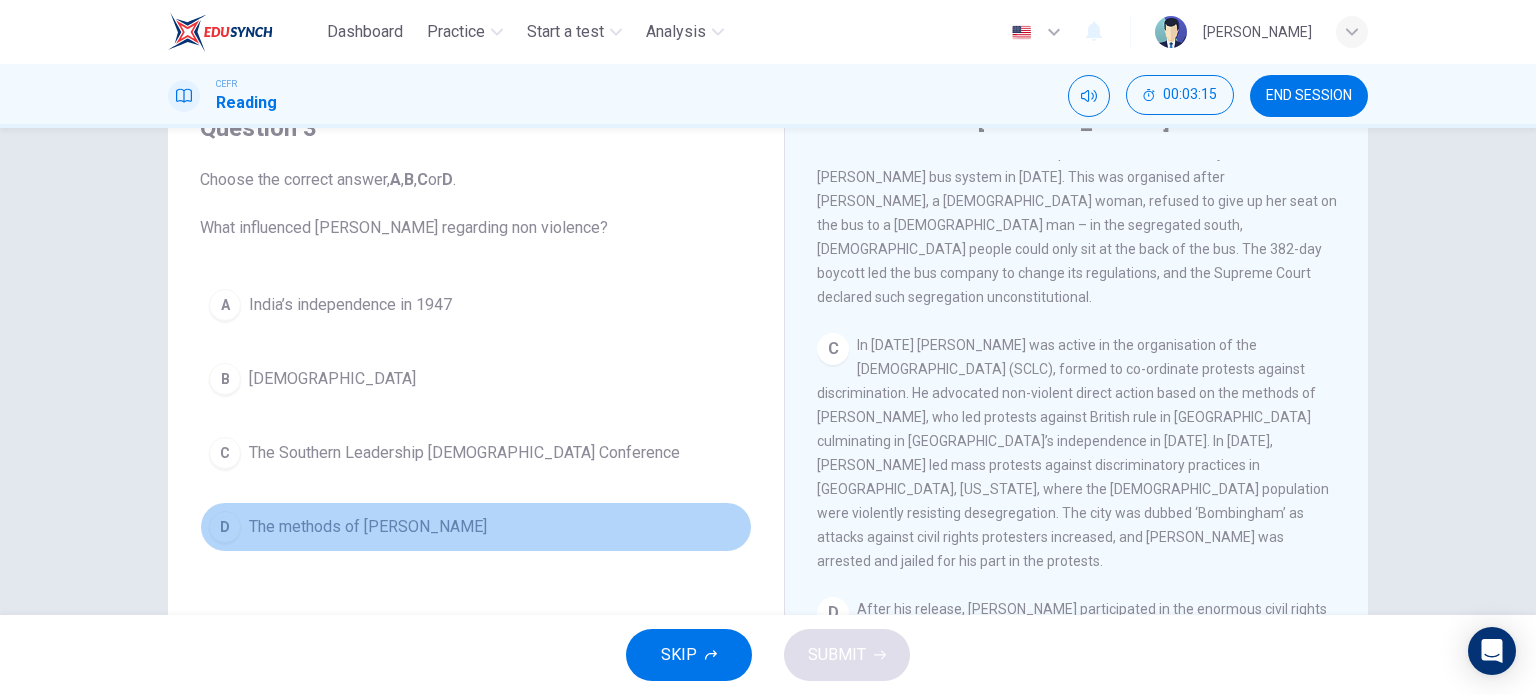 click on "D" at bounding box center [225, 527] 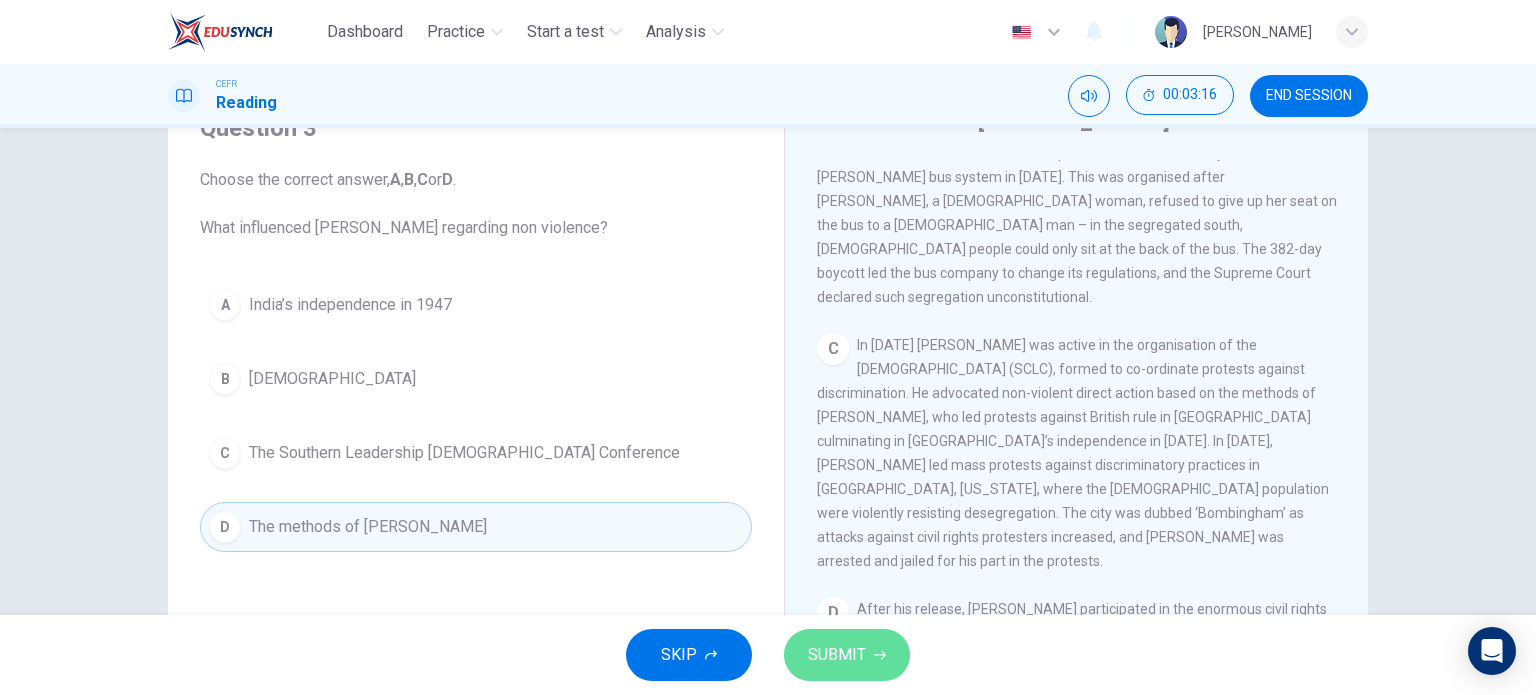 click on "SUBMIT" at bounding box center (837, 655) 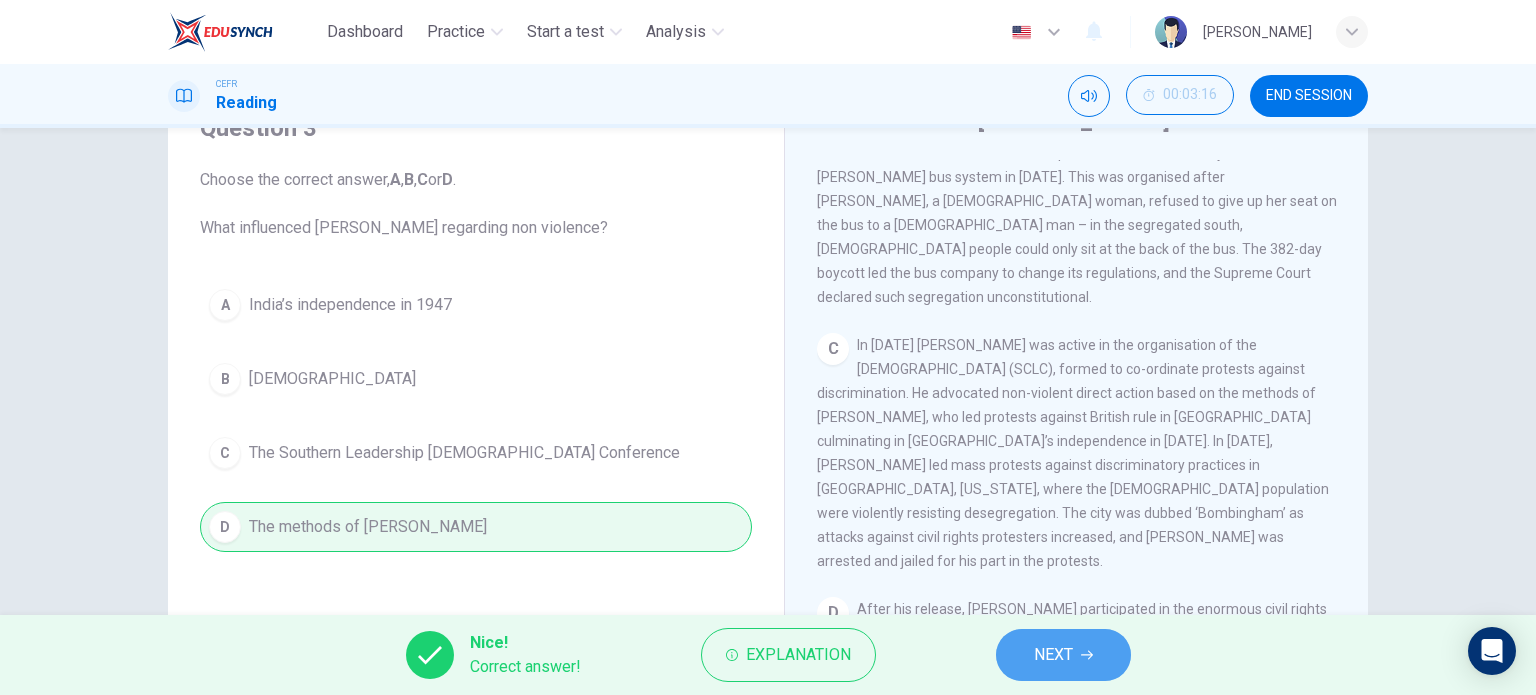 click on "NEXT" at bounding box center [1063, 655] 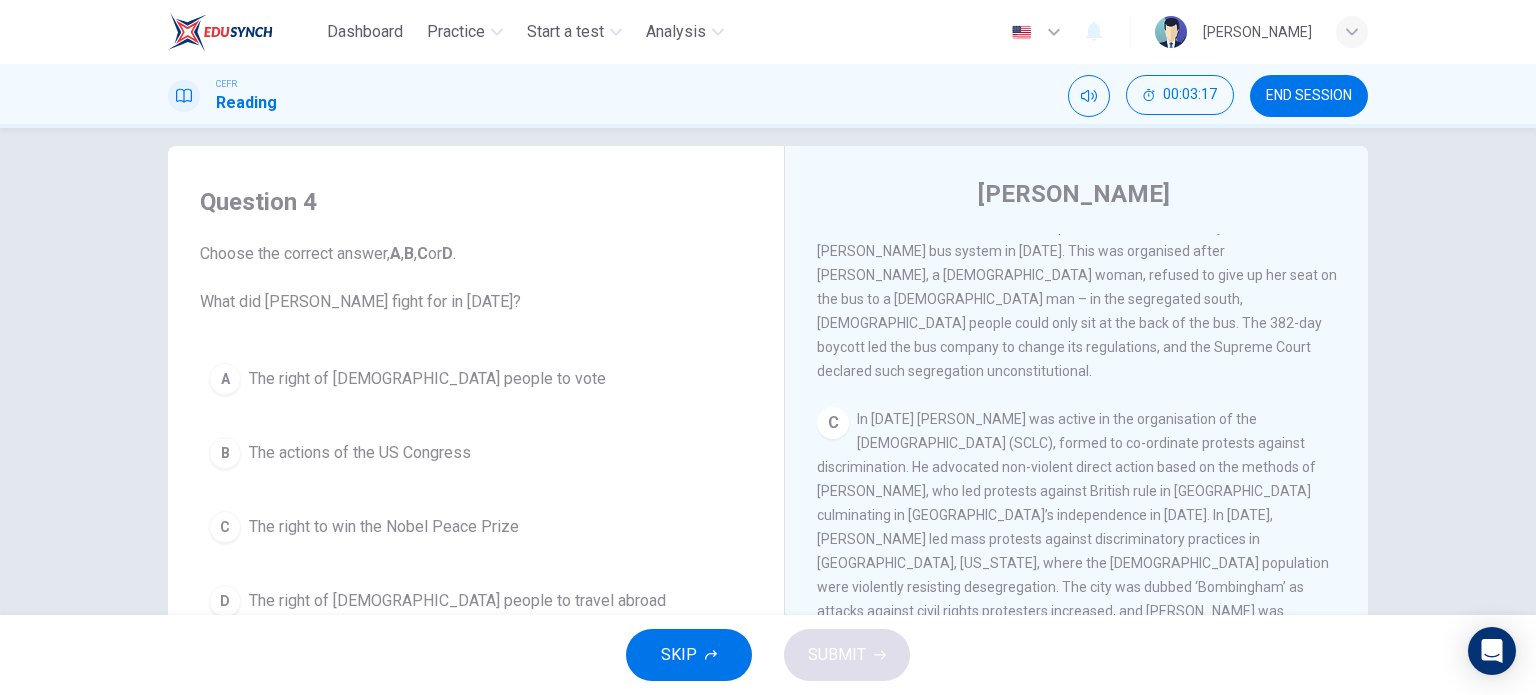 scroll, scrollTop: 74, scrollLeft: 0, axis: vertical 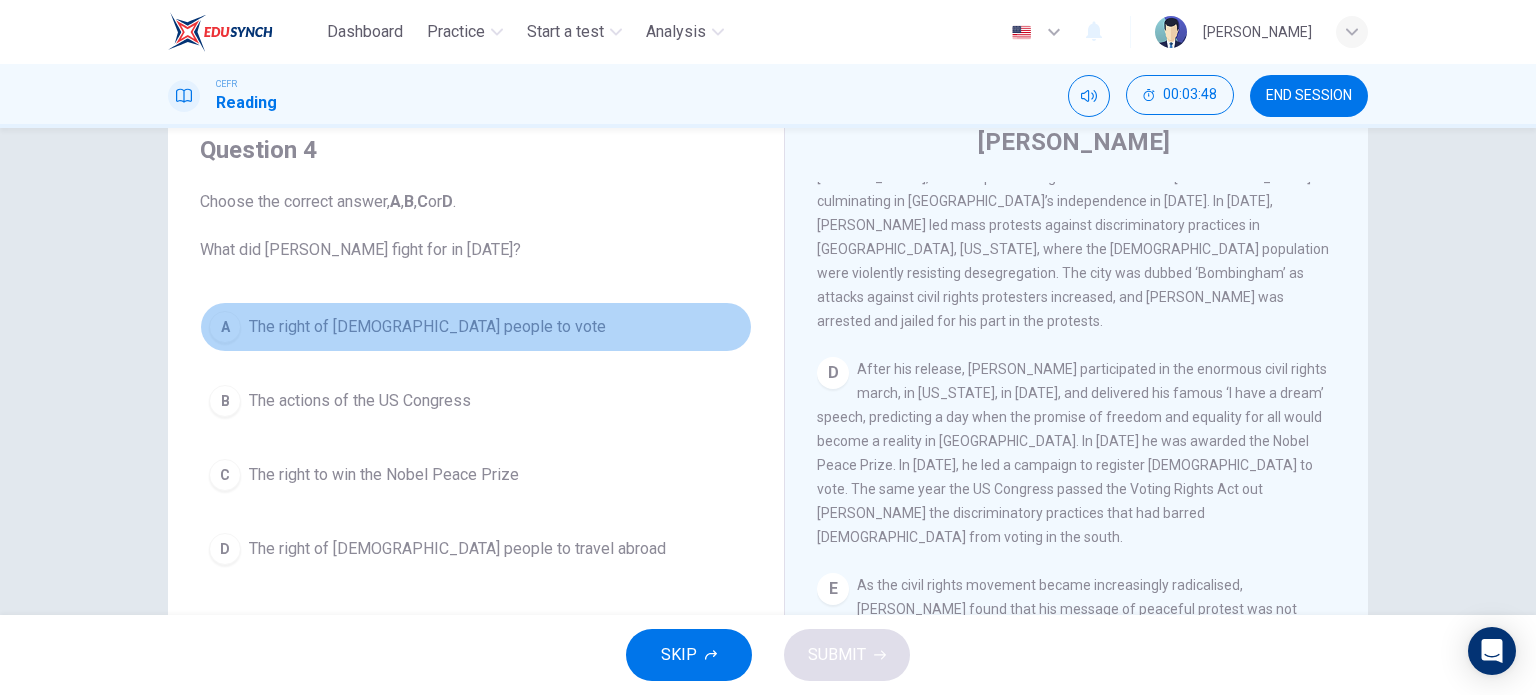 click on "The right of [DEMOGRAPHIC_DATA] people to vote" at bounding box center [427, 327] 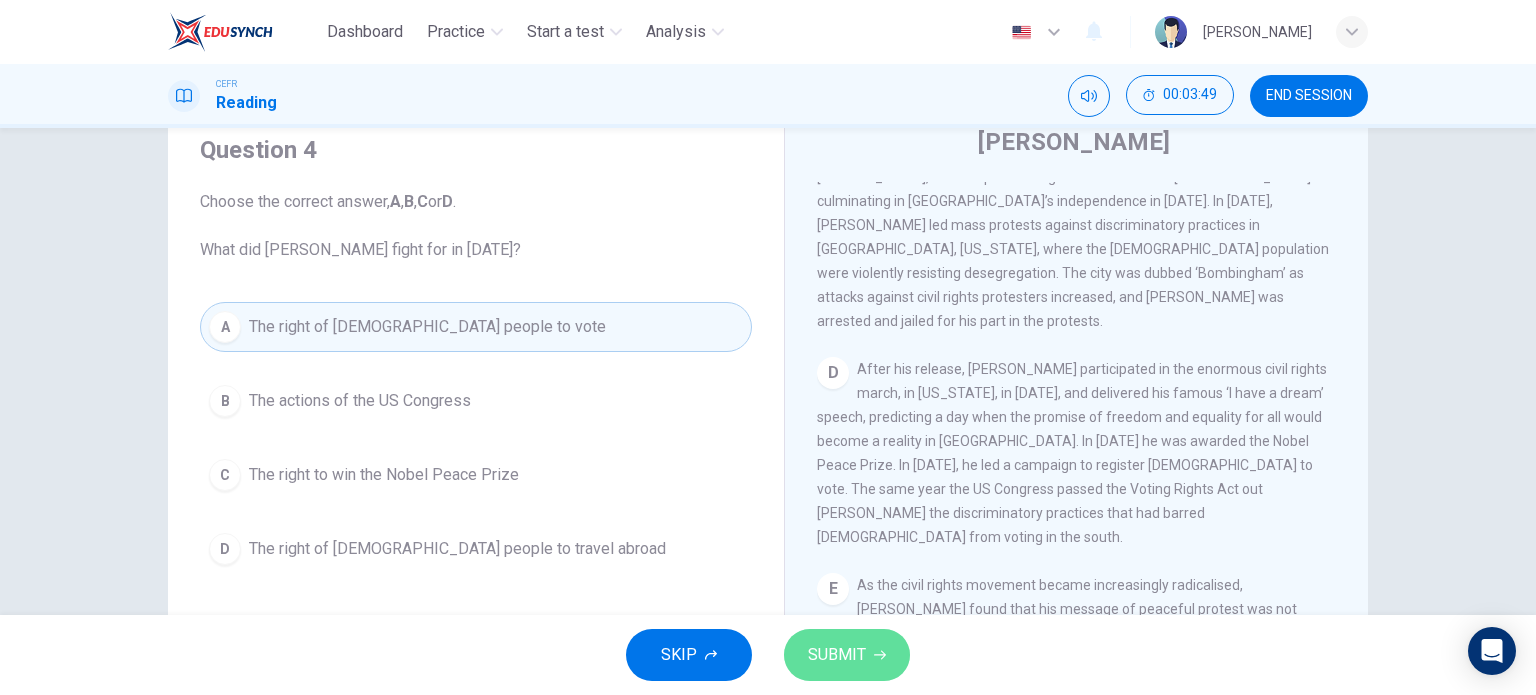 click on "SUBMIT" at bounding box center (837, 655) 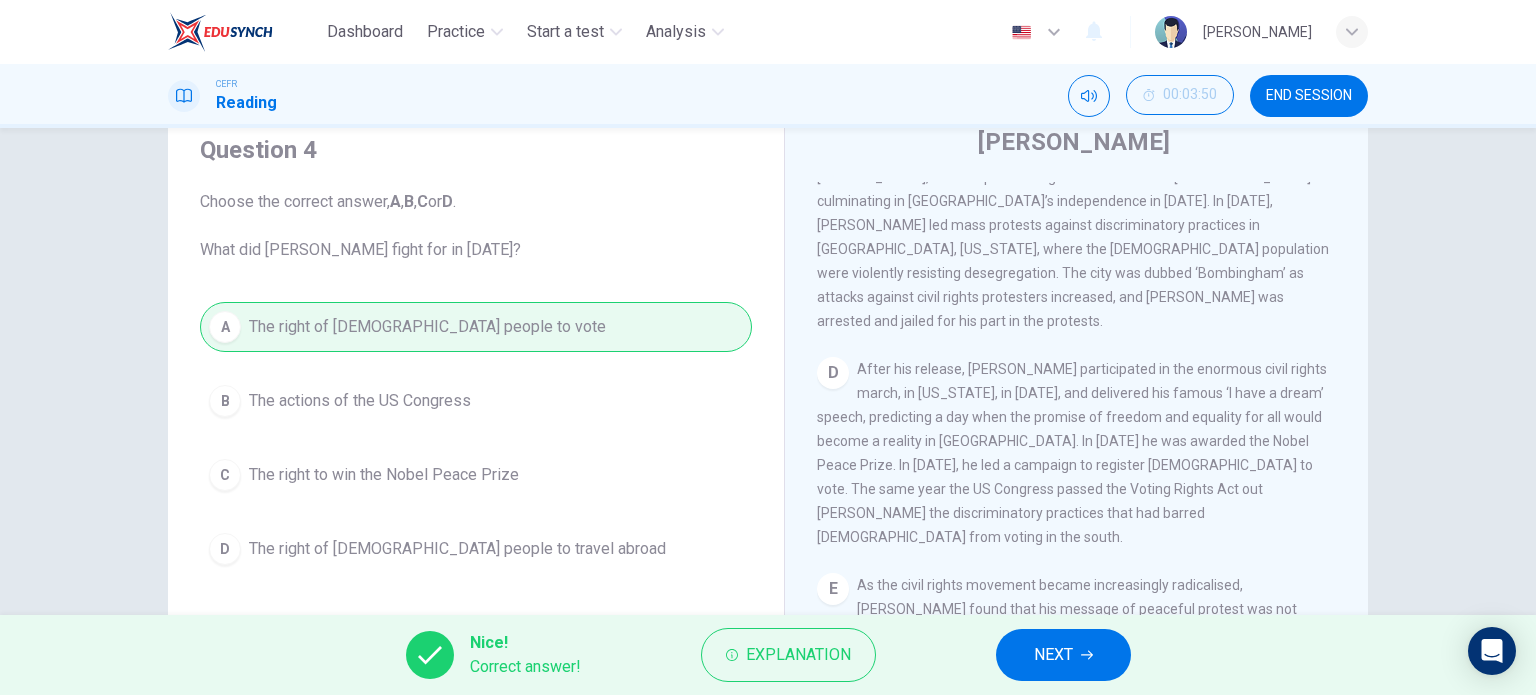 click on "NEXT" at bounding box center [1053, 655] 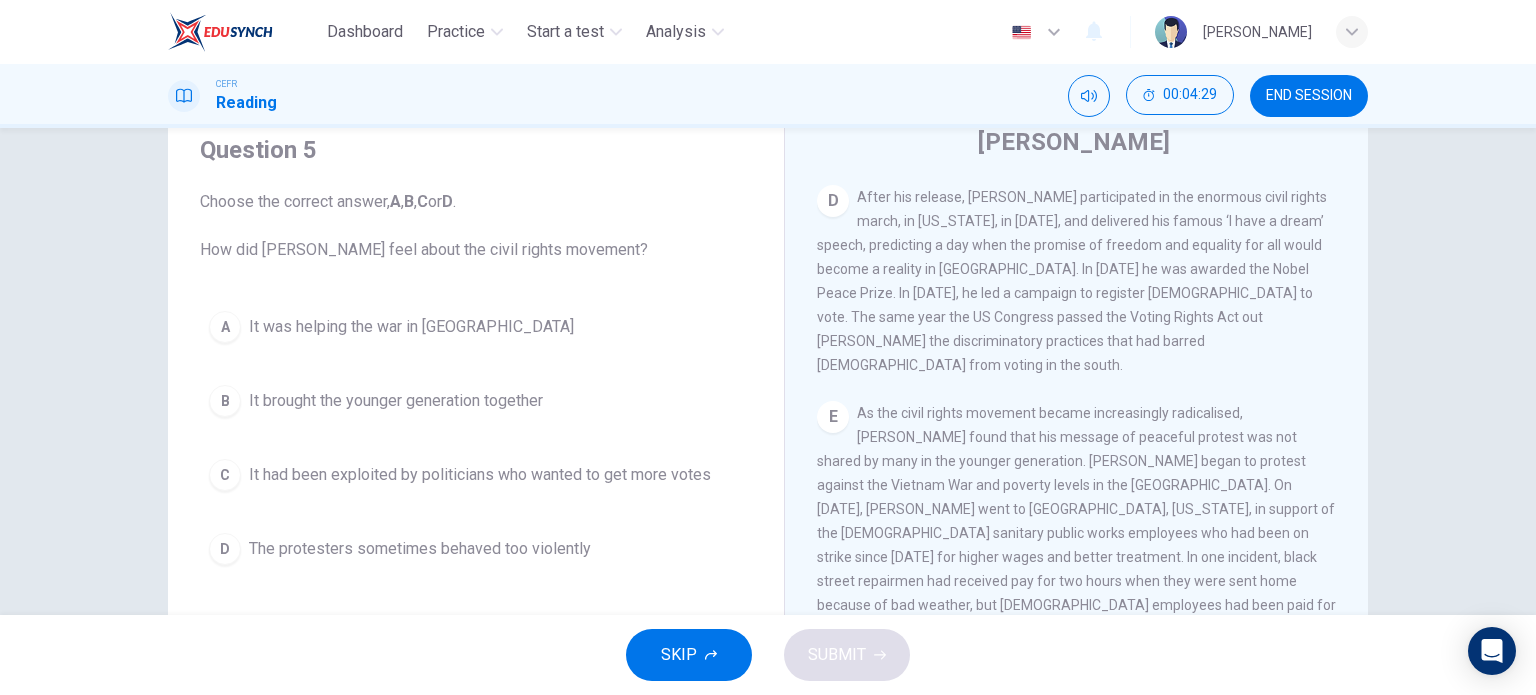 scroll, scrollTop: 1272, scrollLeft: 0, axis: vertical 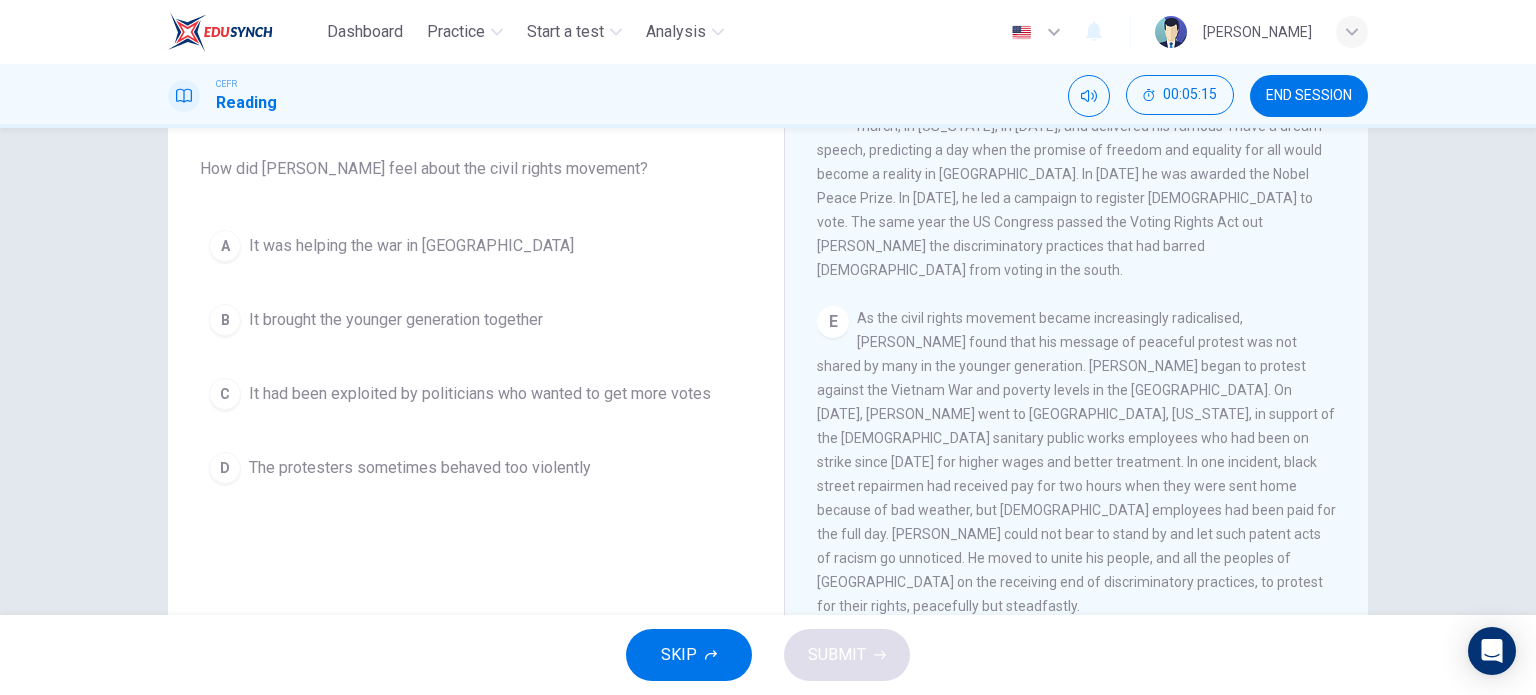 click on "A It was helping the war in [GEOGRAPHIC_DATA]" at bounding box center [476, 246] 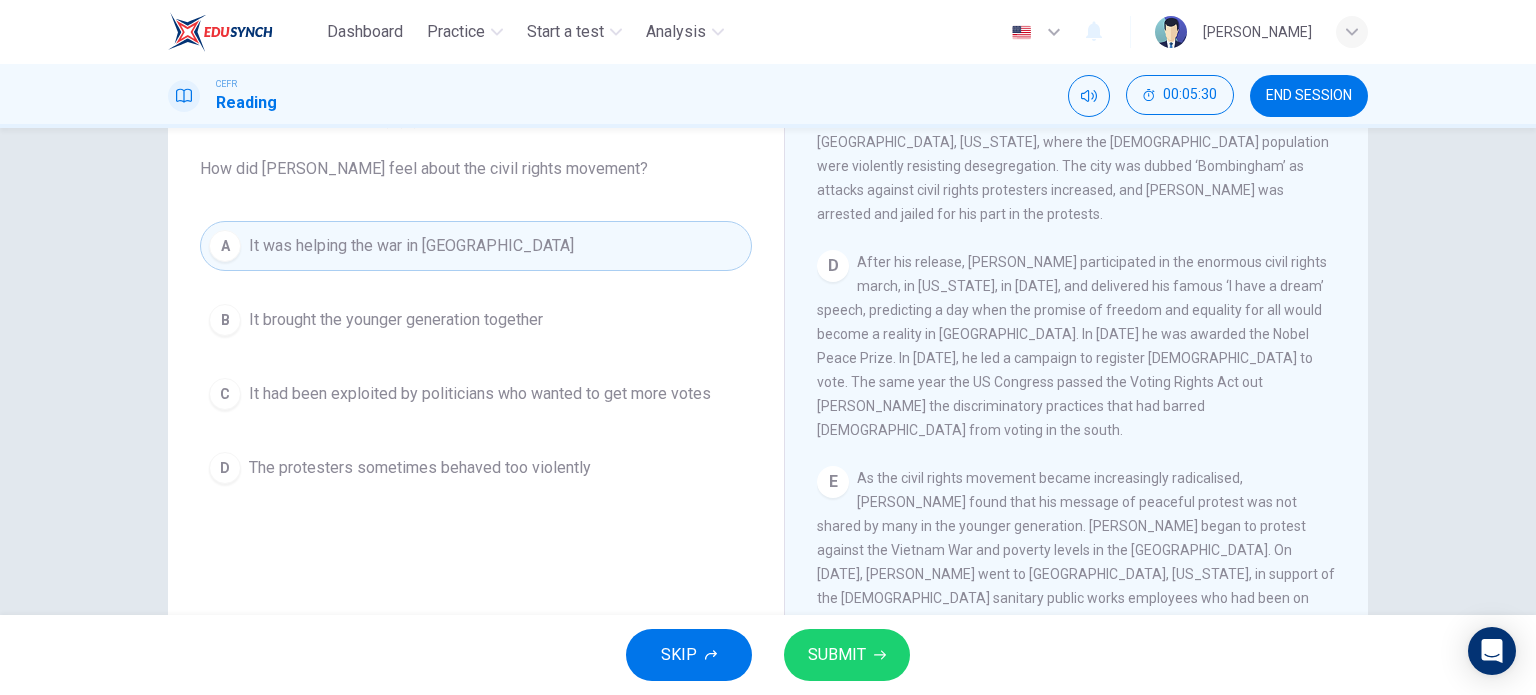 scroll, scrollTop: 1114, scrollLeft: 0, axis: vertical 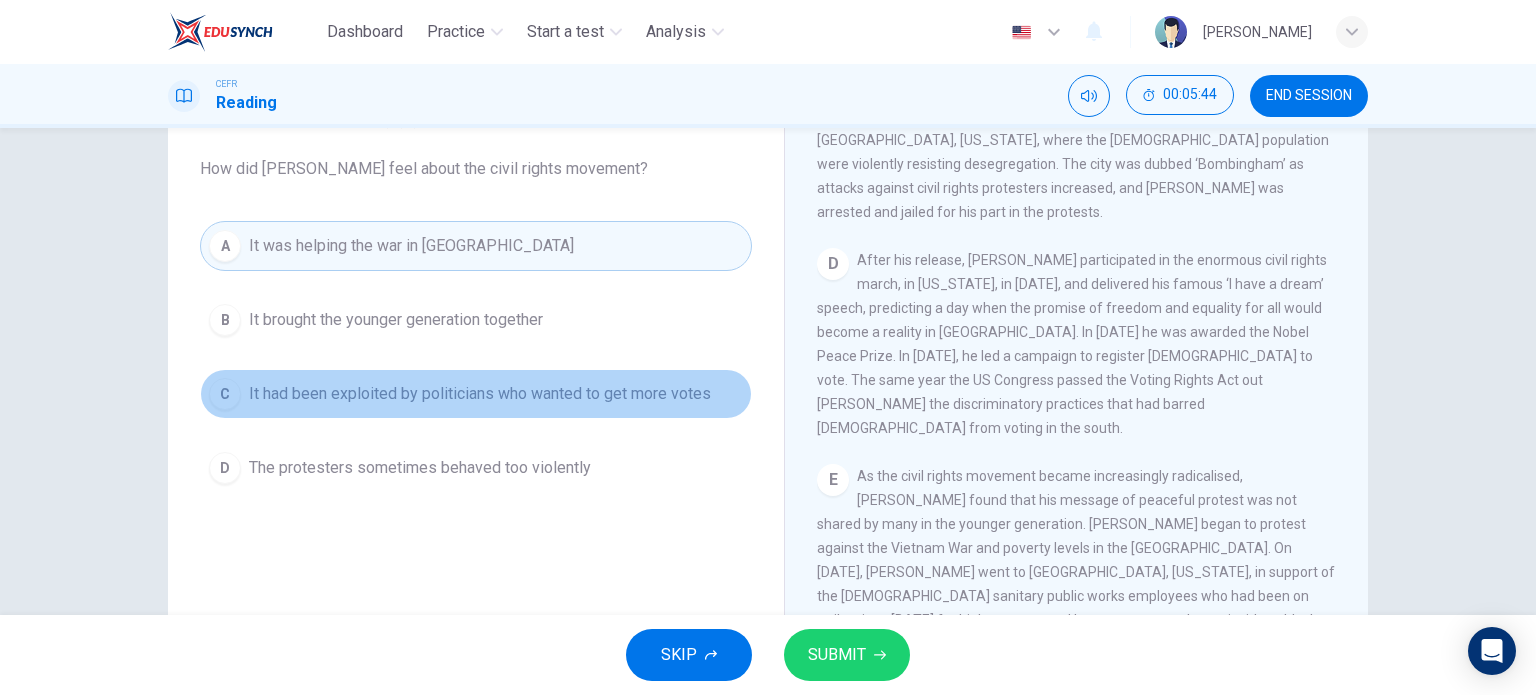 click on "It had been exploited by politicians who wanted to get more votes" at bounding box center (480, 394) 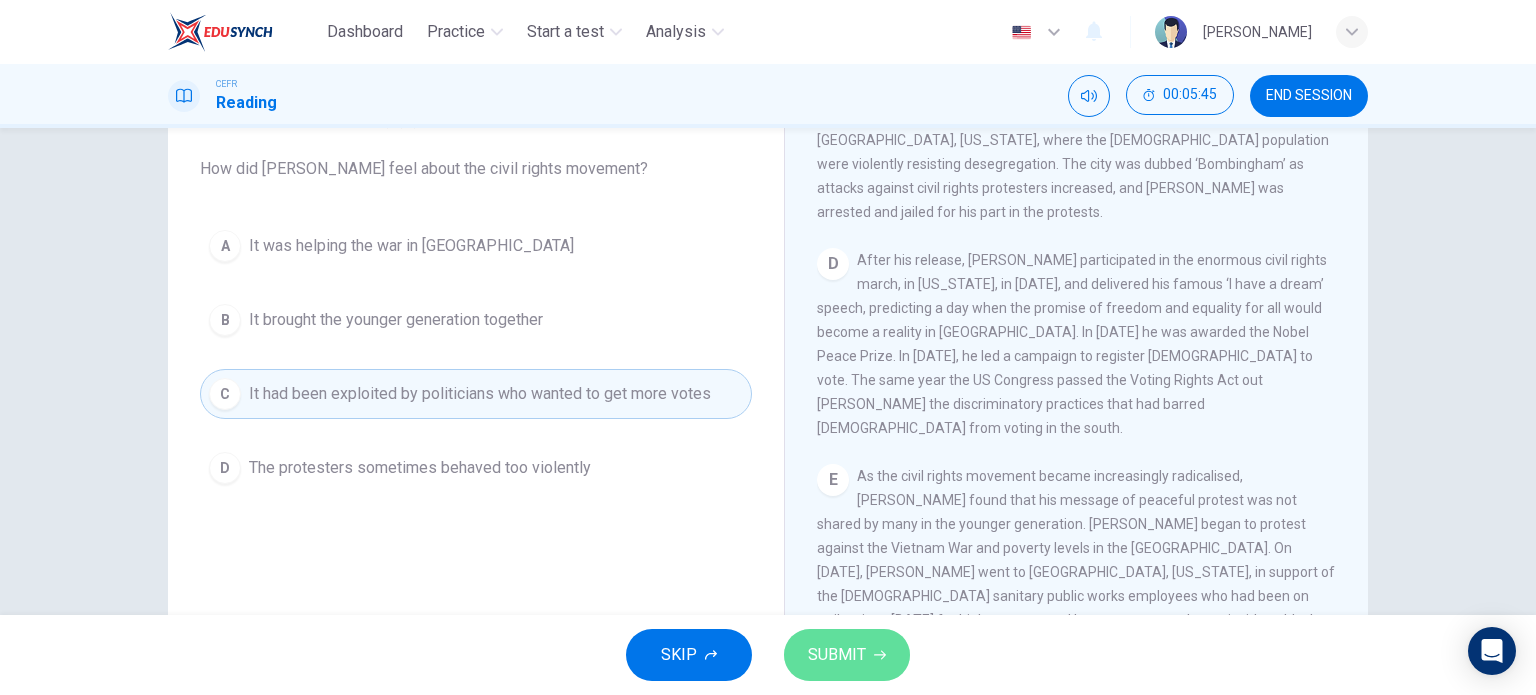 click on "SUBMIT" at bounding box center [847, 655] 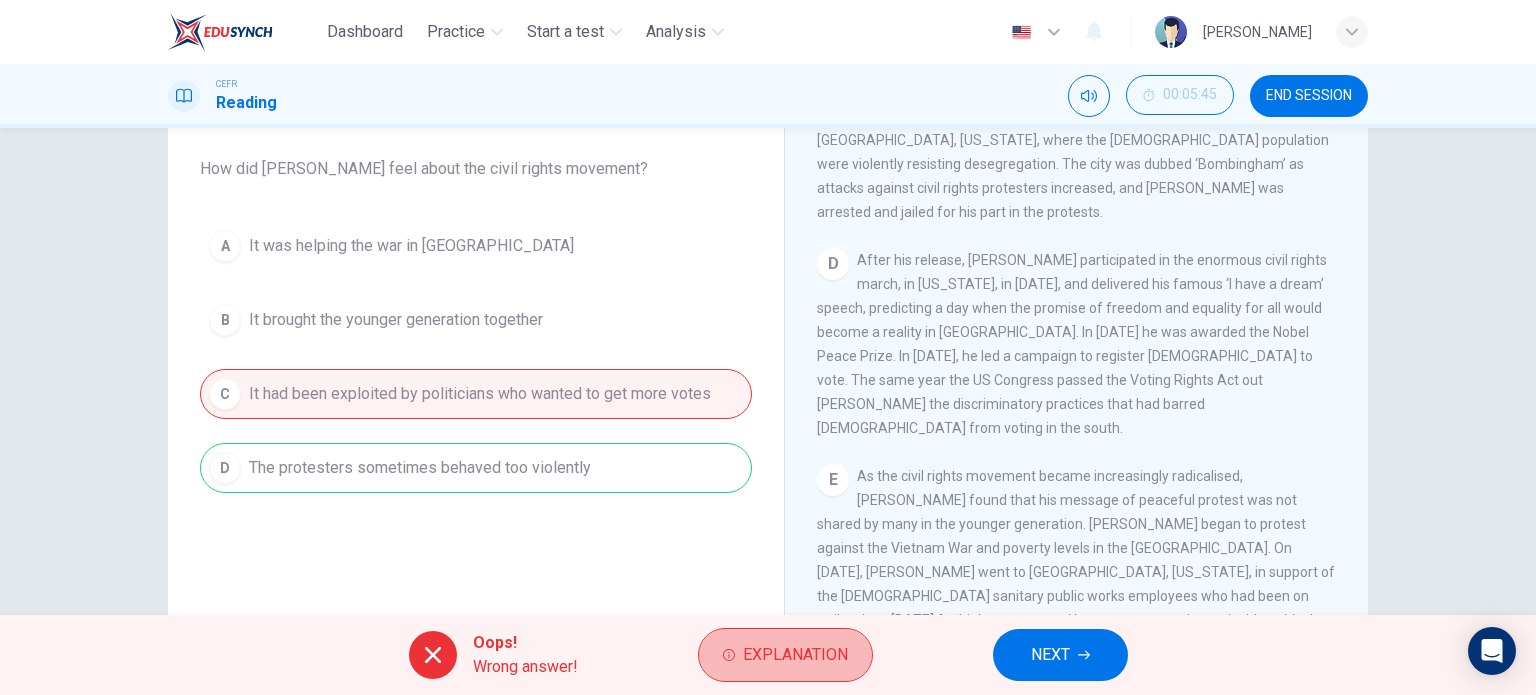 click on "Explanation" at bounding box center (785, 655) 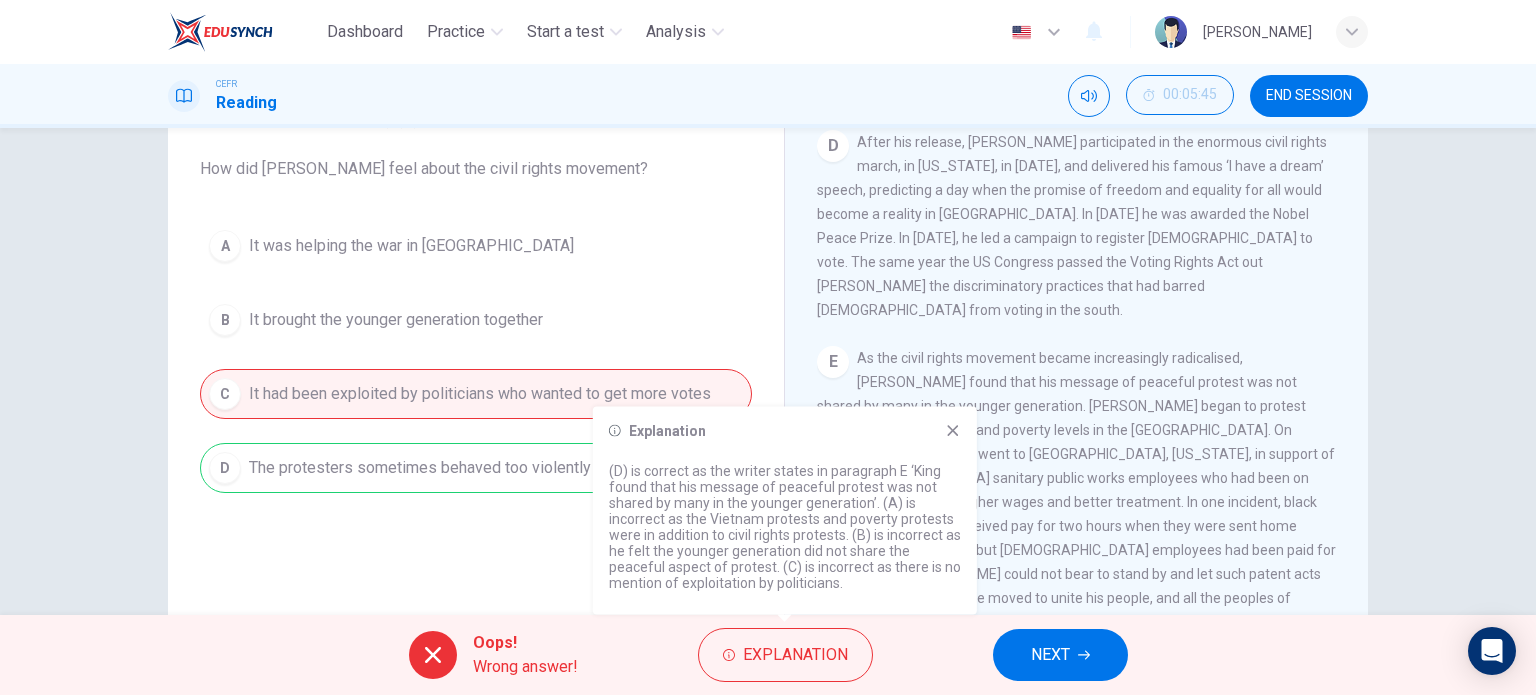 scroll, scrollTop: 1232, scrollLeft: 0, axis: vertical 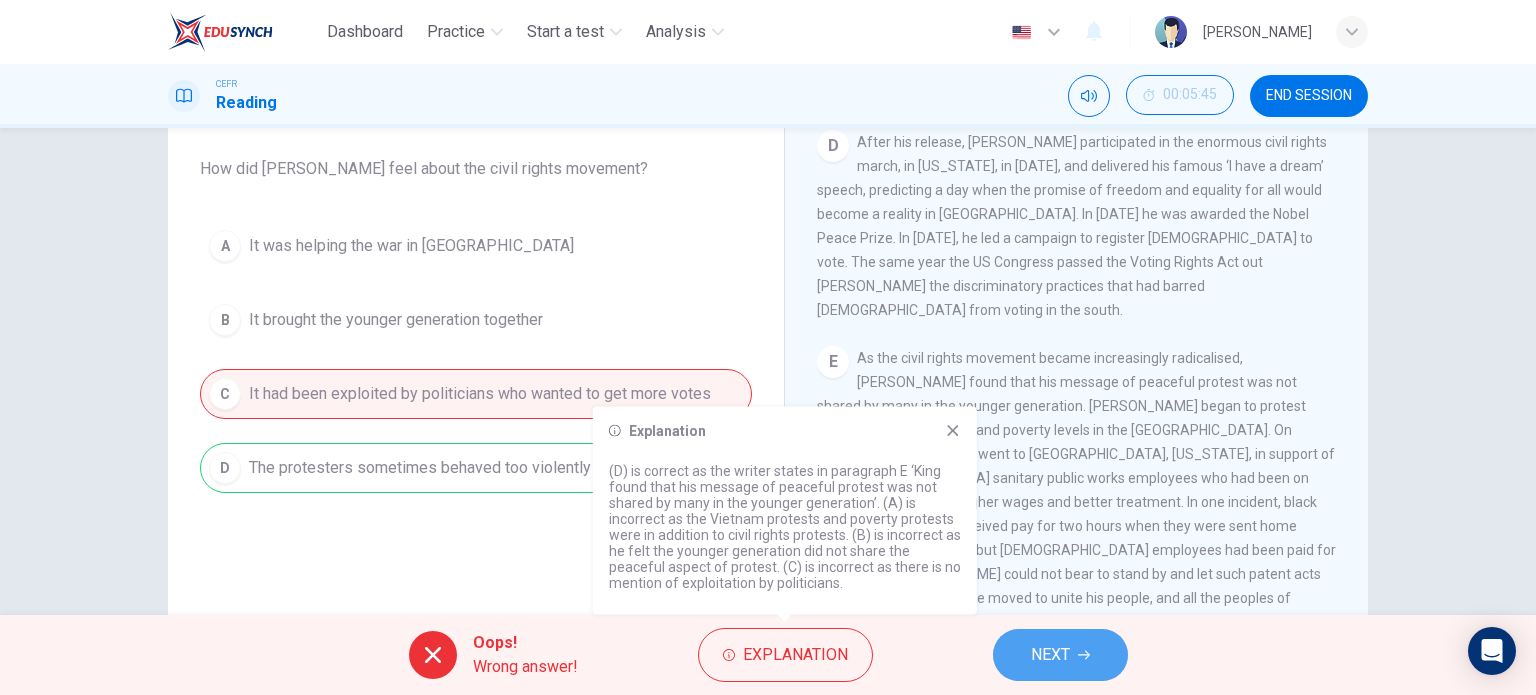 click on "NEXT" at bounding box center [1060, 655] 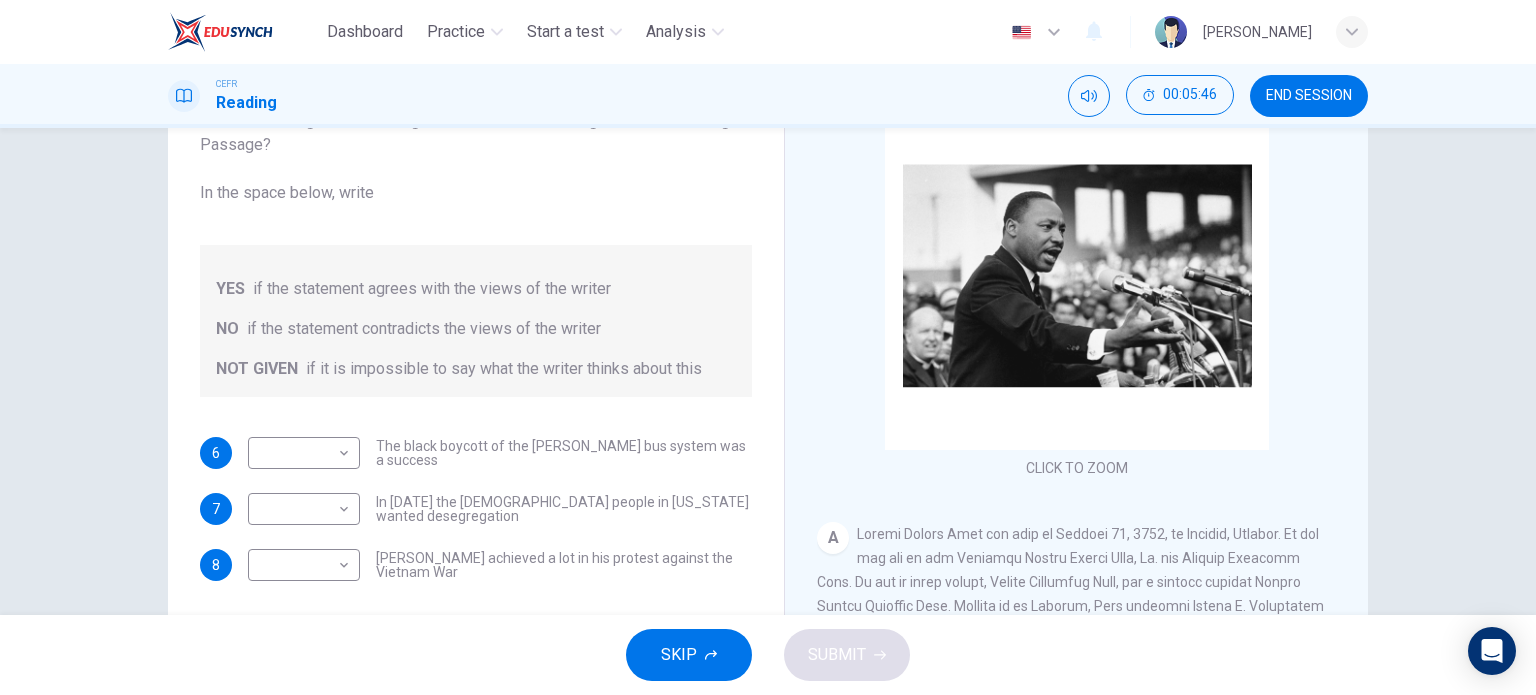 scroll, scrollTop: 88, scrollLeft: 0, axis: vertical 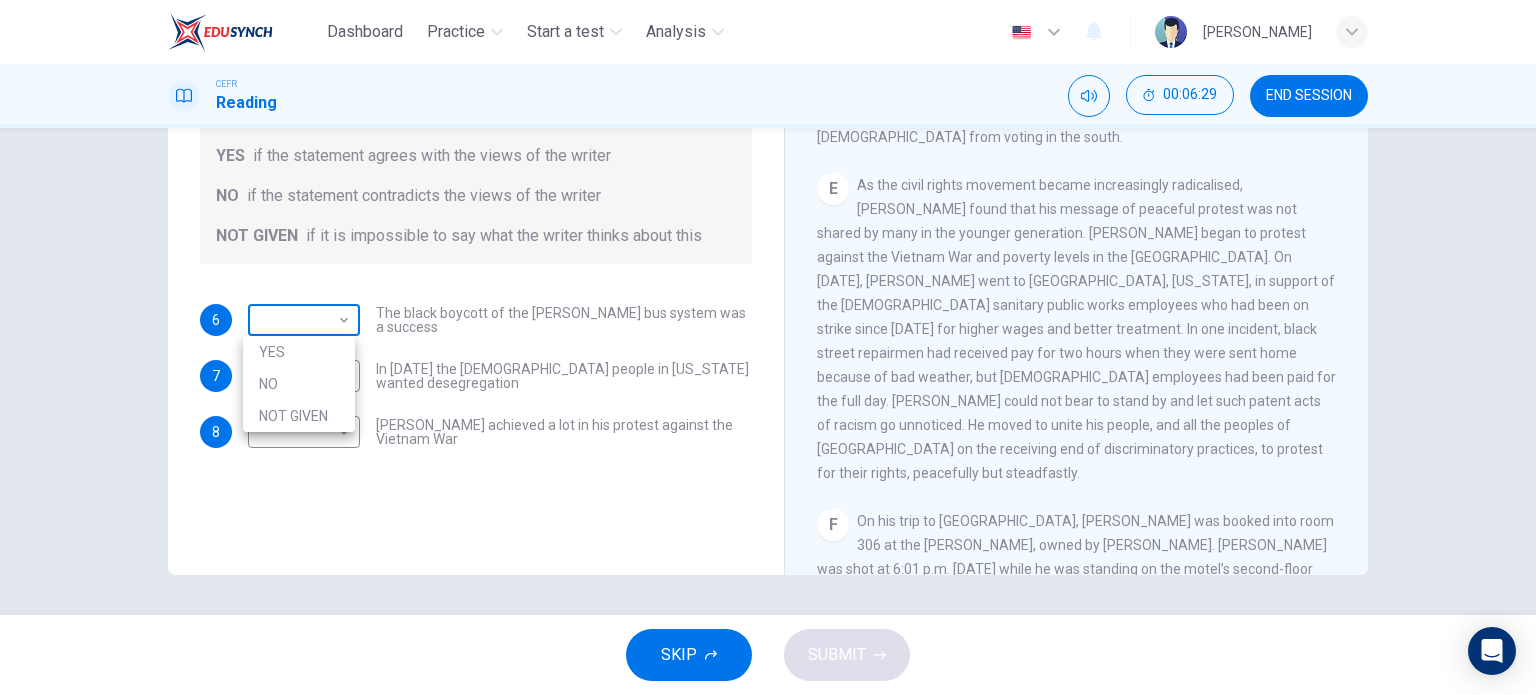 click on "Dashboard Practice Start a test Analysis English en ​ [PERSON_NAME] Reading 00:06:29 END SESSION Questions 6 - 8 Do the following statements agree with the information given in the Reading Passage? In the space below, write YES if the statement agrees with the views of the writer NO if the statement contradicts the views of the writer NOT GIVEN if it is impossible to say what the writer thinks about this 6 ​ ​ The black boycott of the [PERSON_NAME] bus system was a success 7 ​ ​ In [DATE] the [DEMOGRAPHIC_DATA] people in [US_STATE] wanted desegregation 8 ​ ​ [PERSON_NAME] achieved a lot in his protest against the Vietnam War [PERSON_NAME] CLICK TO ZOOM Click to Zoom A B C D E F SKIP SUBMIT Dashboard Practice Start a test Analysis Notifications © Copyright  2025
YES NO NOT GIVEN" at bounding box center (768, 347) 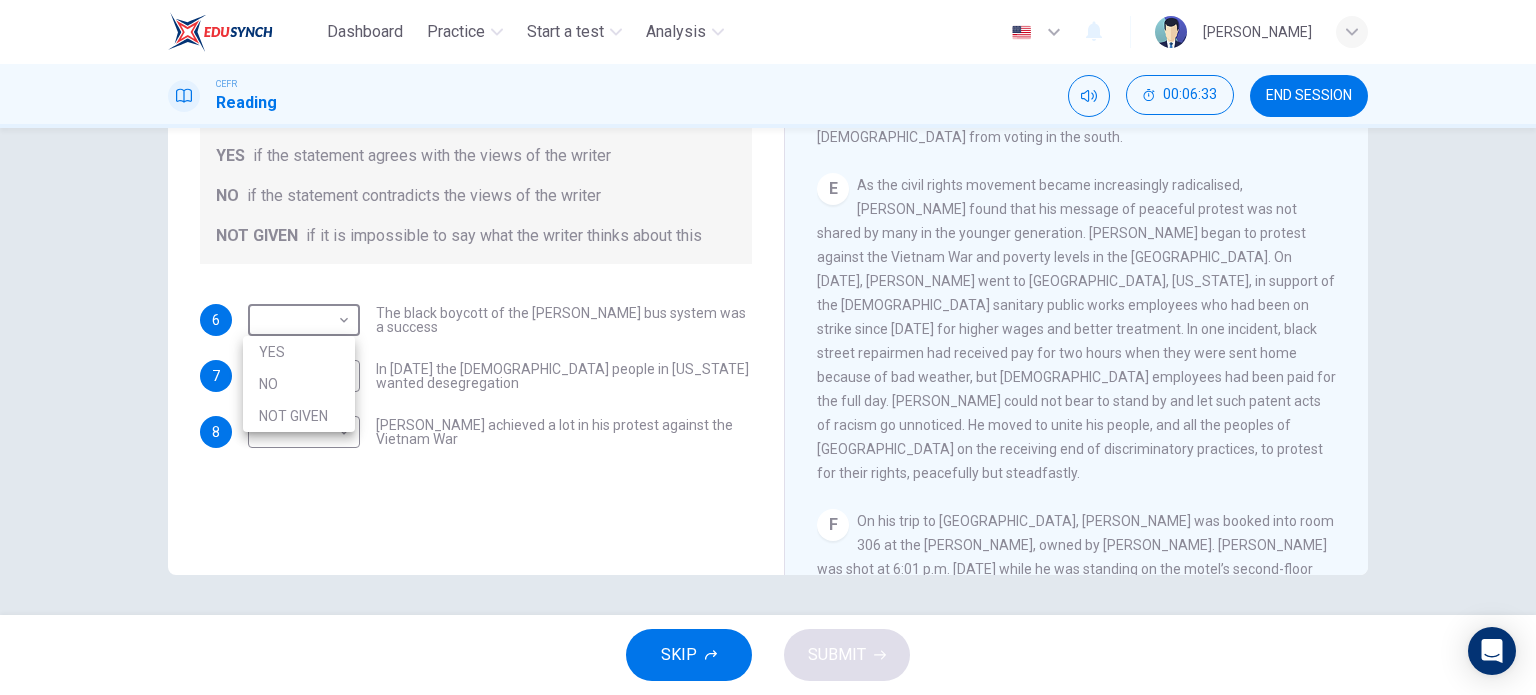 click at bounding box center (768, 347) 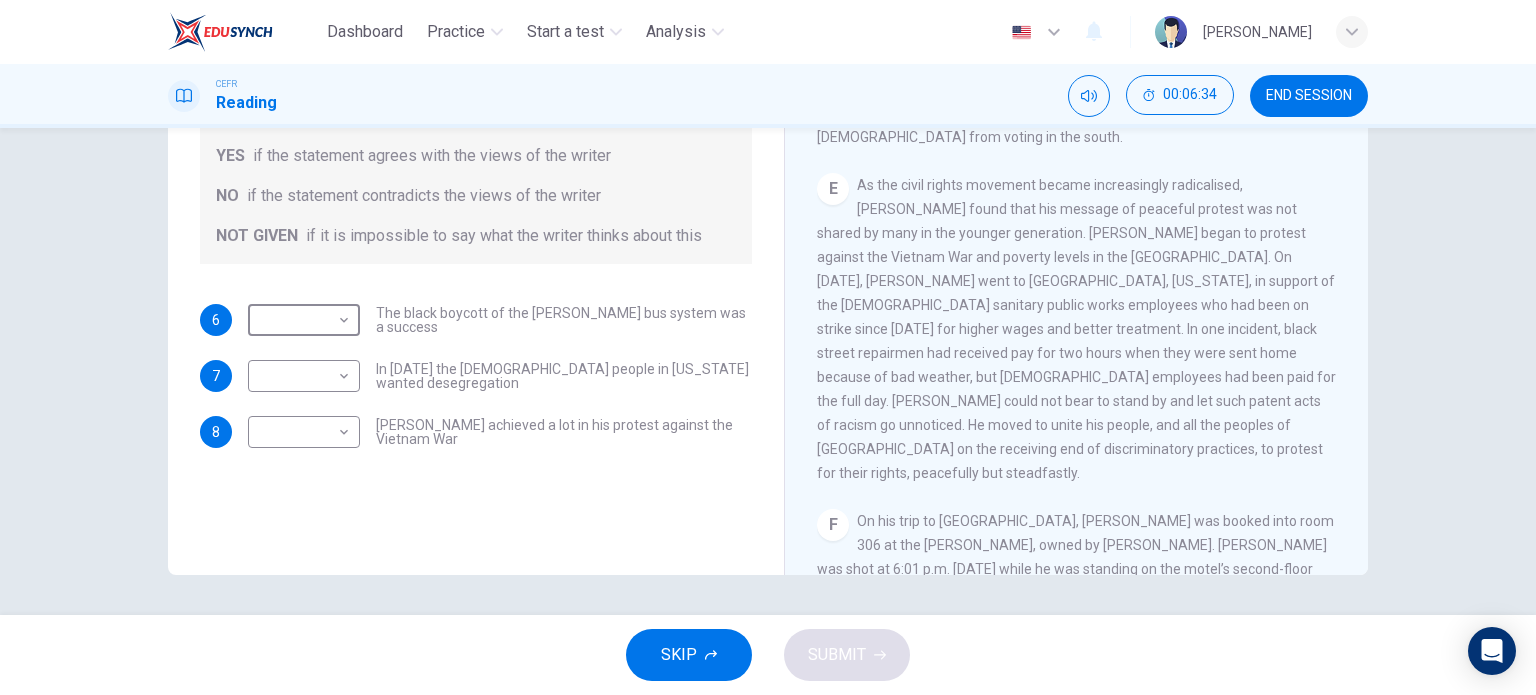 scroll, scrollTop: 0, scrollLeft: 0, axis: both 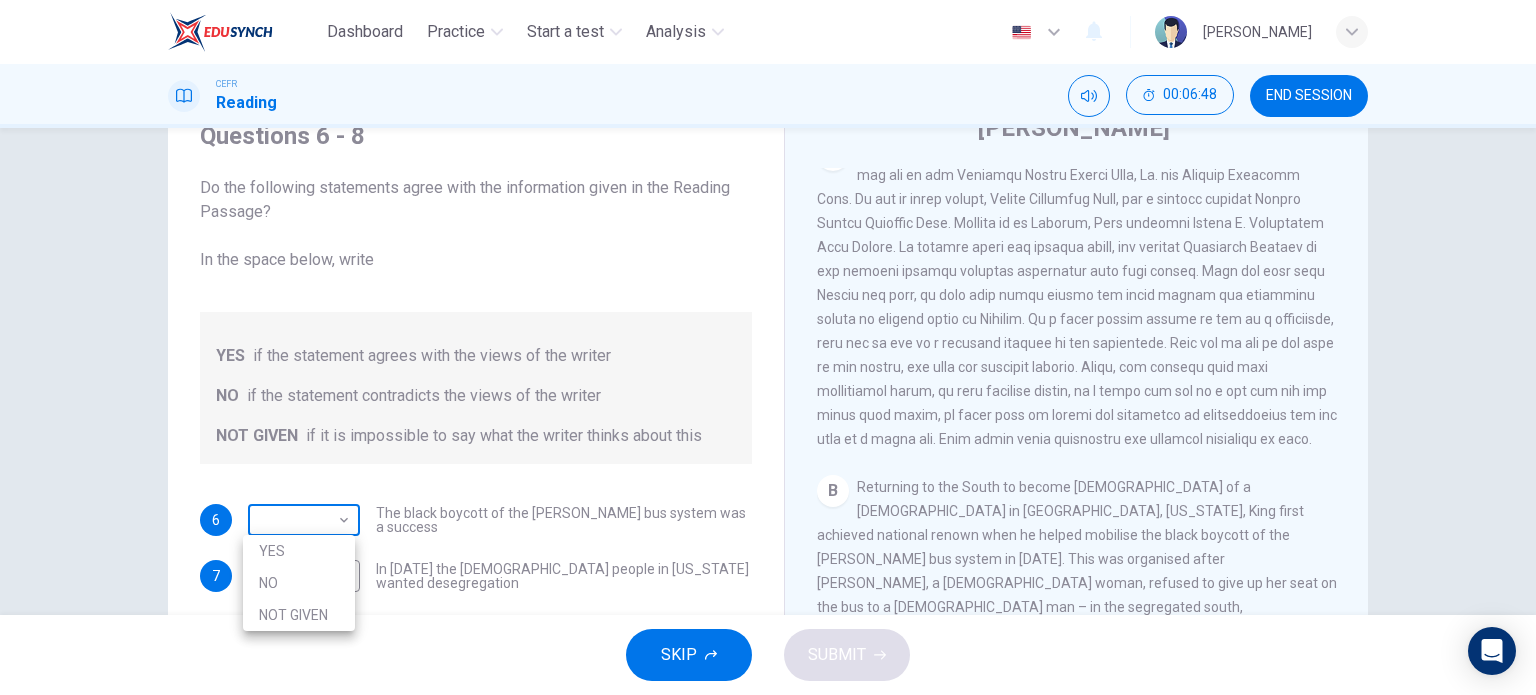 click on "Dashboard Practice Start a test Analysis English en ​ [PERSON_NAME] Reading 00:06:48 END SESSION Questions 6 - 8 Do the following statements agree with the information given in the Reading Passage? In the space below, write YES if the statement agrees with the views of the writer NO if the statement contradicts the views of the writer NOT GIVEN if it is impossible to say what the writer thinks about this 6 ​ ​ The black boycott of the [PERSON_NAME] bus system was a success 7 ​ ​ In [DATE] the [DEMOGRAPHIC_DATA] people in [US_STATE] wanted desegregation 8 ​ ​ [PERSON_NAME] achieved a lot in his protest against the Vietnam War [PERSON_NAME] CLICK TO ZOOM Click to Zoom A B C D E F SKIP SUBMIT Dashboard Practice Start a test Analysis Notifications © Copyright  2025
YES NO NOT GIVEN" at bounding box center (768, 347) 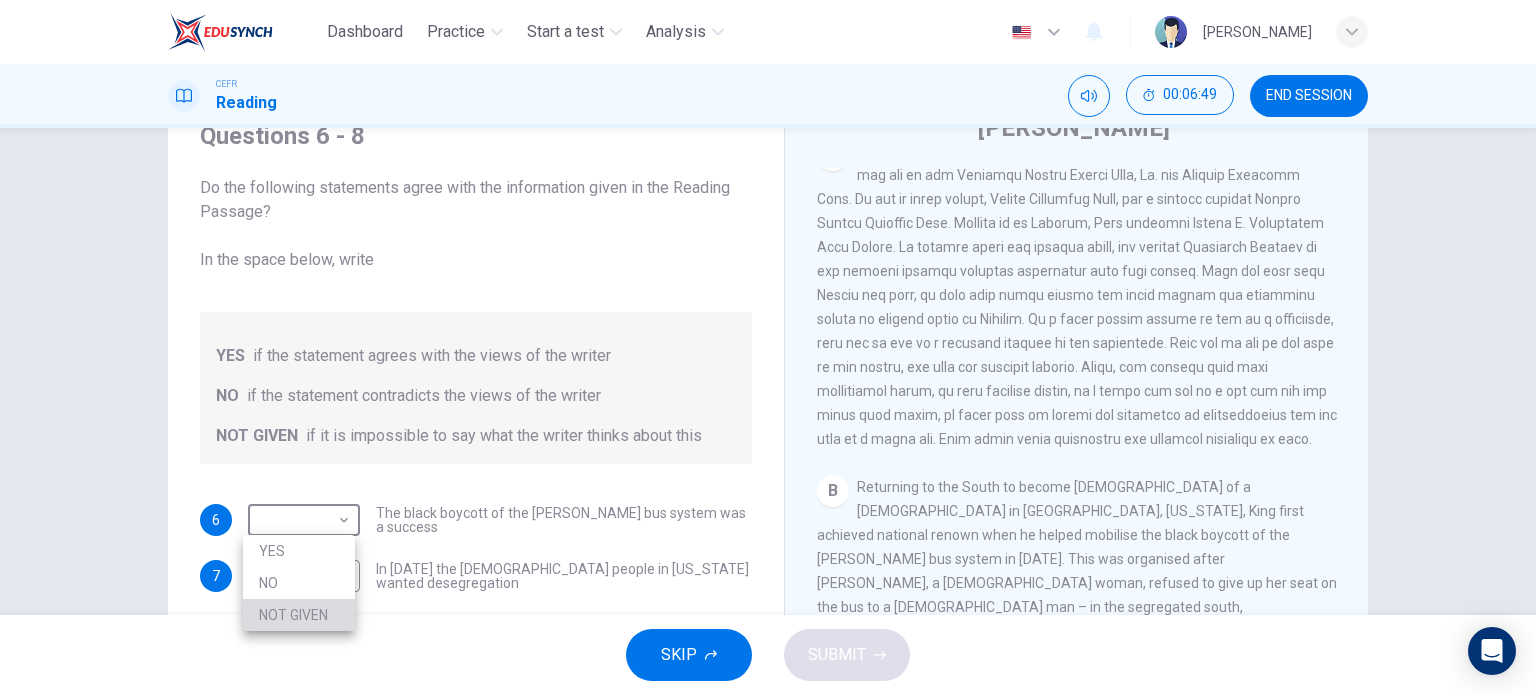 click on "NOT GIVEN" at bounding box center (299, 615) 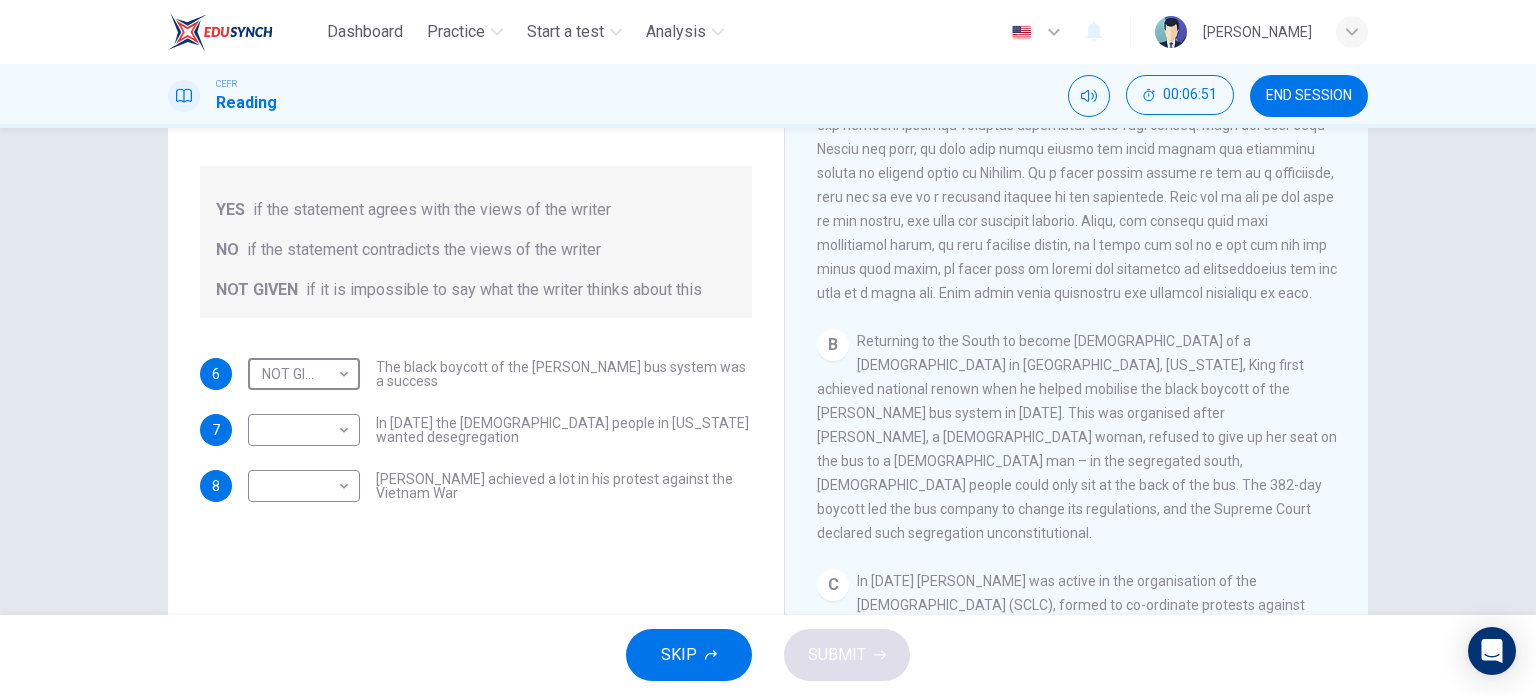 scroll, scrollTop: 242, scrollLeft: 0, axis: vertical 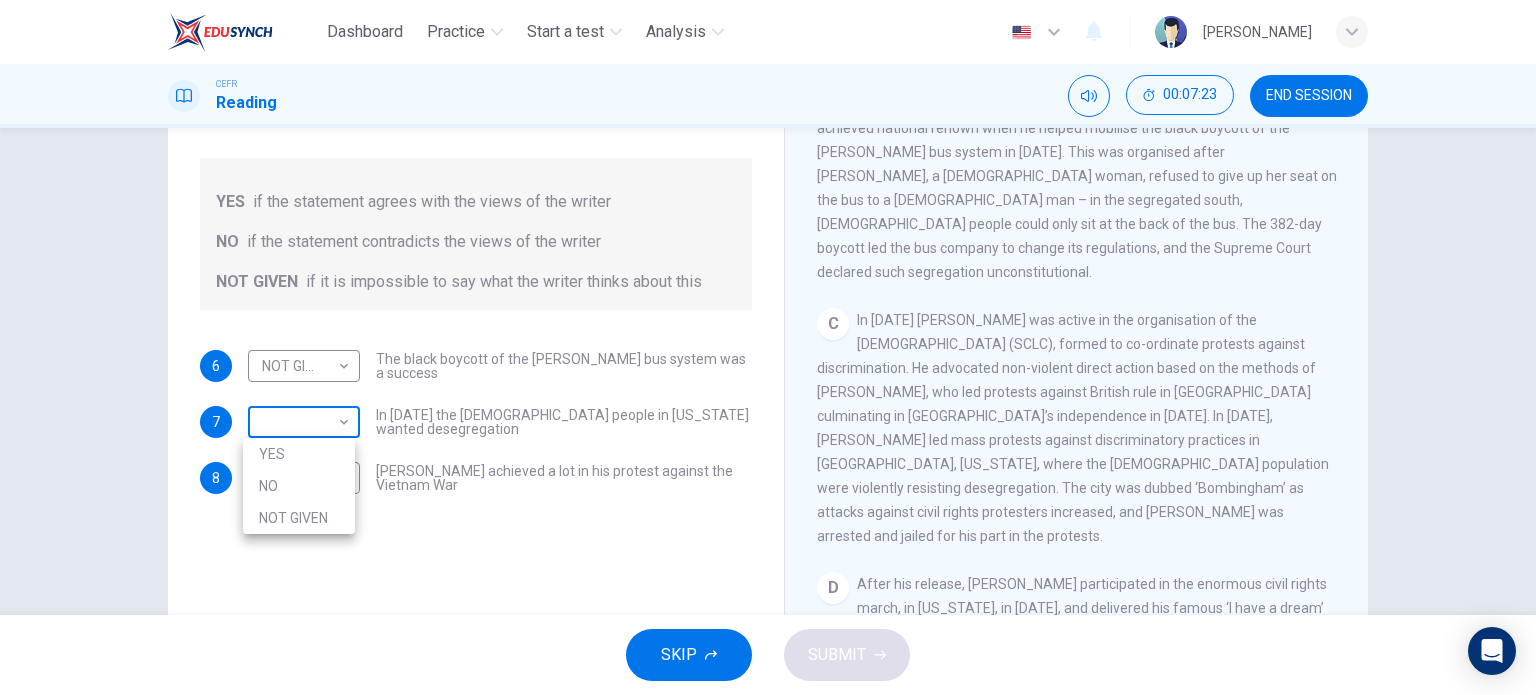 click on "Dashboard Practice Start a test Analysis English en ​ [PERSON_NAME] CEFR Reading 00:07:23 END SESSION Questions 6 - 8 Do the following statements agree with the information given in the Reading Passage? In the space below, write YES if the statement agrees with the views of the writer NO if the statement contradicts the views of the writer NOT GIVEN if it is impossible to say what the writer thinks about this 6 NOT GIVEN NOT GIVEN ​ The black boycott of the [PERSON_NAME] bus system was a success 7 ​ ​ In [DATE] the [DEMOGRAPHIC_DATA] people in [US_STATE] wanted desegregation 8 ​ ​ [PERSON_NAME] achieved a lot in his protest against the Vietnam War [PERSON_NAME] CLICK TO ZOOM Click to Zoom A B C D E F SKIP SUBMIT Dashboard Practice Start a test Analysis Notifications © Copyright  2025
YES NO NOT GIVEN" at bounding box center (768, 347) 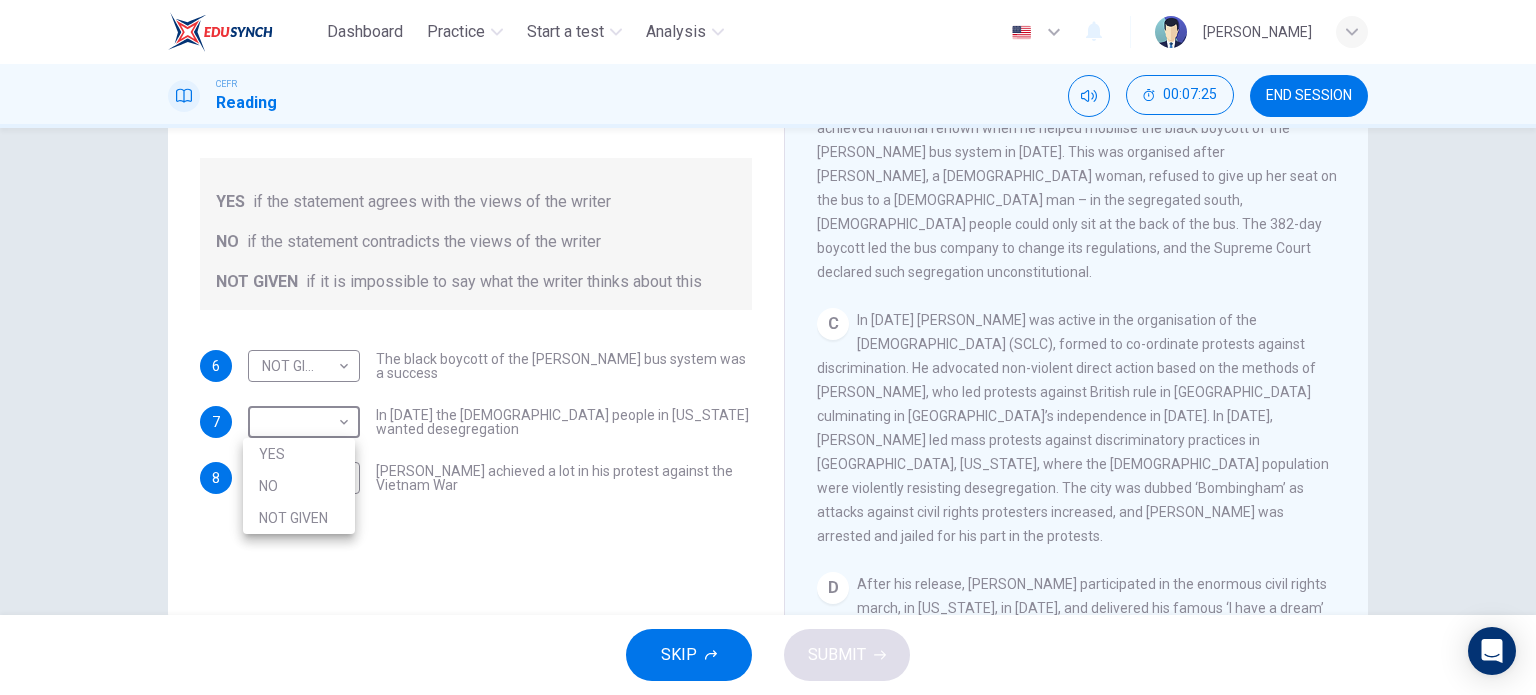 click on "NO" at bounding box center (299, 486) 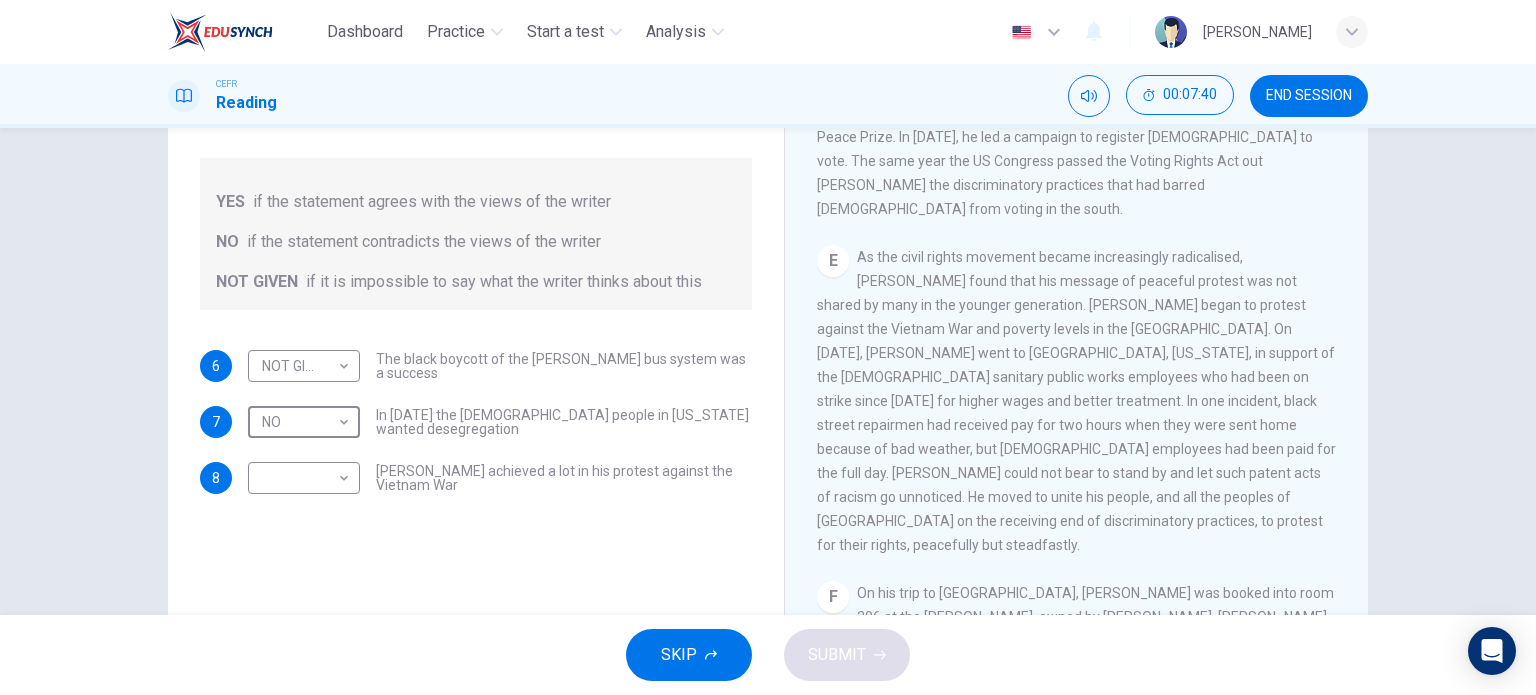 scroll, scrollTop: 1242, scrollLeft: 0, axis: vertical 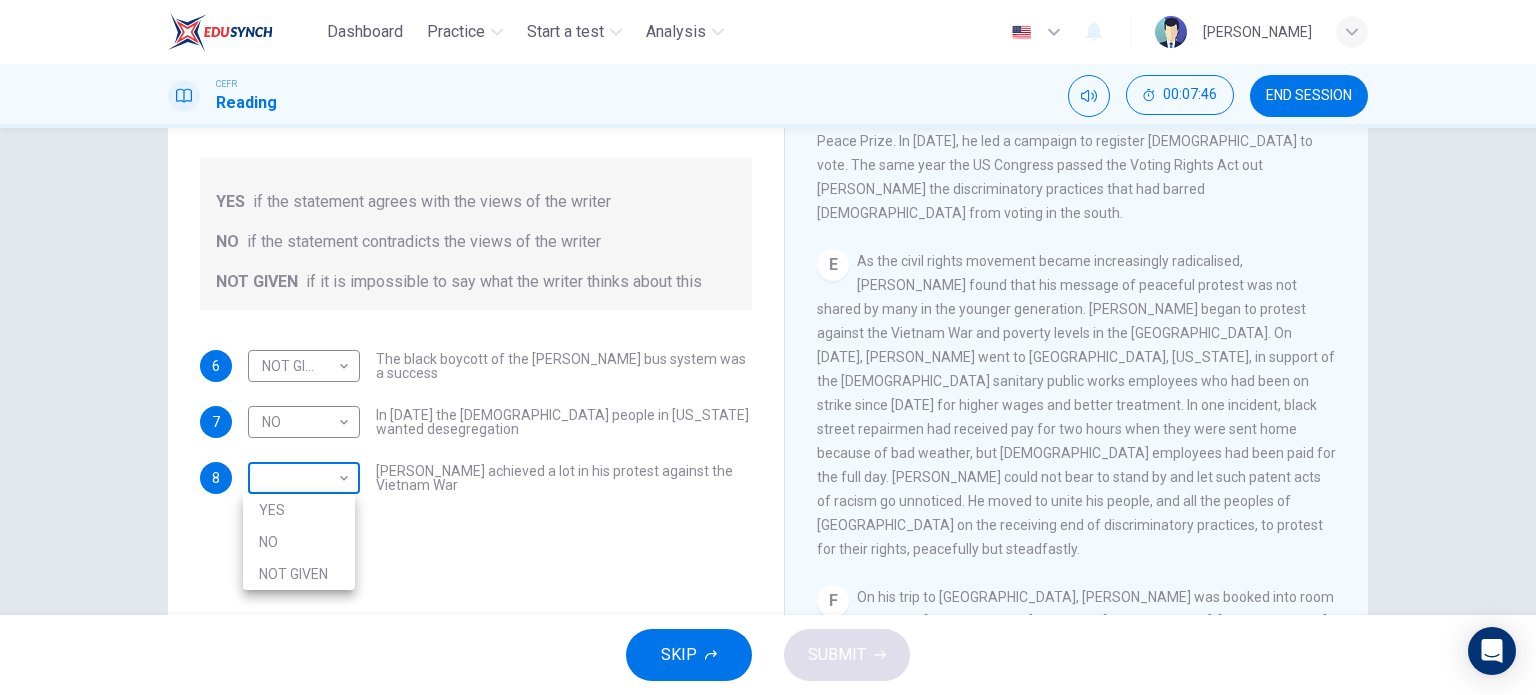 click on "Dashboard Practice Start a test Analysis English en ​ [PERSON_NAME] CEFR Reading 00:07:46 END SESSION Questions 6 - 8 Do the following statements agree with the information given in the Reading Passage? In the space below, write YES if the statement agrees with the views of the writer NO if the statement contradicts the views of the writer NOT GIVEN if it is impossible to say what the writer thinks about this 6 NOT GIVEN NOT GIVEN ​ The black boycott of the [PERSON_NAME] bus system was a success 7 NO NO ​ In [DATE] the [DEMOGRAPHIC_DATA] people in [US_STATE] wanted desegregation 8 ​ ​ [PERSON_NAME] achieved a lot in his protest against the Vietnam War [PERSON_NAME] CLICK TO ZOOM Click to Zoom A B C D E F SKIP SUBMIT Dashboard Practice Start a test Analysis Notifications © Copyright  2025
YES NO NOT GIVEN" at bounding box center [768, 347] 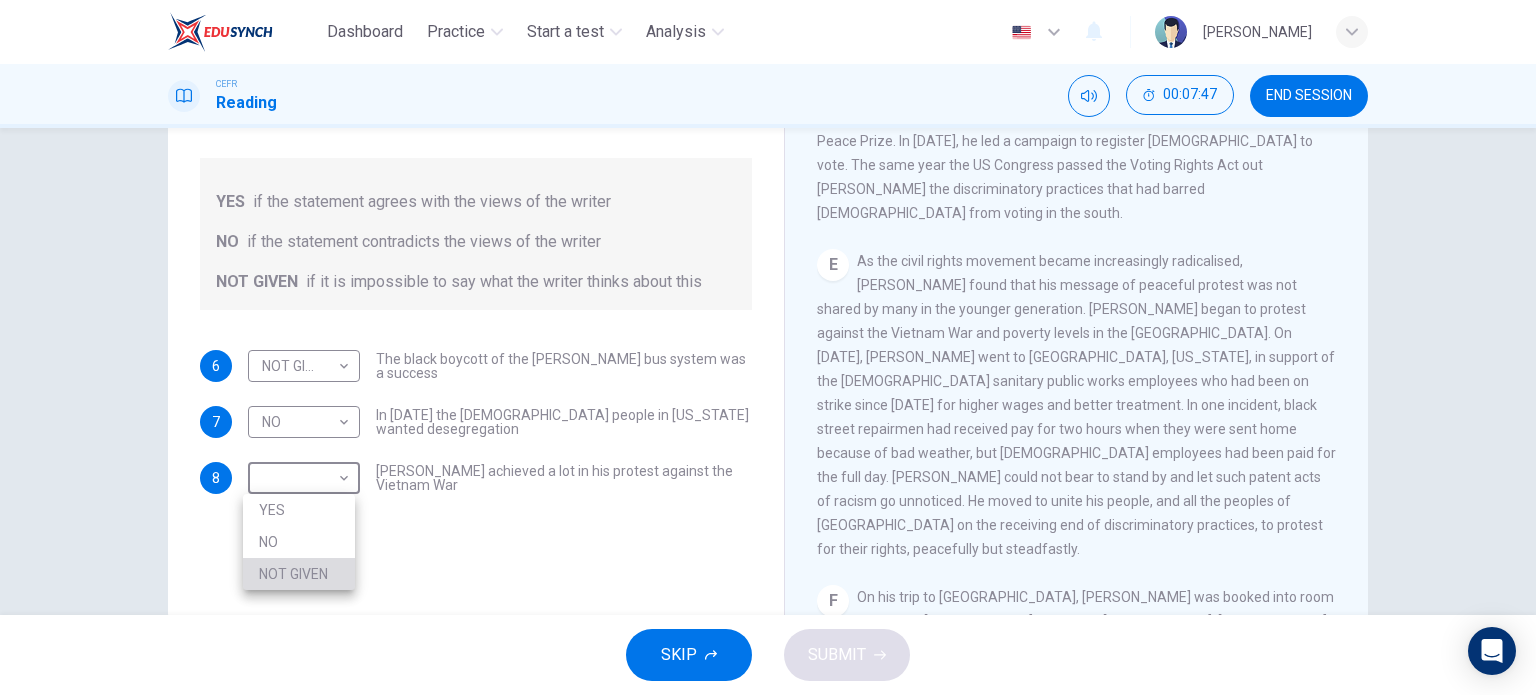 click on "NOT GIVEN" at bounding box center [299, 574] 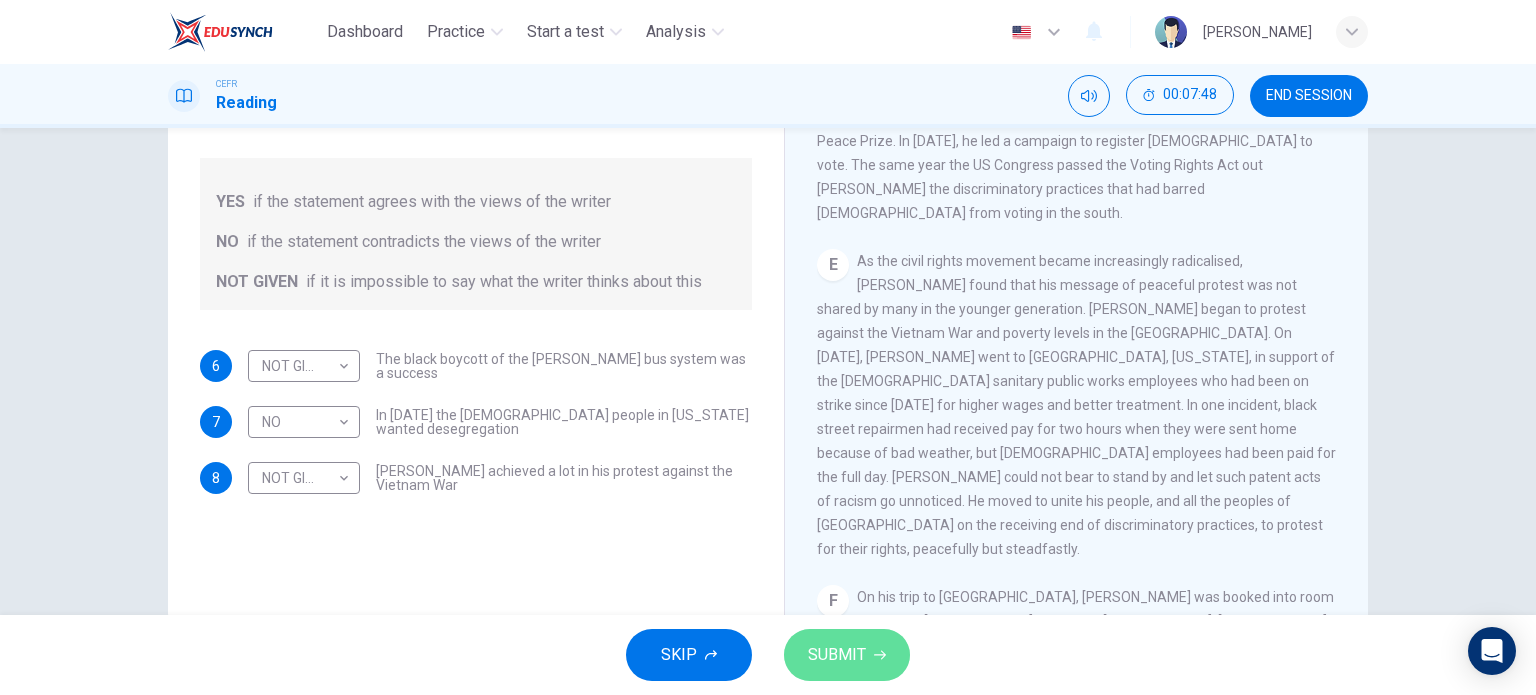 click on "SUBMIT" at bounding box center (847, 655) 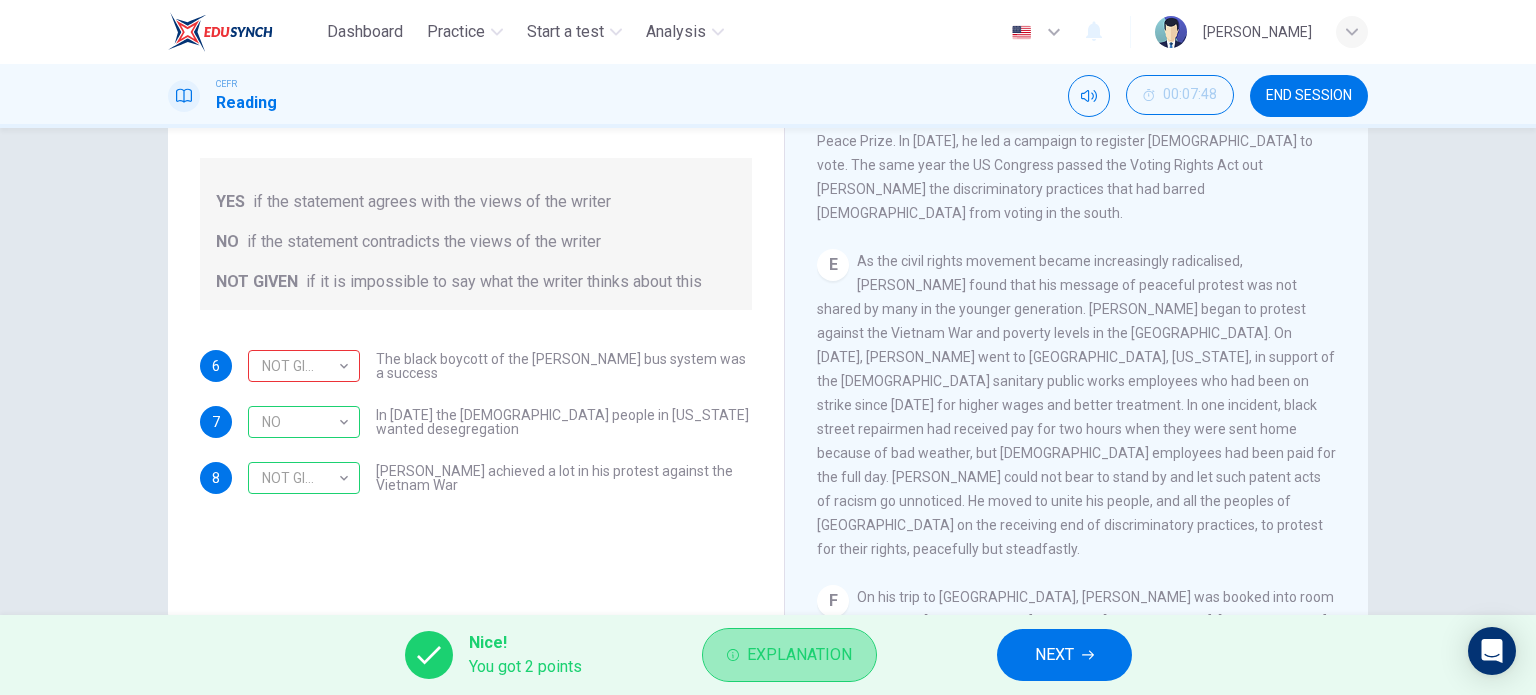 click on "Explanation" at bounding box center [799, 655] 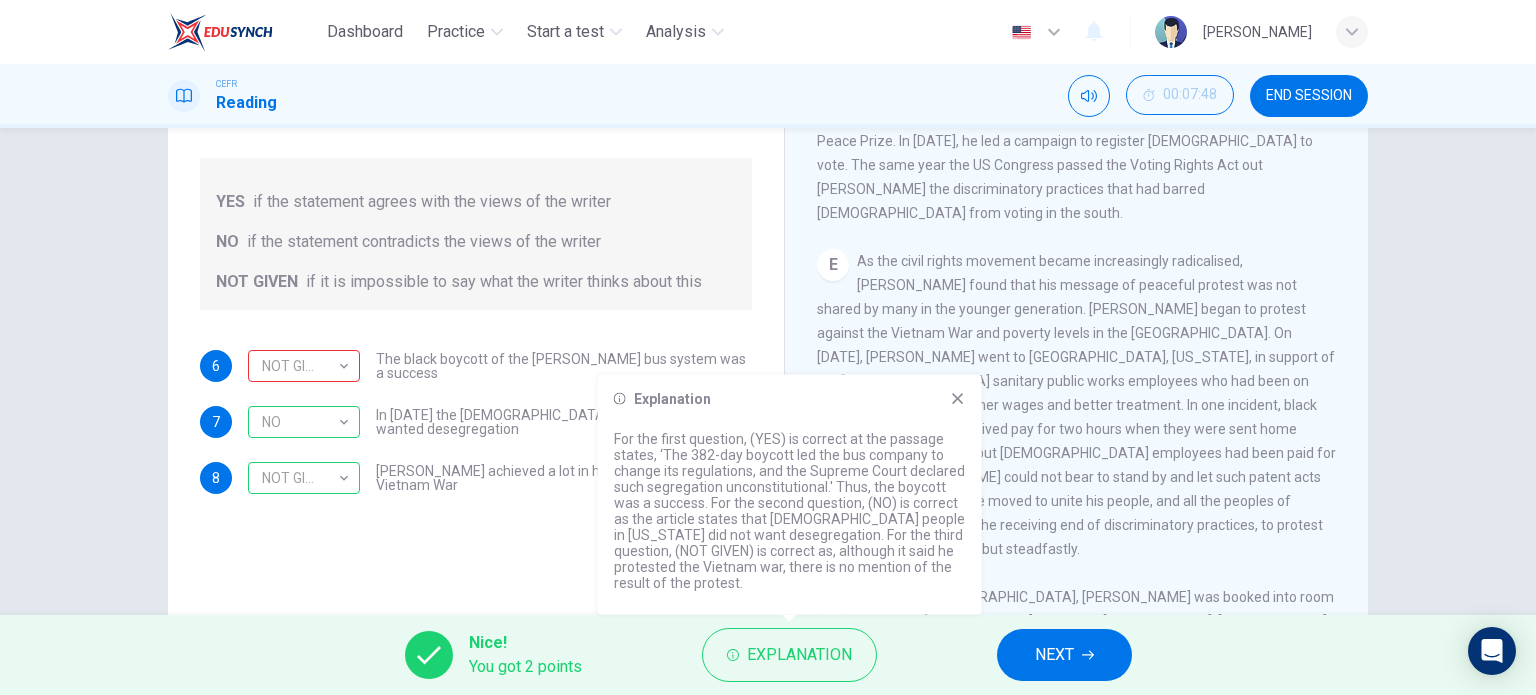 click on "NEXT" at bounding box center (1054, 655) 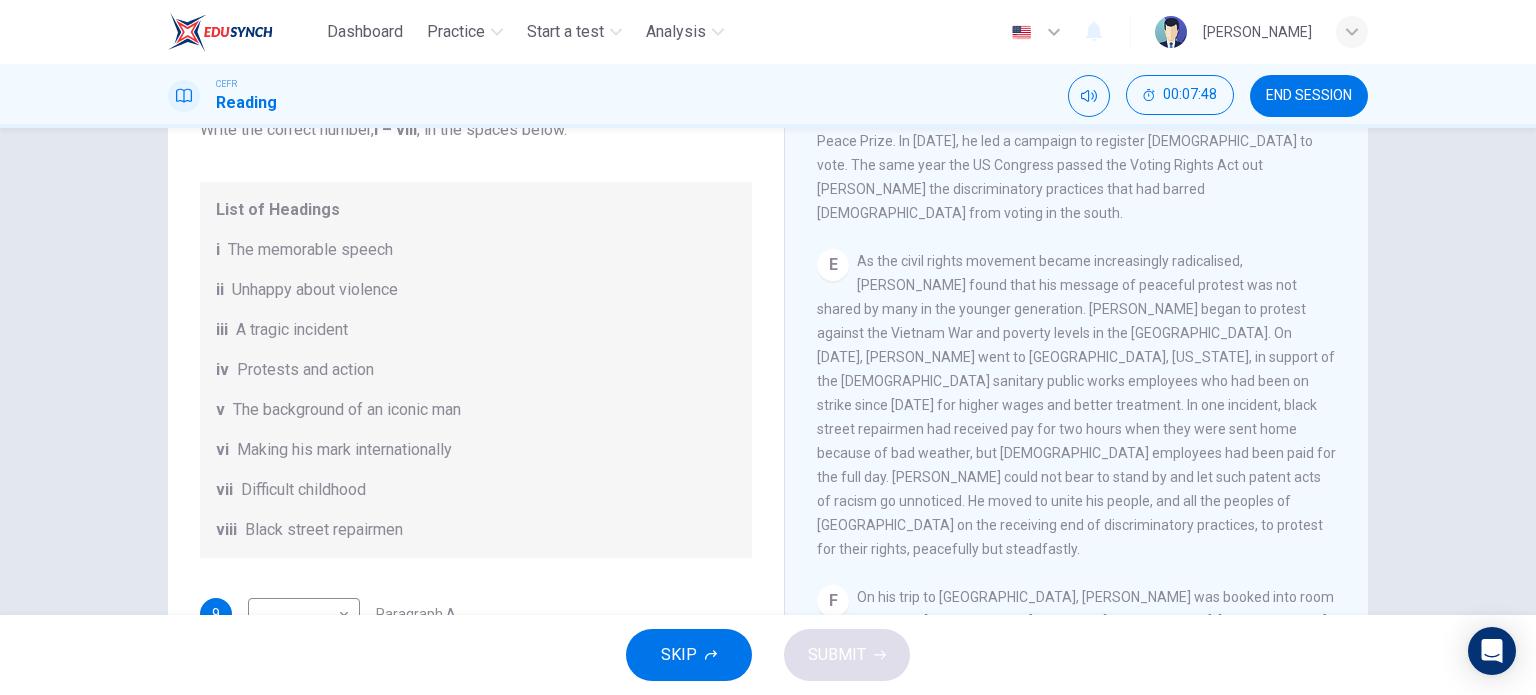 scroll, scrollTop: 288, scrollLeft: 0, axis: vertical 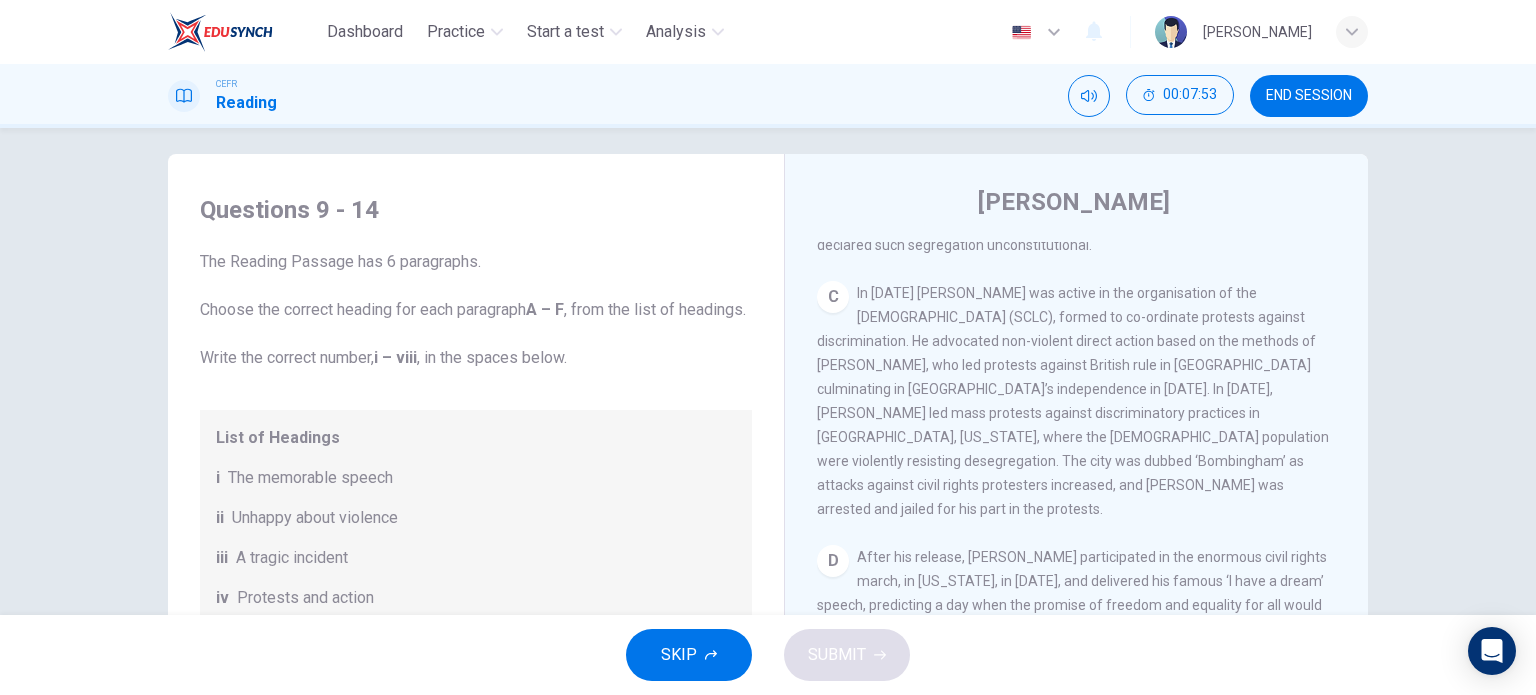 click on "The Reading Passage has 6 paragraphs.
Choose the correct heading for each paragraph  A – F , from the list of headings.
Write the correct number,  i – viii , in the spaces below." at bounding box center (476, 310) 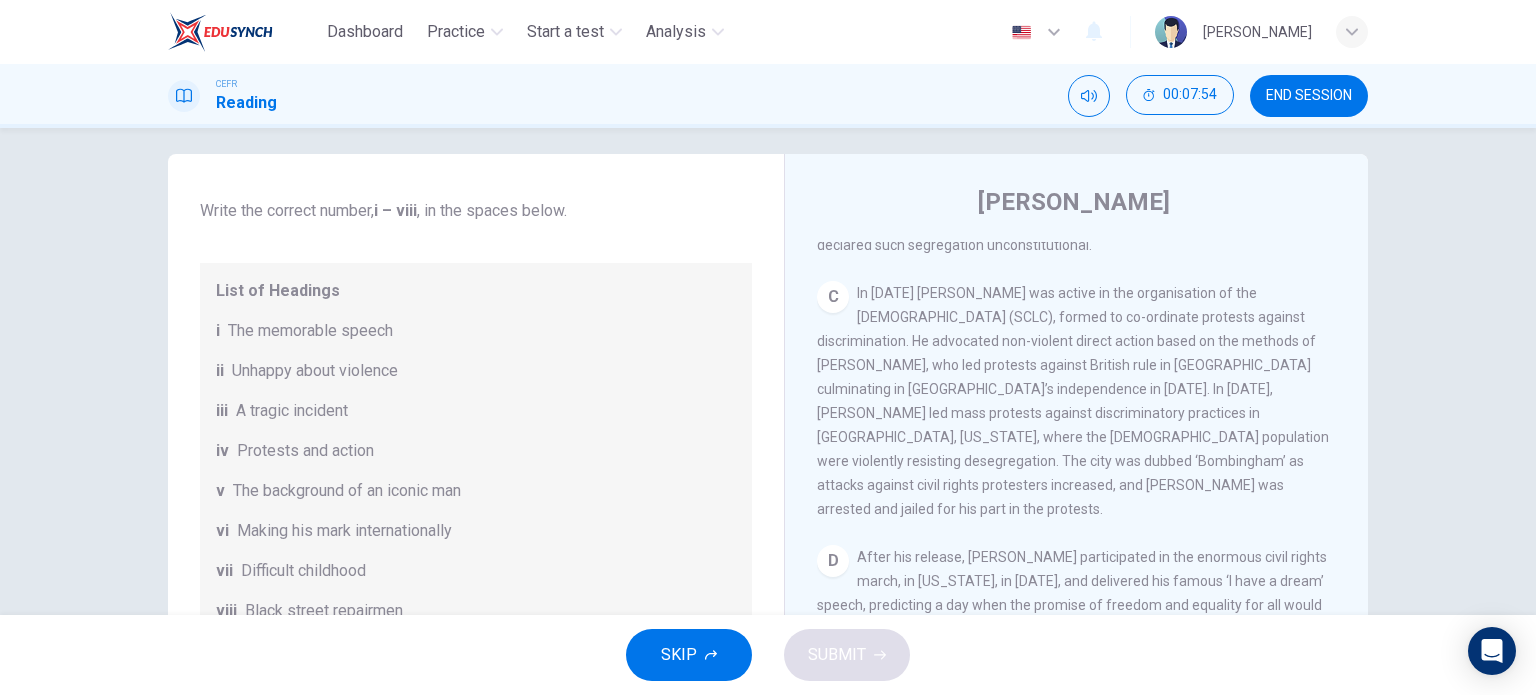 scroll, scrollTop: 148, scrollLeft: 0, axis: vertical 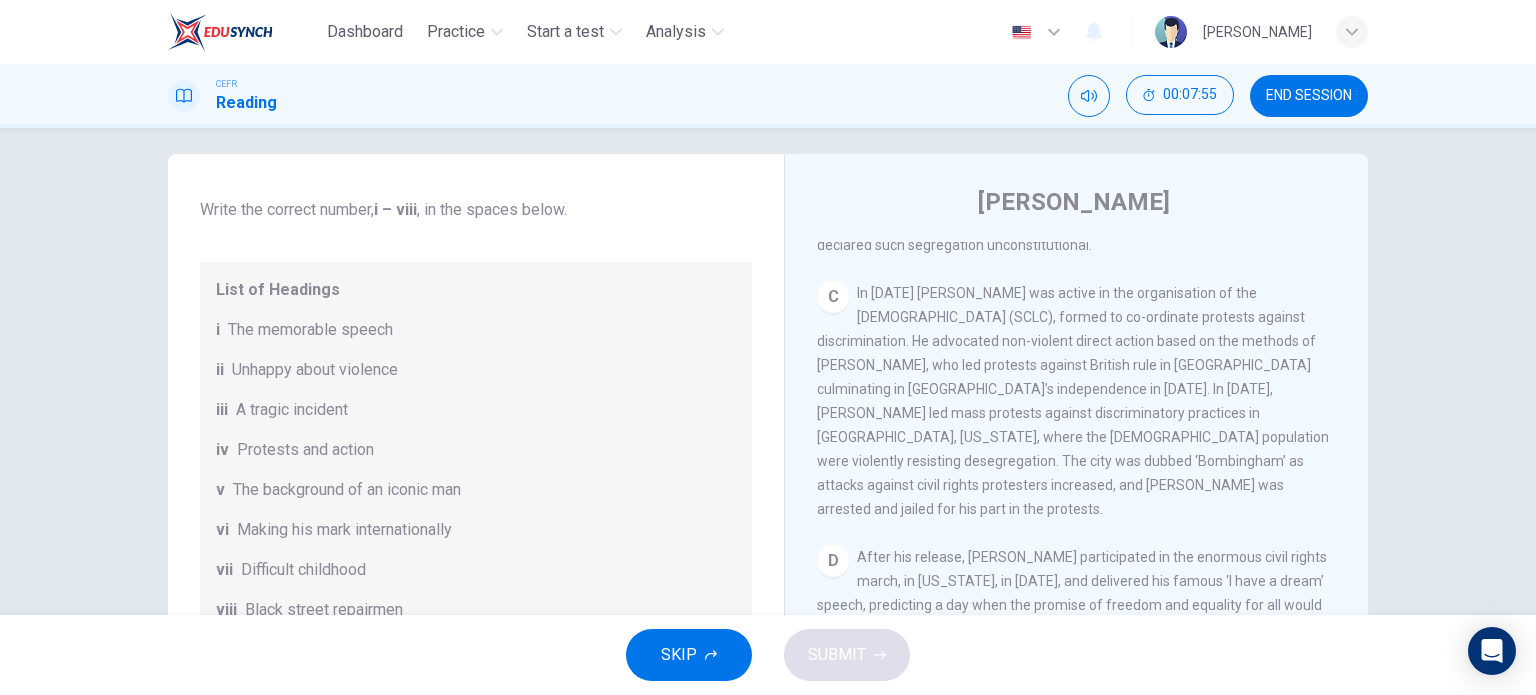 click on "The memorable speech" at bounding box center (310, 330) 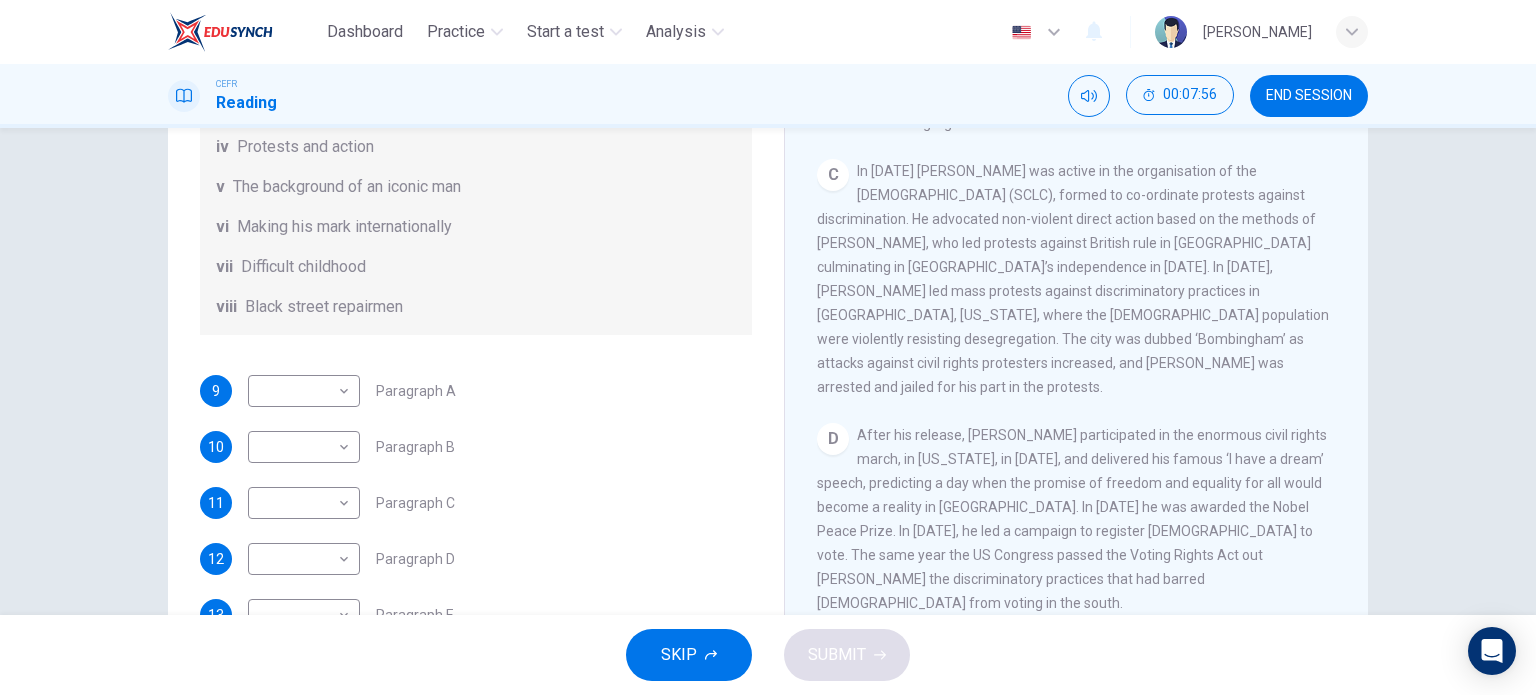 scroll, scrollTop: 136, scrollLeft: 0, axis: vertical 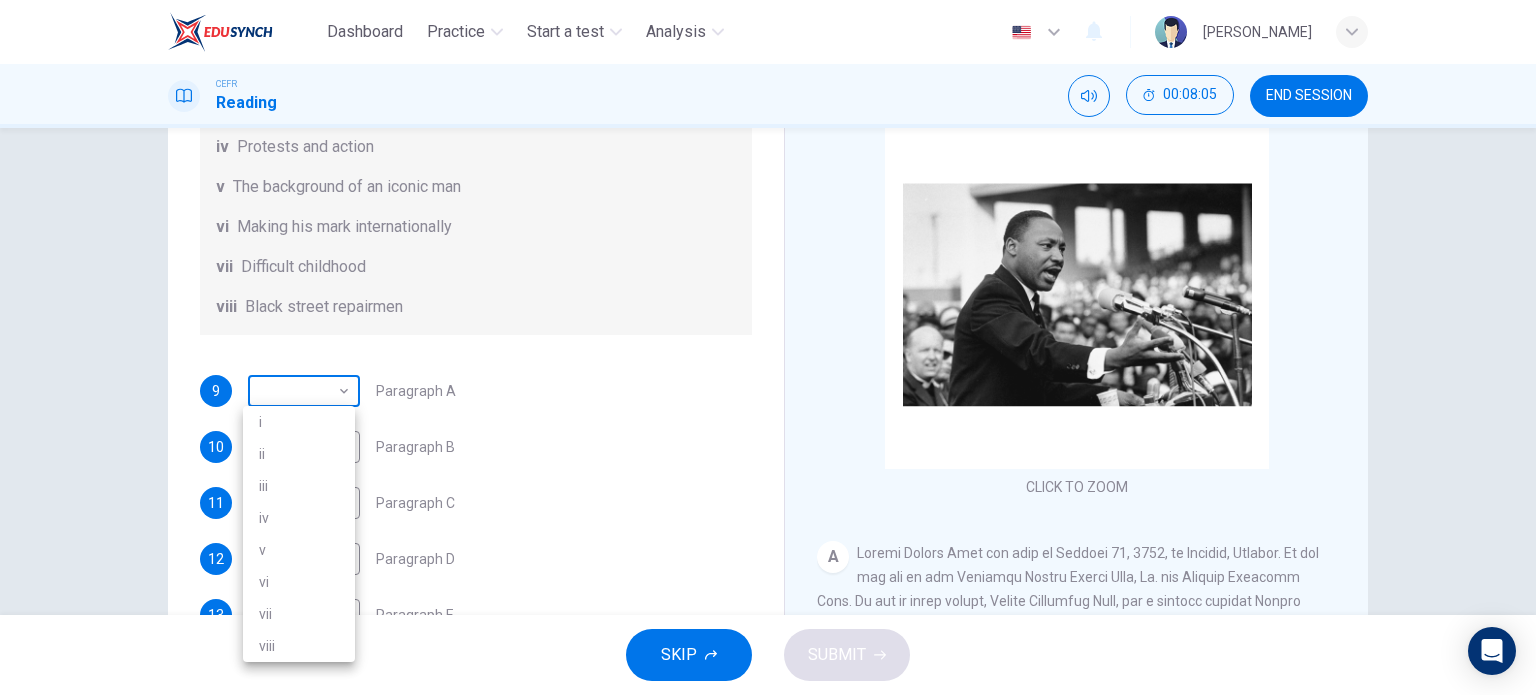 click on "Dashboard Practice Start a test Analysis English en ​ [PERSON_NAME] CEFR Reading 00:08:05 END SESSION Questions 9 - 14 The Reading Passage has 6 paragraphs.
Choose the correct heading for each paragraph  A – F , from the list of headings.
Write the correct number,  i – viii , in the spaces below. List of Headings i The memorable speech ii Unhappy about violence iii A tragic incident iv Protests and action v The background of an iconic man vi Making his mark internationally vii Difficult childhood viii Black street repairmen 9 ​ ​ Paragraph A 10 ​ ​ Paragraph B 11 ​ ​ Paragraph C 12 ​ ​ Paragraph D 13 ​ ​ Paragraph E 14 ​ ​ Paragraph F [PERSON_NAME] CLICK TO ZOOM Click to Zoom A B C D E F SKIP SUBMIT Dashboard Practice Start a test Analysis Notifications © Copyright  2025
i ii iii iv v vi vii viii" at bounding box center (768, 347) 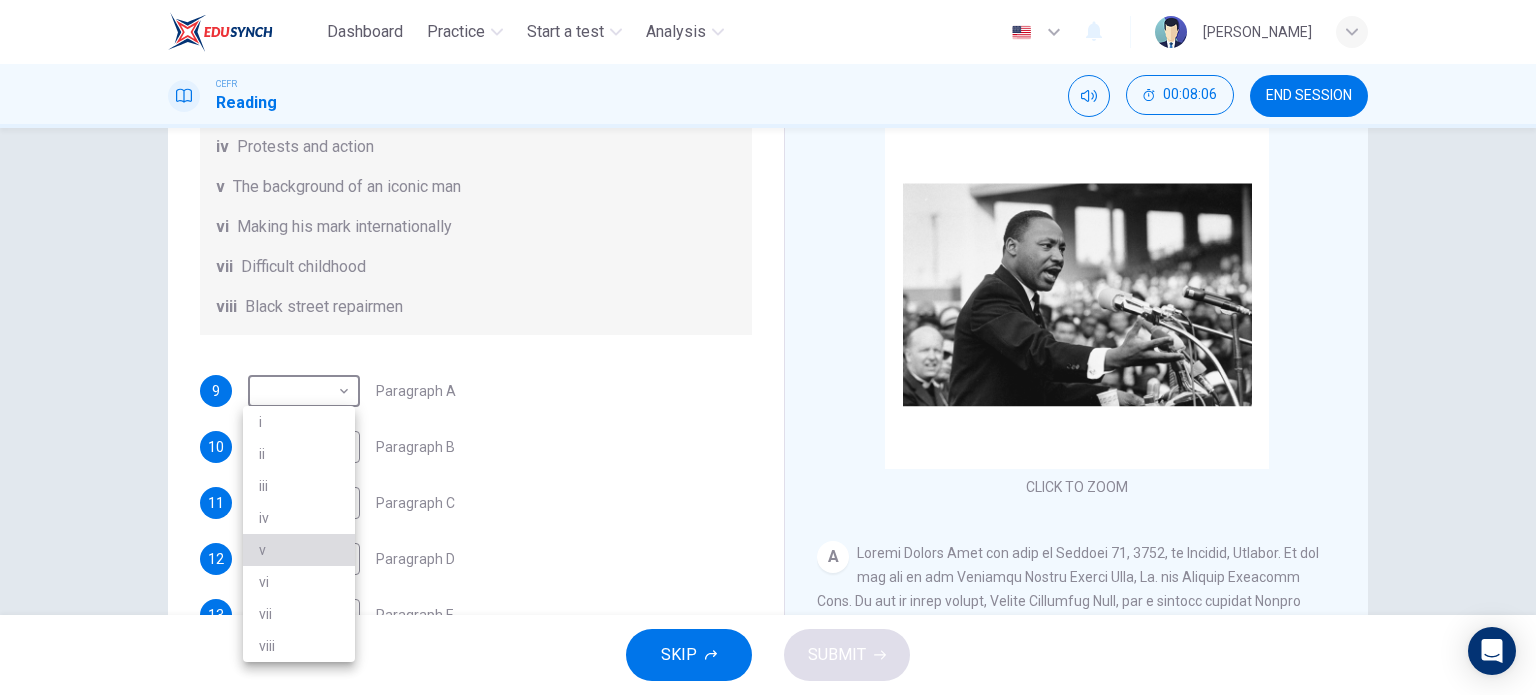 click on "v" at bounding box center (299, 550) 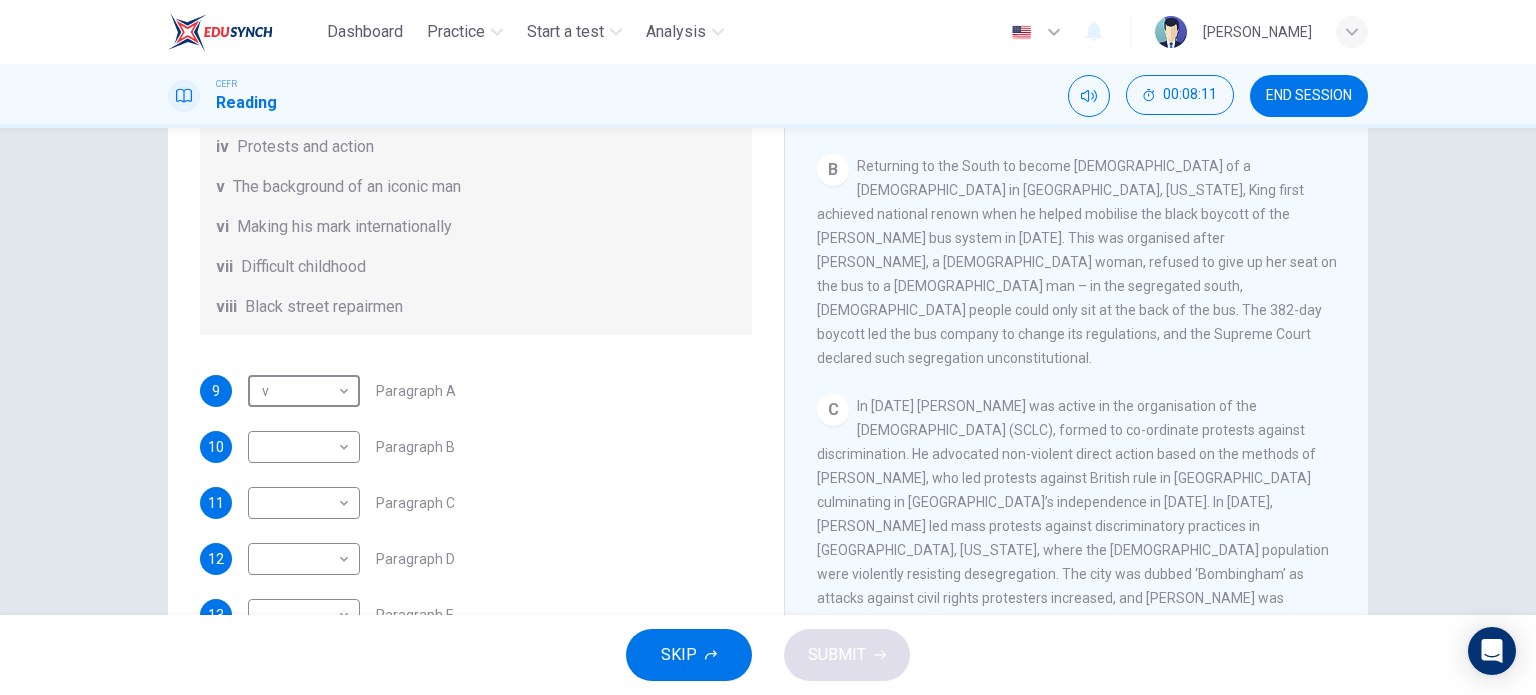 scroll, scrollTop: 726, scrollLeft: 0, axis: vertical 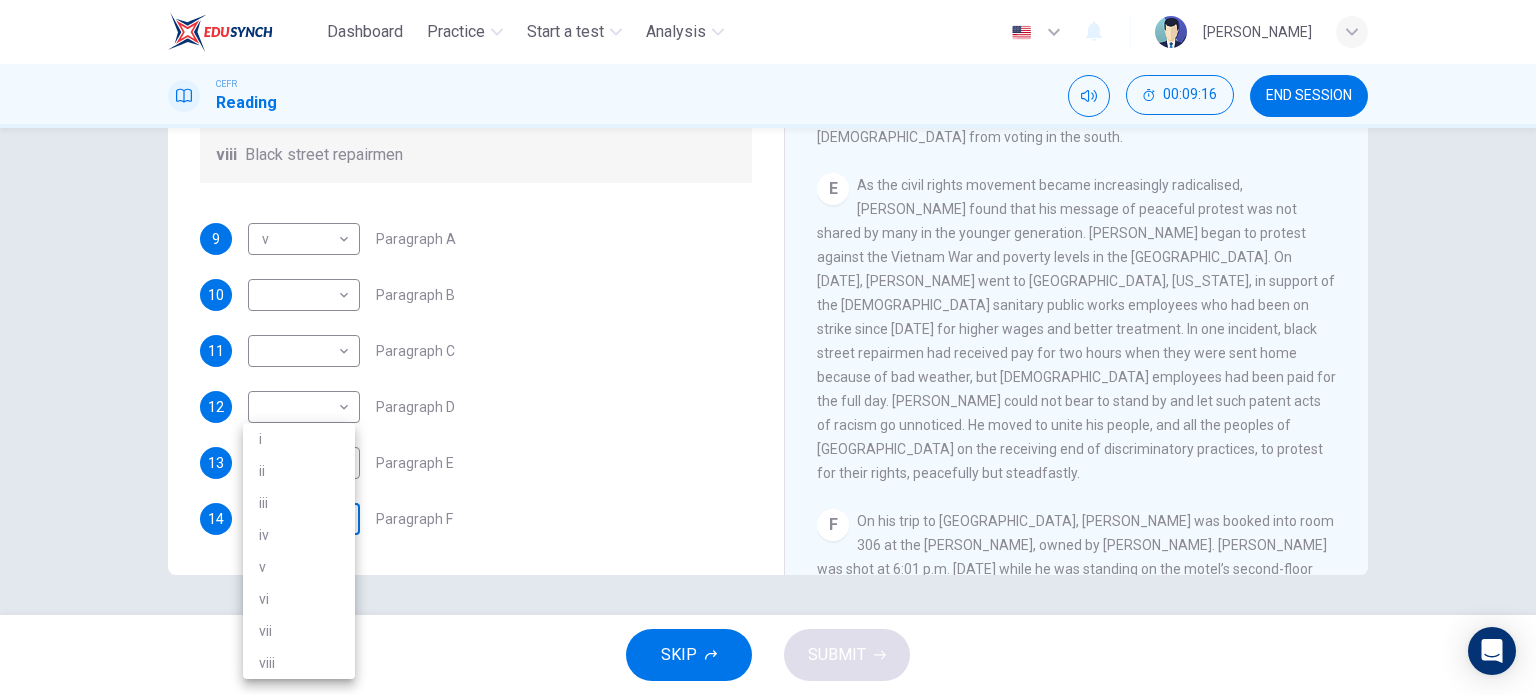 click on "Dashboard Practice Start a test Analysis English en ​ [PERSON_NAME] Reading 00:09:16 END SESSION Questions 9 - 14 The Reading Passage has 6 paragraphs.
Choose the correct heading for each paragraph  A – F , from the list of headings.
Write the correct number,  i – viii , in the spaces below. List of Headings i The memorable speech ii Unhappy about violence iii A tragic incident iv Protests and action v The background of an iconic man vi Making his mark internationally vii Difficult childhood viii Black street repairmen 9 v v ​ Paragraph A 10 ​ ​ Paragraph B 11 ​ ​ Paragraph C 12 ​ ​ Paragraph D 13 ​ ​ Paragraph E 14 ​ ​ Paragraph F [PERSON_NAME] CLICK TO ZOOM Click to Zoom A B C D E F SKIP SUBMIT Dashboard Practice Start a test Analysis Notifications © Copyright  2025
i ii iii iv v vi vii viii" at bounding box center (768, 347) 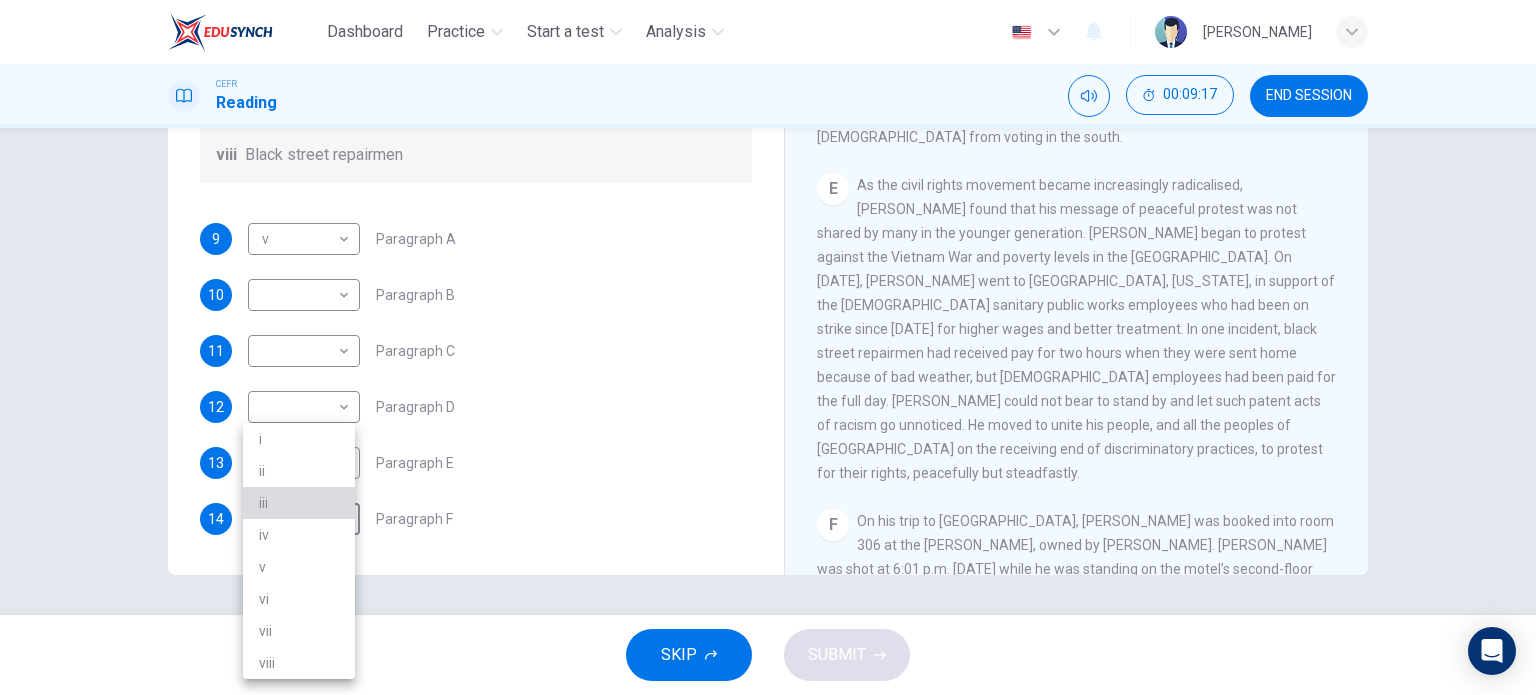 click on "iii" at bounding box center (299, 503) 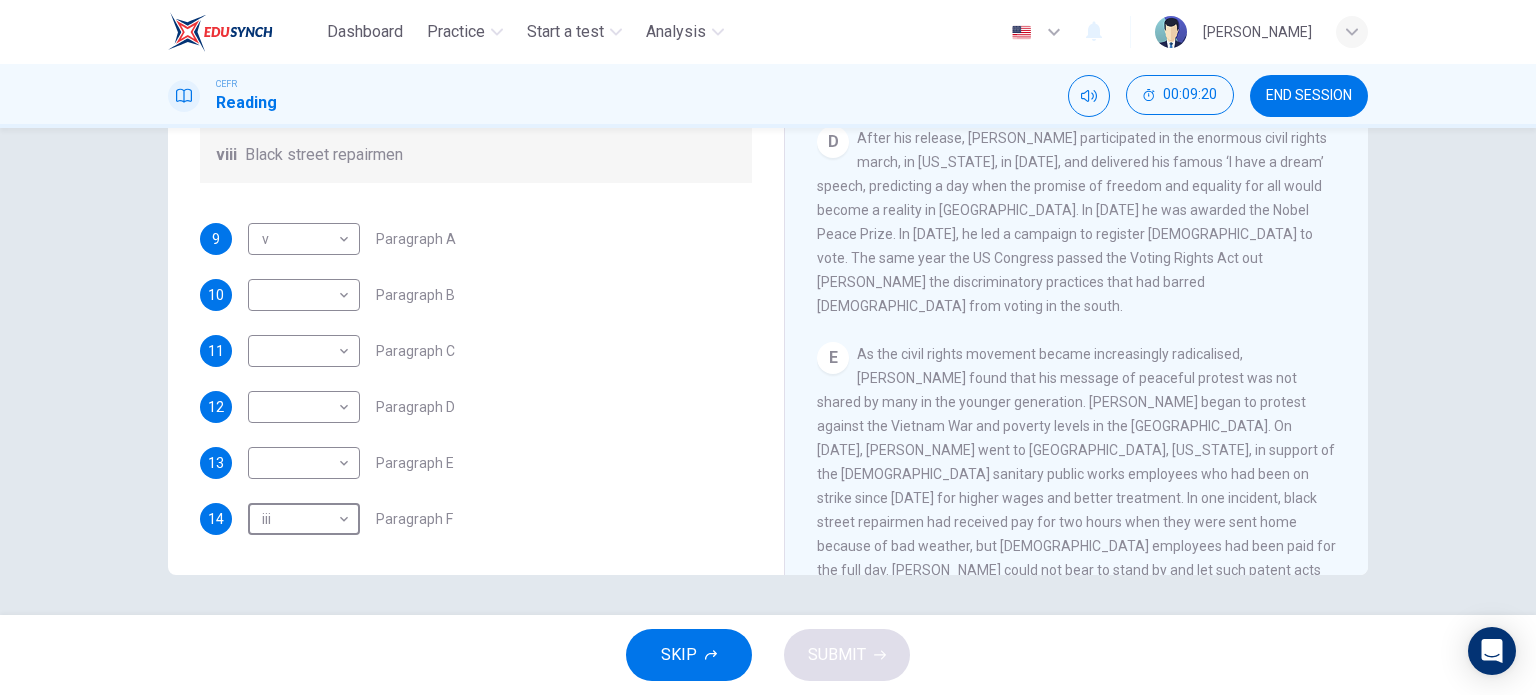 scroll, scrollTop: 1104, scrollLeft: 0, axis: vertical 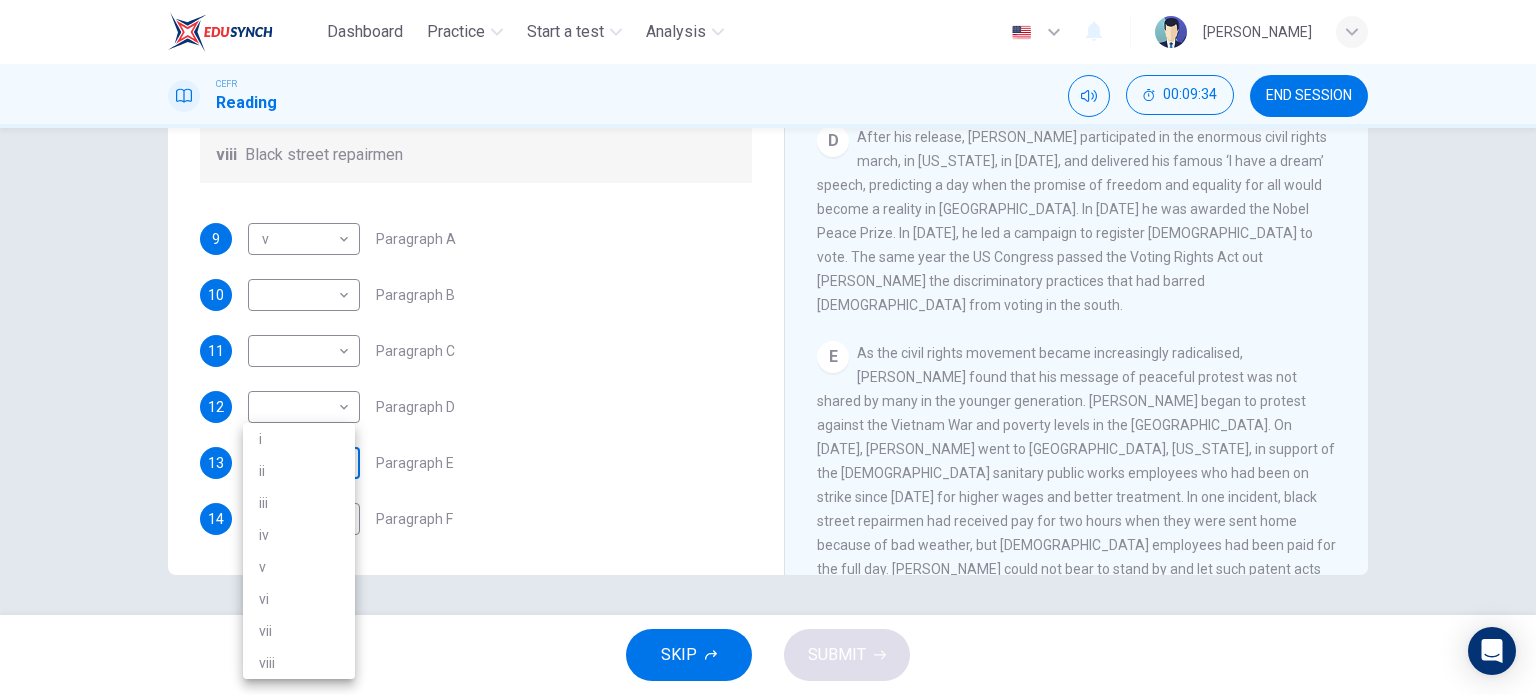 click on "Dashboard Practice Start a test Analysis English en ​ [PERSON_NAME] CEFR Reading 00:09:34 END SESSION Questions 9 - 14 The Reading Passage has 6 paragraphs.
Choose the correct heading for each paragraph  A – F , from the list of headings.
Write the correct number,  i – viii , in the spaces below. List of Headings i The memorable speech ii Unhappy about violence iii A tragic incident iv Protests and action v The background of an iconic man vi Making his mark internationally vii Difficult childhood viii Black street repairmen 9 v v ​ Paragraph A 10 ​ ​ Paragraph B 11 ​ ​ Paragraph C 12 ​ ​ Paragraph D 13 ​ ​ Paragraph E 14 iii iii ​ Paragraph F [PERSON_NAME] CLICK TO ZOOM Click to Zoom A B C D E F SKIP SUBMIT Dashboard Practice Start a test Analysis Notifications © Copyright  2025
i ii iii iv v vi vii viii" at bounding box center (768, 347) 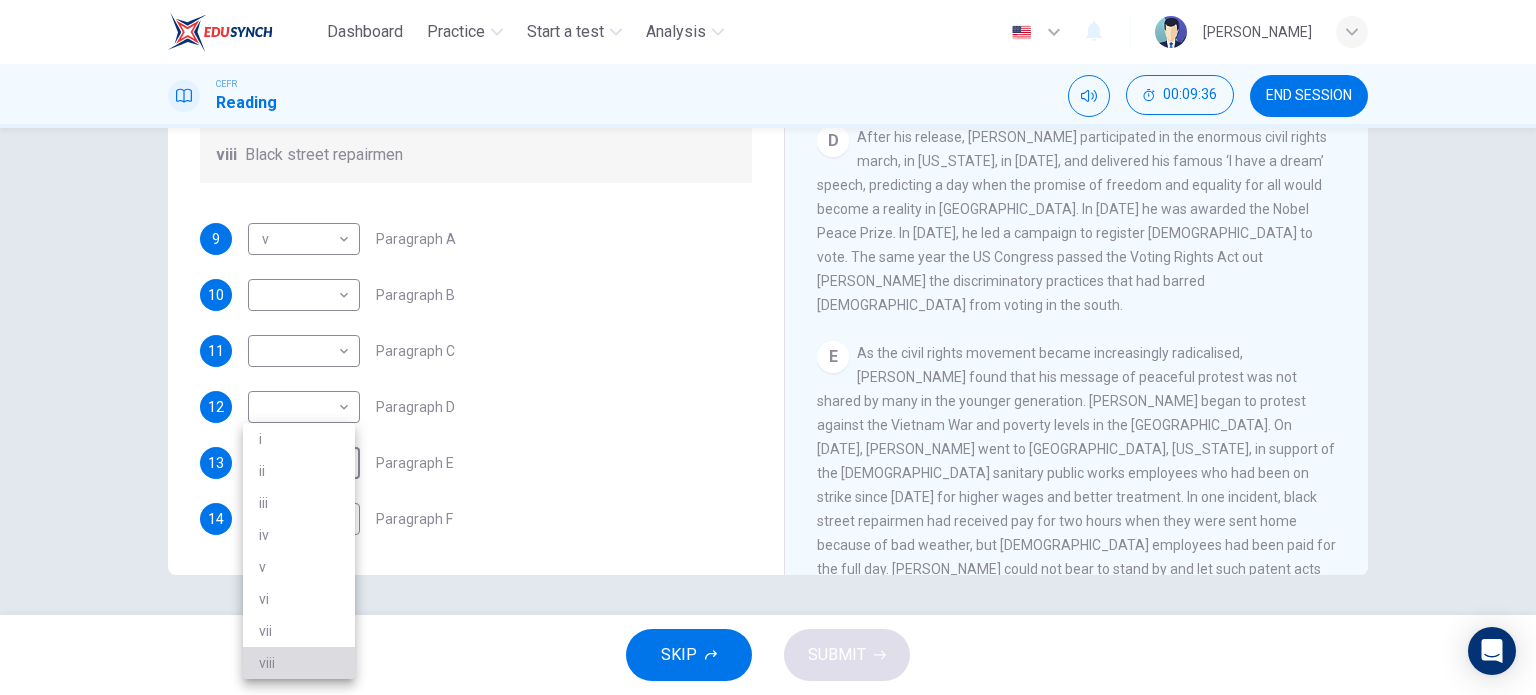 click on "viii" at bounding box center [299, 663] 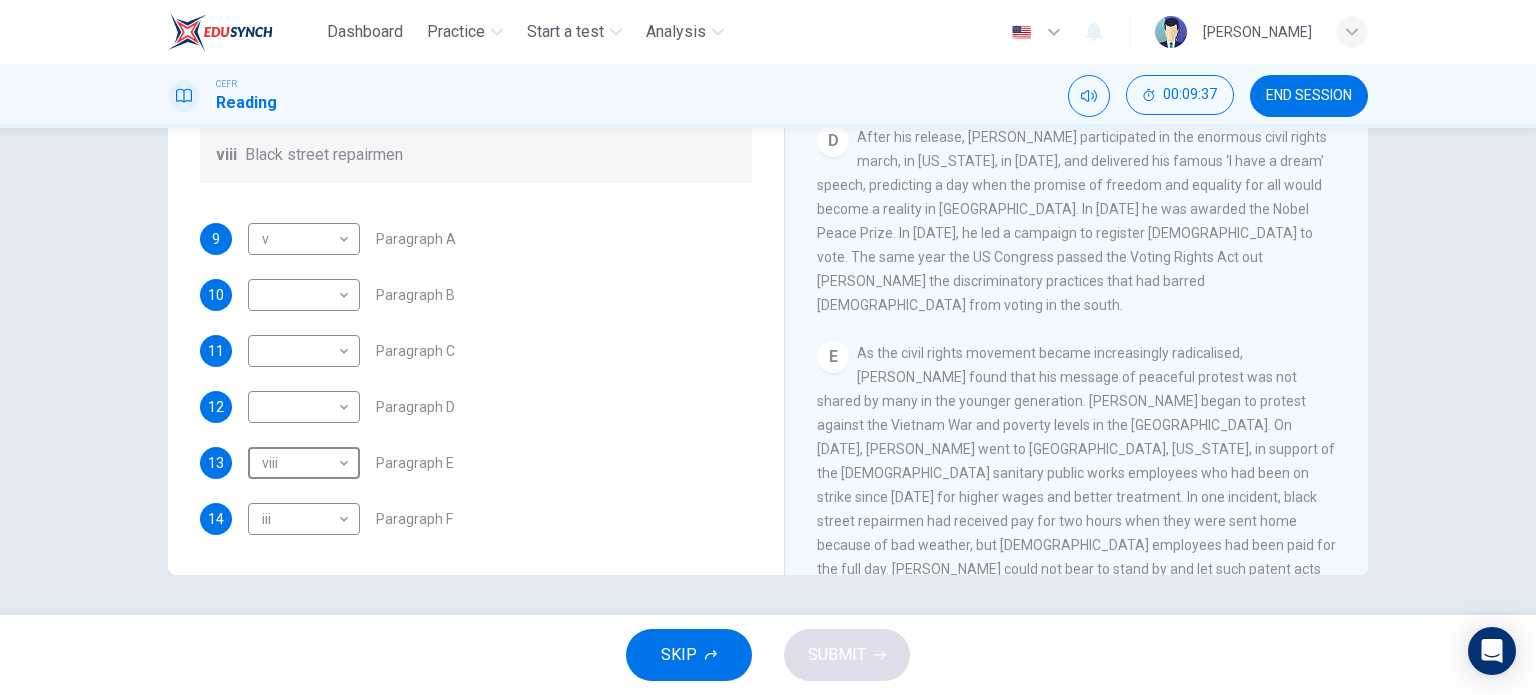 scroll, scrollTop: 0, scrollLeft: 0, axis: both 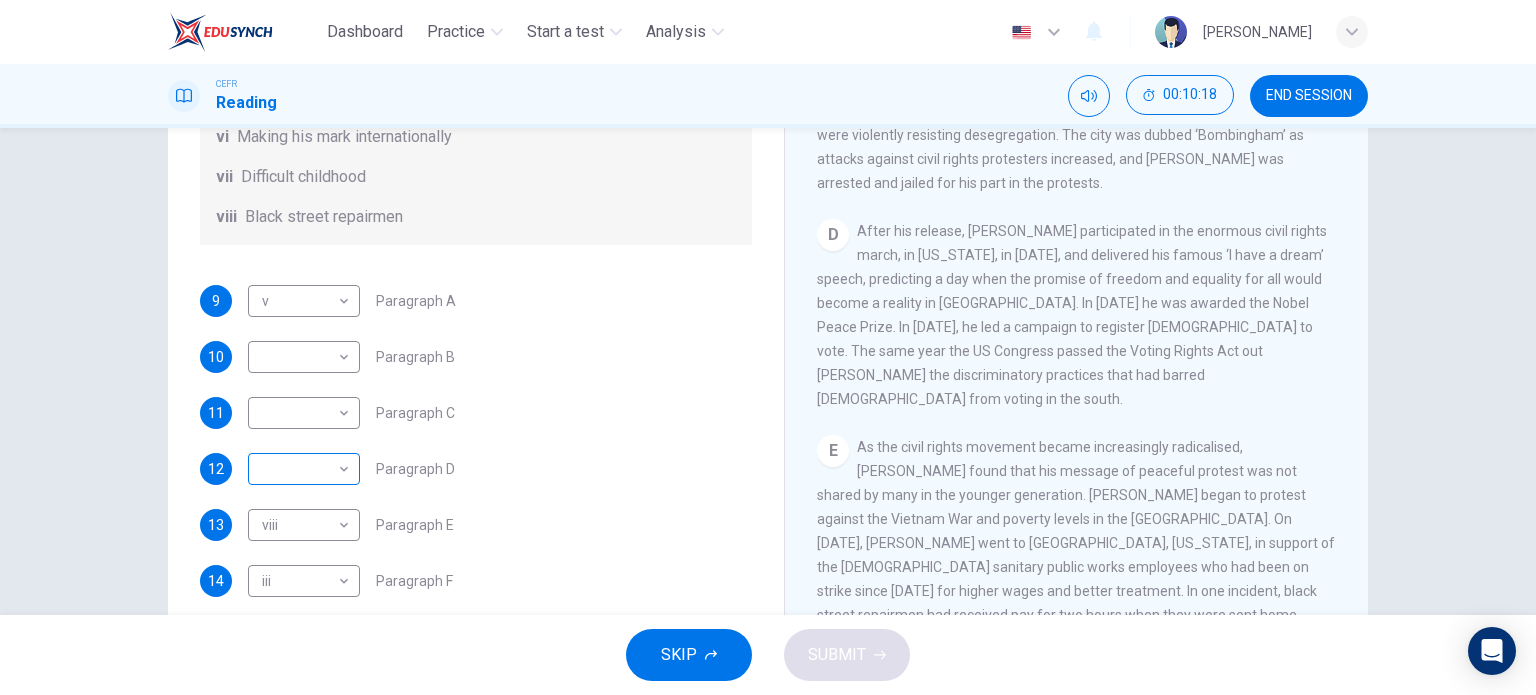 click on "Dashboard Practice Start a test Analysis English en ​ [PERSON_NAME] CEFR Reading 00:10:18 END SESSION Questions 9 - 14 The Reading Passage has 6 paragraphs.
Choose the correct heading for each paragraph  A – F , from the list of headings.
Write the correct number,  i – viii , in the spaces below. List of Headings i The memorable speech ii Unhappy about violence iii A tragic incident iv Protests and action v The background of an iconic man vi Making his mark internationally vii Difficult childhood viii Black street repairmen 9 v v ​ Paragraph A 10 ​ ​ Paragraph B 11 ​ ​ Paragraph C 12 ​ ​ Paragraph D 13 viii viii ​ Paragraph E 14 iii iii ​ Paragraph F [PERSON_NAME] CLICK TO ZOOM Click to Zoom A B C D E F SKIP SUBMIT Dashboard Practice Start a test Analysis Notifications © Copyright  2025" at bounding box center [768, 347] 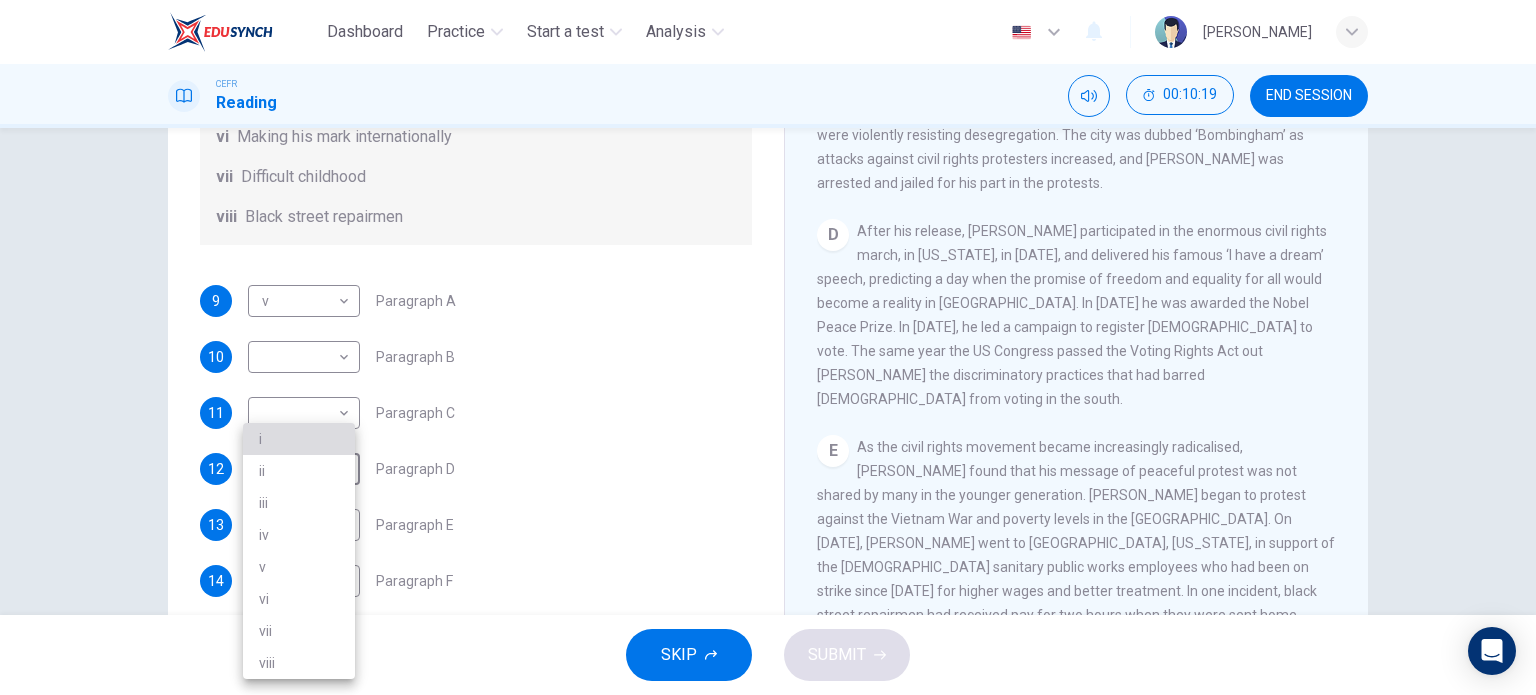 click on "i" at bounding box center (299, 439) 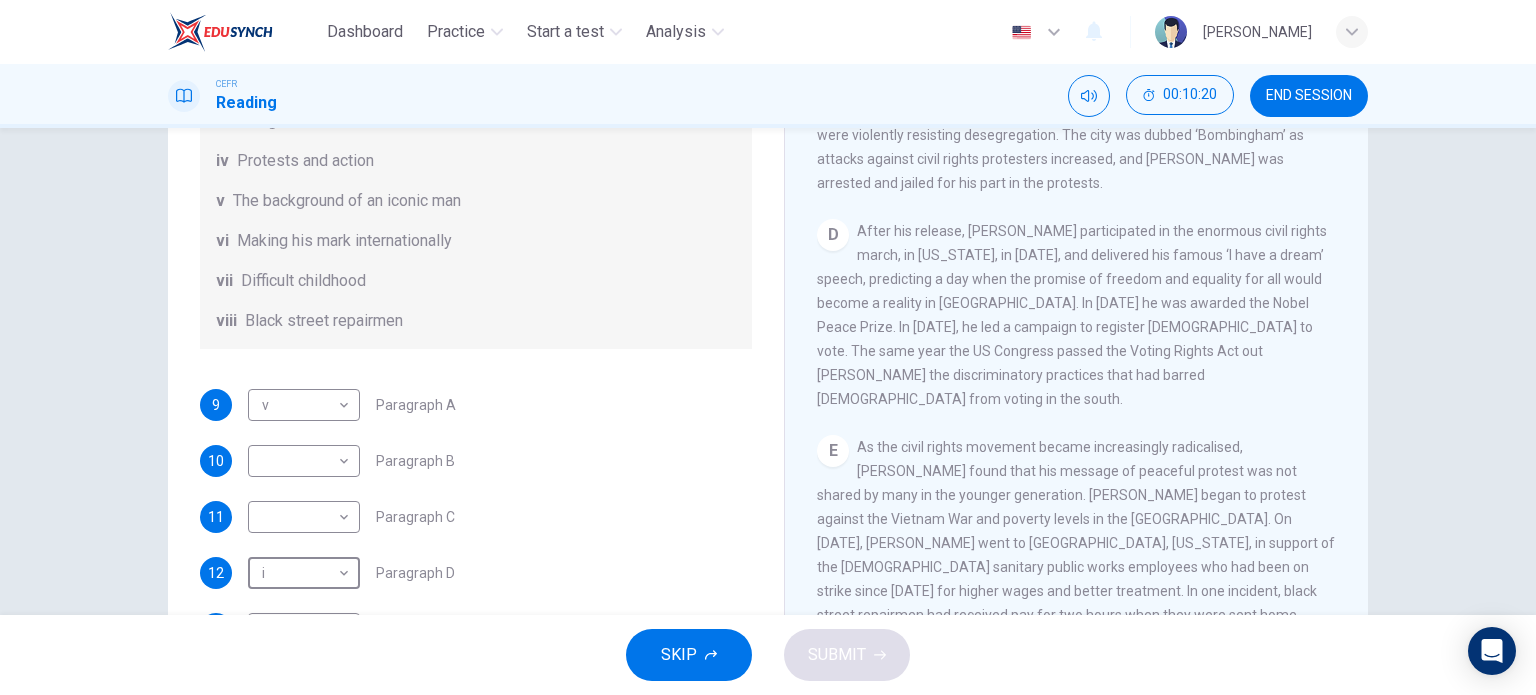 scroll, scrollTop: 224, scrollLeft: 0, axis: vertical 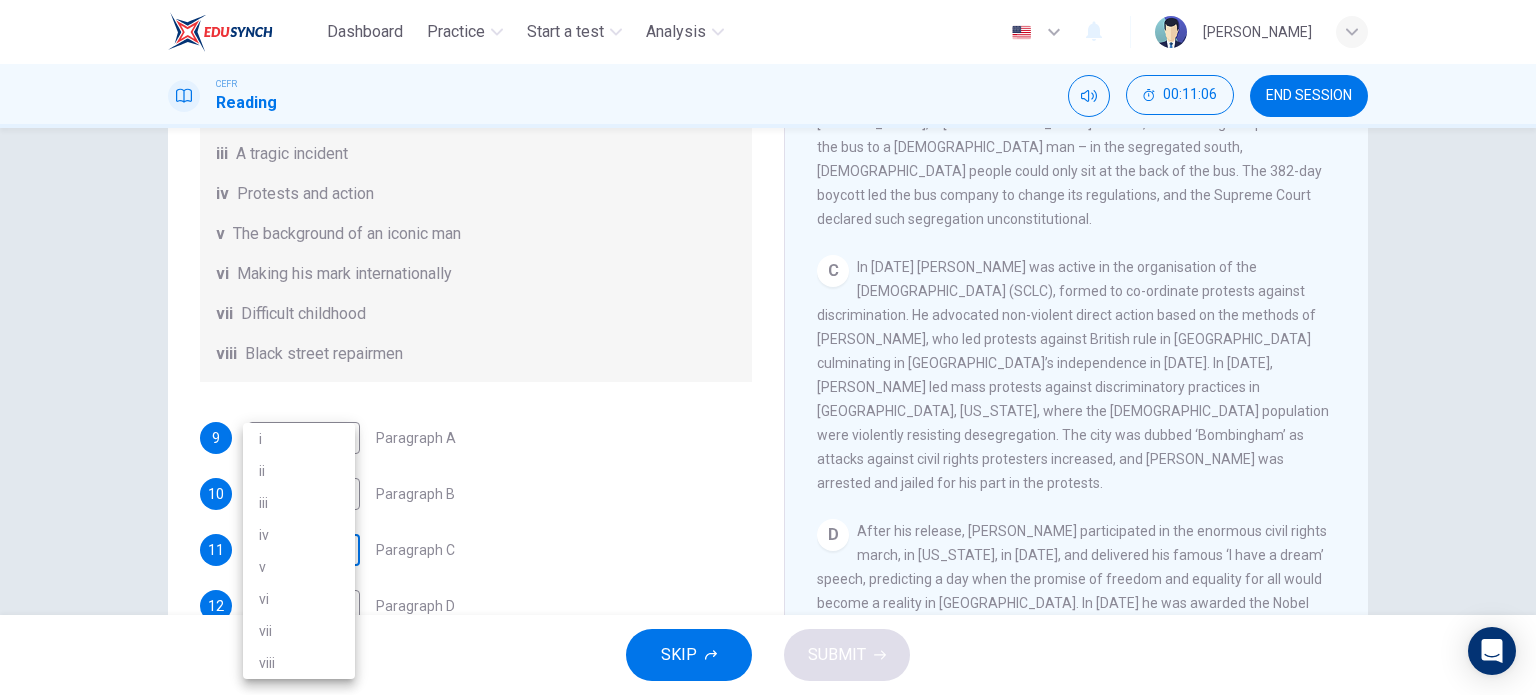 click on "Dashboard Practice Start a test Analysis English en ​ [PERSON_NAME] Reading 00:11:06 END SESSION Questions 9 - 14 The Reading Passage has 6 paragraphs.
Choose the correct heading for each paragraph  A – F , from the list of headings.
Write the correct number,  i – viii , in the spaces below. List of Headings i The memorable speech ii Unhappy about violence iii A tragic incident iv Protests and action v The background of an iconic man vi Making his mark internationally vii Difficult childhood viii Black street repairmen 9 v v ​ Paragraph A 10 ​ ​ Paragraph B 11 ​ ​ Paragraph C 12 i i ​ Paragraph D 13 viii viii ​ Paragraph E 14 iii iii ​ Paragraph F [PERSON_NAME] CLICK TO ZOOM Click to Zoom A B C D E F SKIP SUBMIT Dashboard Practice Start a test Analysis Notifications © Copyright  2025
i ii iii iv v vi vii viii" at bounding box center [768, 347] 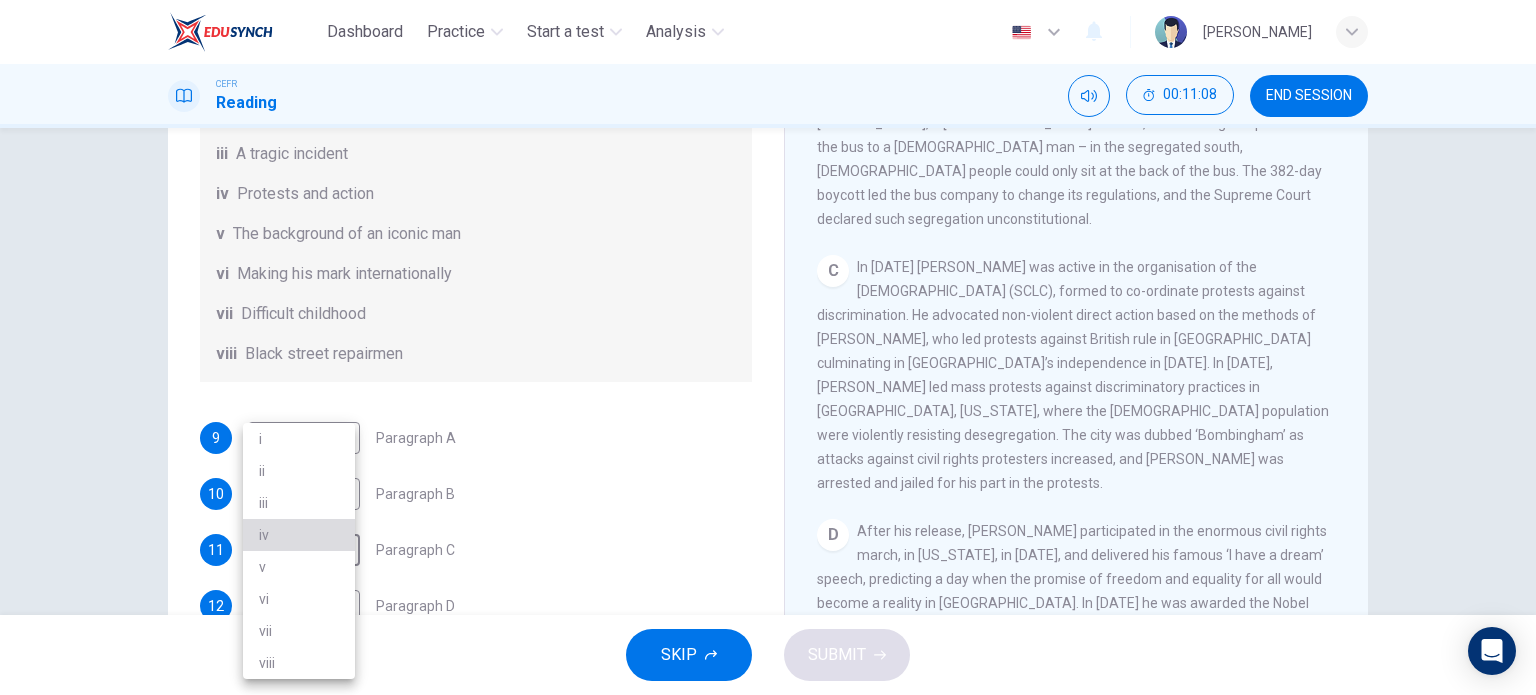 click on "iv" at bounding box center [299, 535] 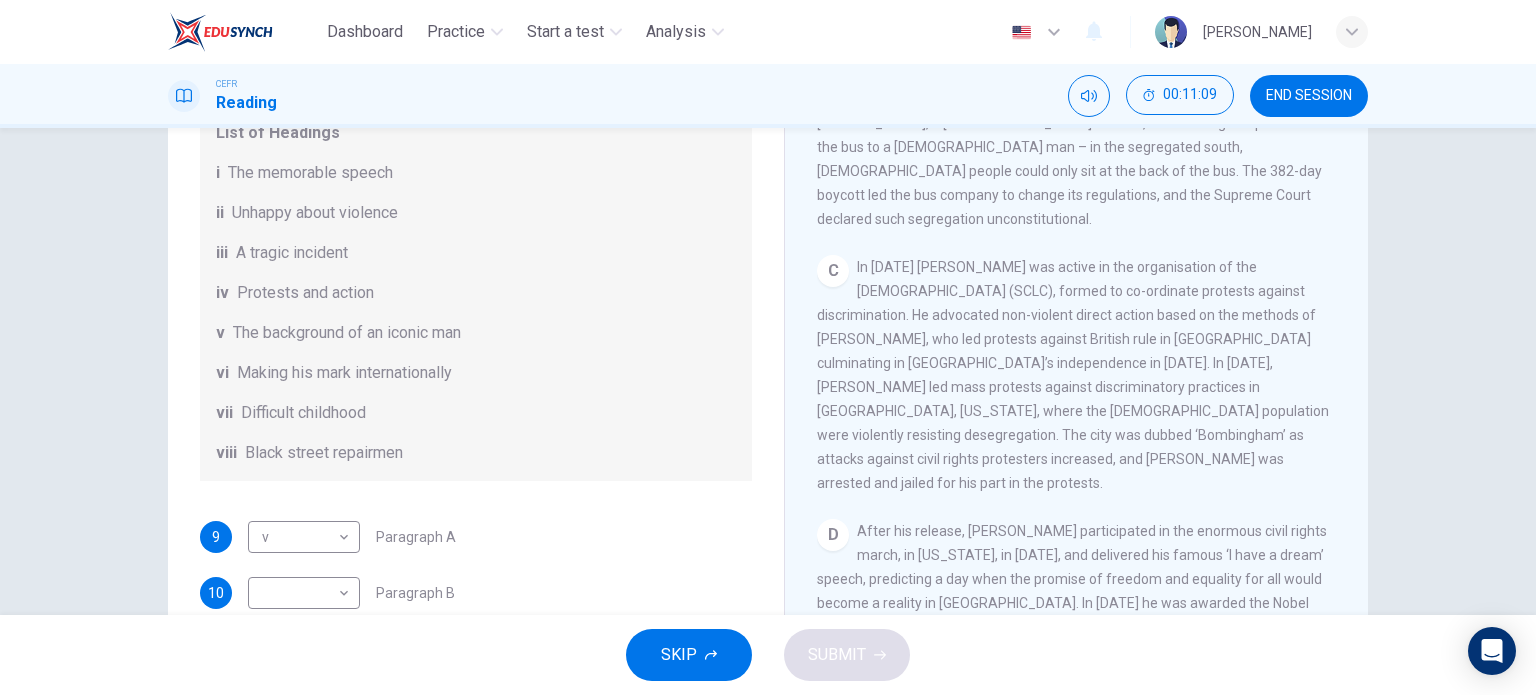 scroll, scrollTop: 92, scrollLeft: 0, axis: vertical 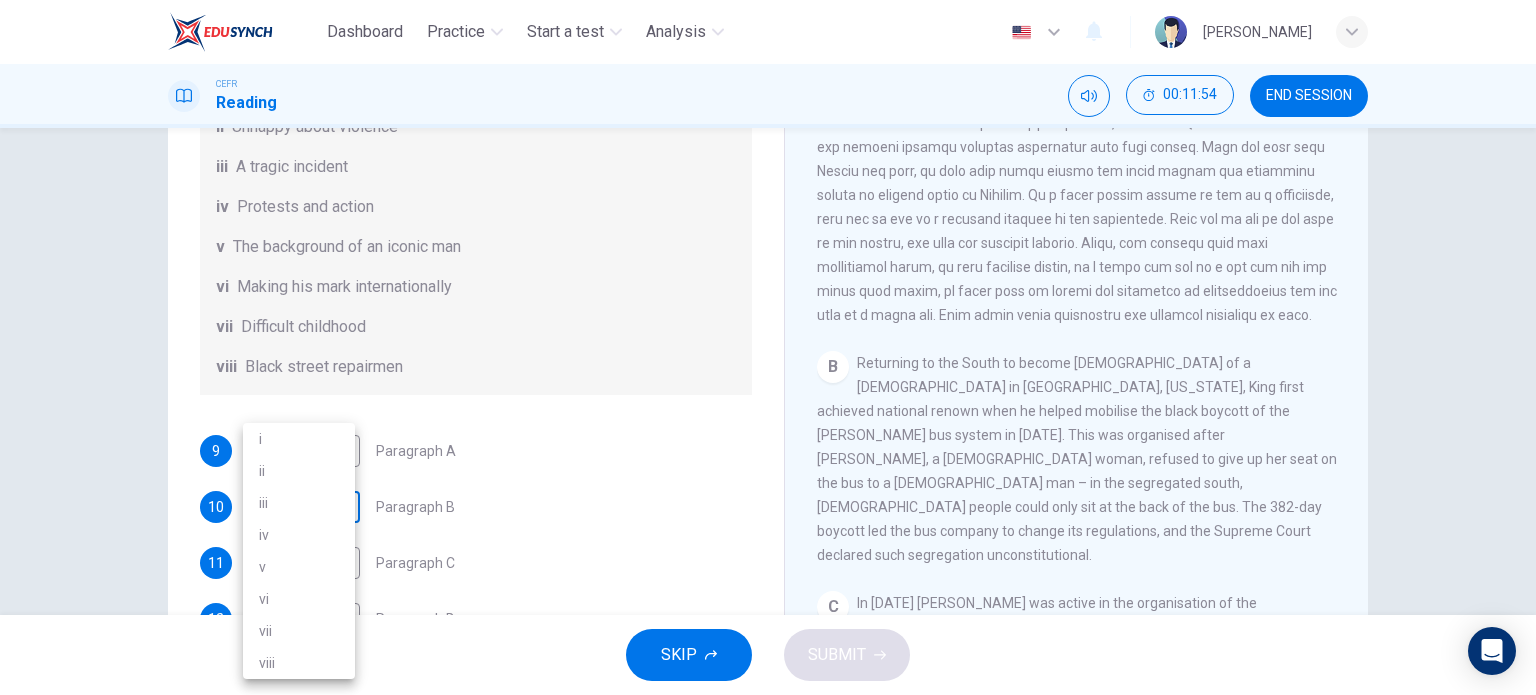 click on "Dashboard Practice Start a test Analysis English en ​ [PERSON_NAME] CEFR Reading 00:11:54 END SESSION Questions 9 - 14 The Reading Passage has 6 paragraphs.
Choose the correct heading for each paragraph  A – F , from the list of headings.
Write the correct number,  i – viii , in the spaces below. List of Headings i The memorable speech ii Unhappy about violence iii A tragic incident iv Protests and action v The background of an iconic man vi Making his mark internationally vii Difficult childhood viii Black street repairmen 9 v v ​ Paragraph A 10 ​ ​ Paragraph B 11 iv iv ​ Paragraph C 12 i i ​ Paragraph D 13 viii viii ​ Paragraph E 14 iii iii ​ Paragraph F [PERSON_NAME] CLICK TO ZOOM Click to Zoom A B C D E F SKIP SUBMIT Dashboard Practice Start a test Analysis Notifications © Copyright  2025
i ii iii iv v vi vii viii" at bounding box center (768, 347) 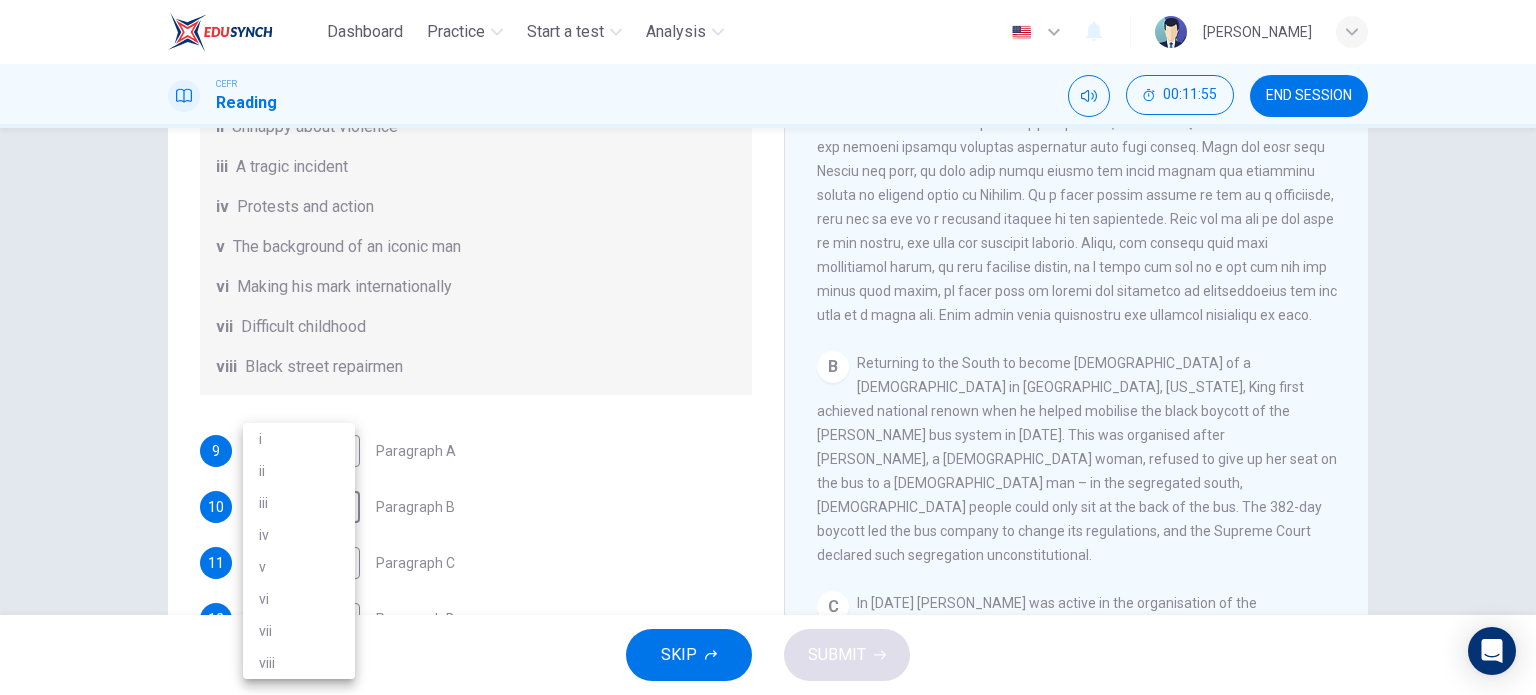 click at bounding box center (768, 347) 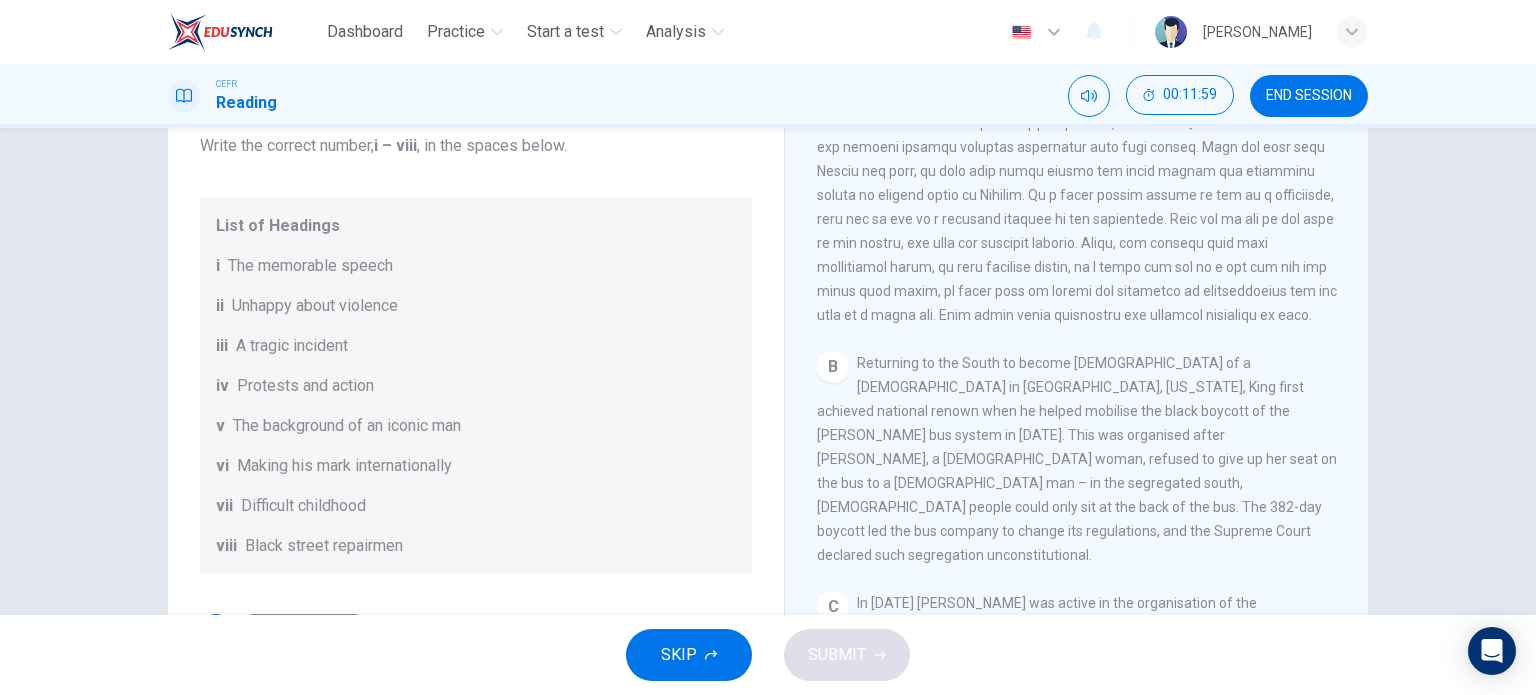 scroll, scrollTop: 0, scrollLeft: 0, axis: both 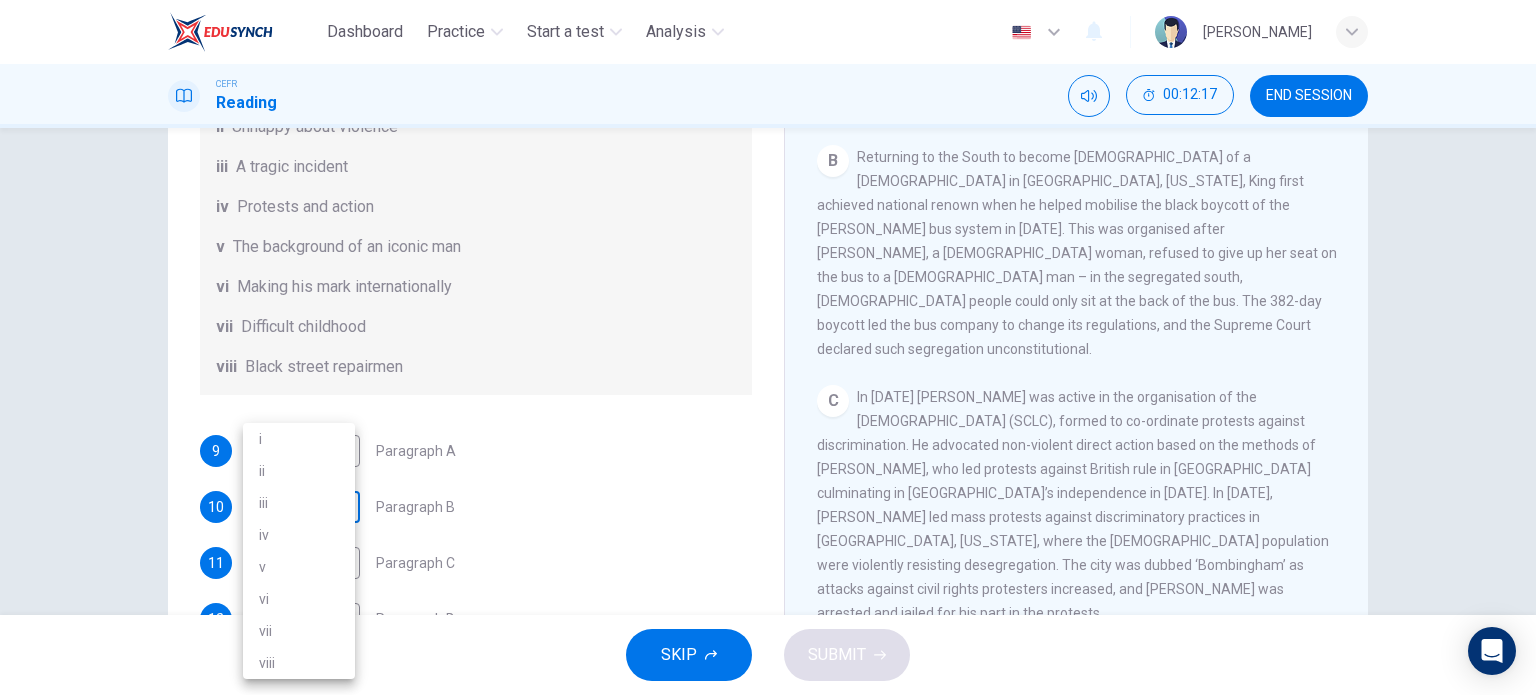 click on "Dashboard Practice Start a test Analysis English en ​ [PERSON_NAME] Reading 00:12:17 END SESSION Questions 9 - 14 The Reading Passage has 6 paragraphs.
Choose the correct heading for each paragraph  A – F , from the list of headings.
Write the correct number,  i – viii , in the spaces below. List of Headings i The memorable speech ii Unhappy about violence iii A tragic incident iv Protests and action v The background of an iconic man vi Making his mark internationally vii Difficult childhood viii Black street repairmen 9 v v ​ Paragraph A 10 ​ ​ Paragraph B 11 iv iv ​ Paragraph C 12 i i ​ Paragraph D 13 viii viii ​ Paragraph E 14 iii iii ​ Paragraph F [PERSON_NAME] CLICK TO ZOOM Click to Zoom A B C D E F SKIP SUBMIT Dashboard Practice Start a test Analysis Notifications © Copyright  2025
i ii iii iv v vi vii viii" at bounding box center (768, 347) 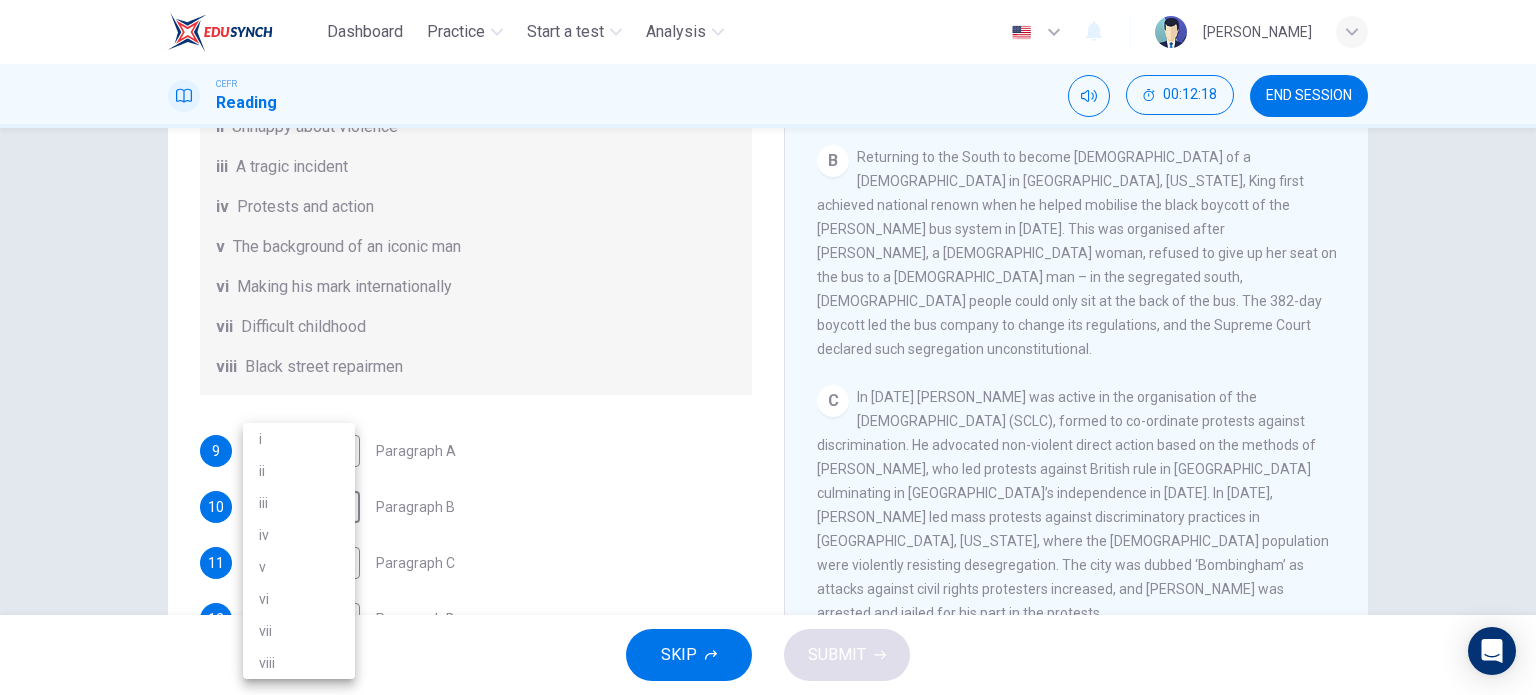click on "iv" at bounding box center [299, 535] 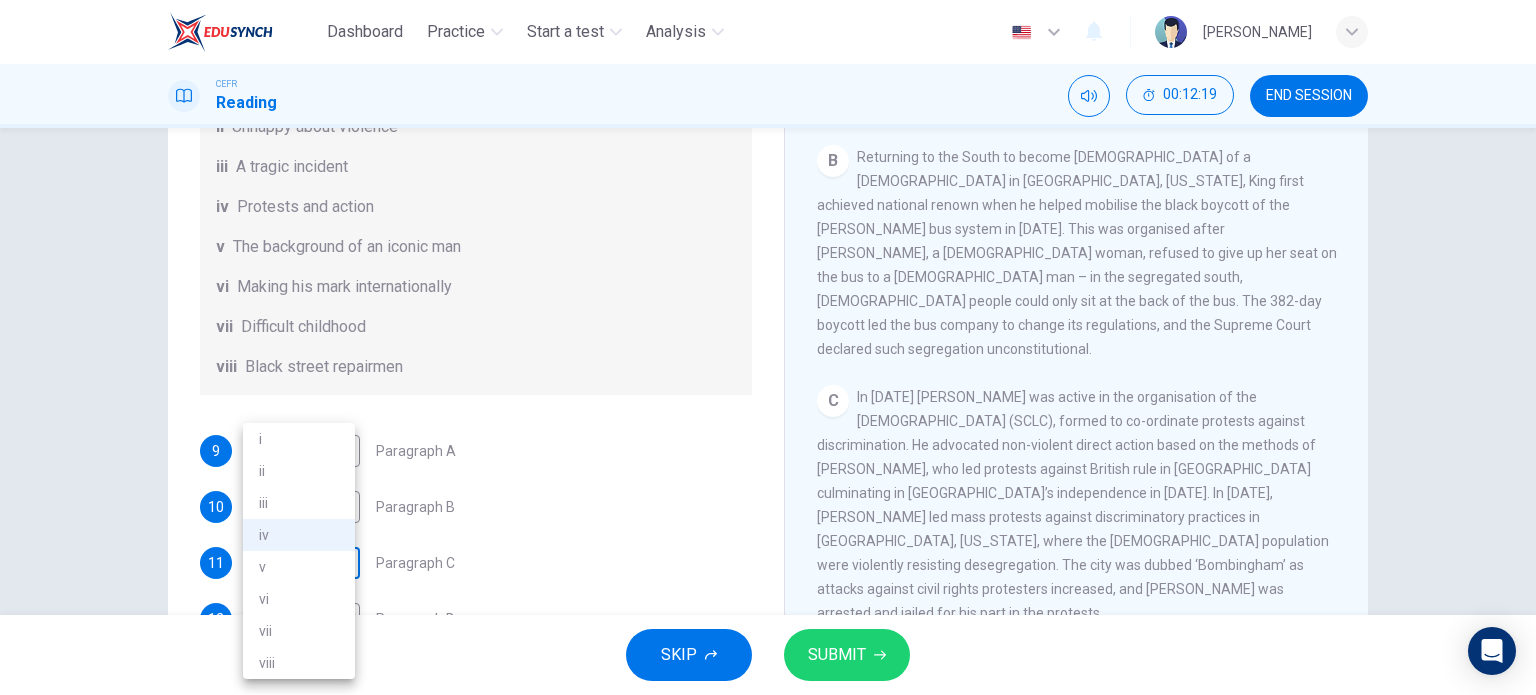 click on "Dashboard Practice Start a test Analysis English en ​ [PERSON_NAME] Reading 00:12:19 END SESSION Questions 9 - 14 The Reading Passage has 6 paragraphs.
Choose the correct heading for each paragraph  A – F , from the list of headings.
Write the correct number,  i – viii , in the spaces below. List of Headings i The memorable speech ii Unhappy about violence iii A tragic incident iv Protests and action v The background of an iconic man vi Making his mark internationally vii Difficult childhood viii Black street repairmen 9 v v ​ Paragraph A 10 iv iv ​ Paragraph B 11 iv iv ​ Paragraph C 12 i i ​ Paragraph D 13 viii viii ​ Paragraph E 14 iii iii ​ Paragraph F [PERSON_NAME] CLICK TO ZOOM Click to Zoom A B C D E F SKIP SUBMIT Dashboard Practice Start a test Analysis Notifications © Copyright  2025
i ii iii iv v vi vii viii" at bounding box center (768, 347) 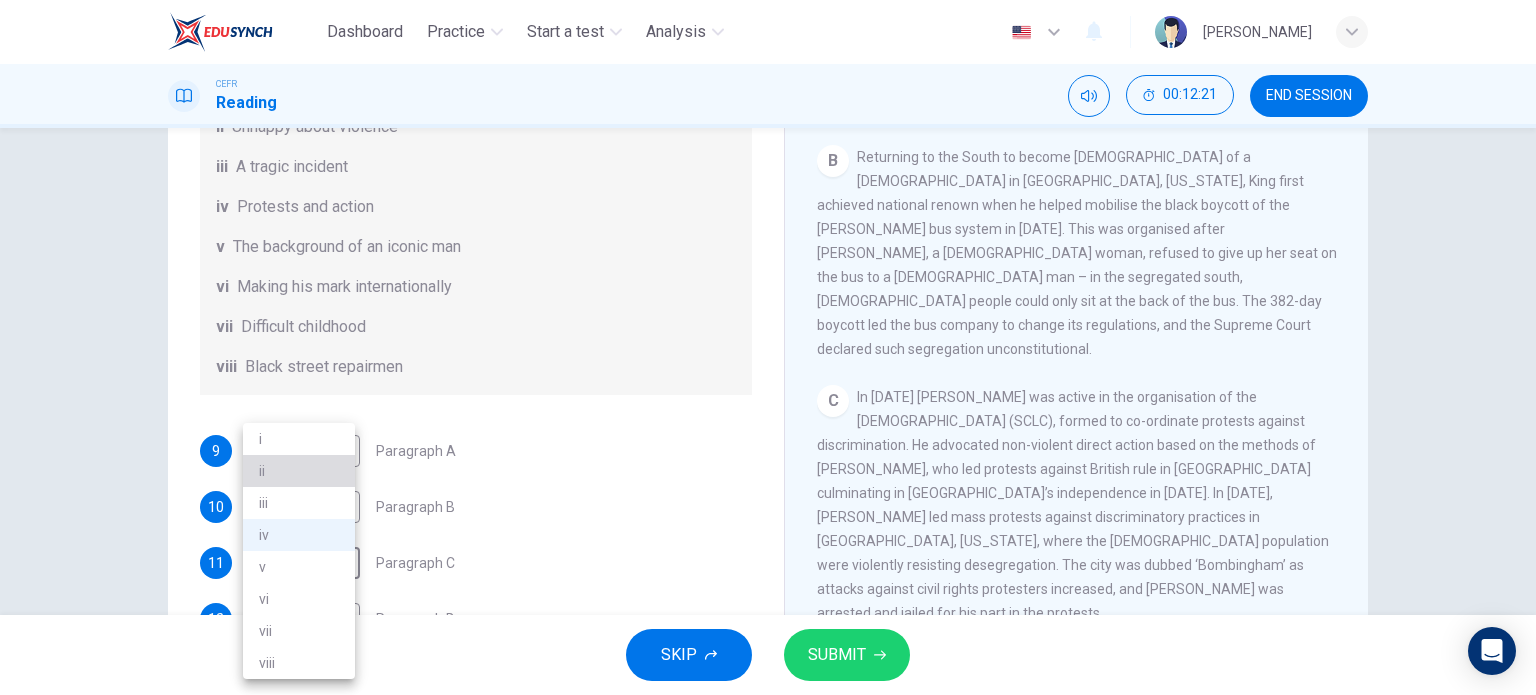 click on "ii" at bounding box center [299, 471] 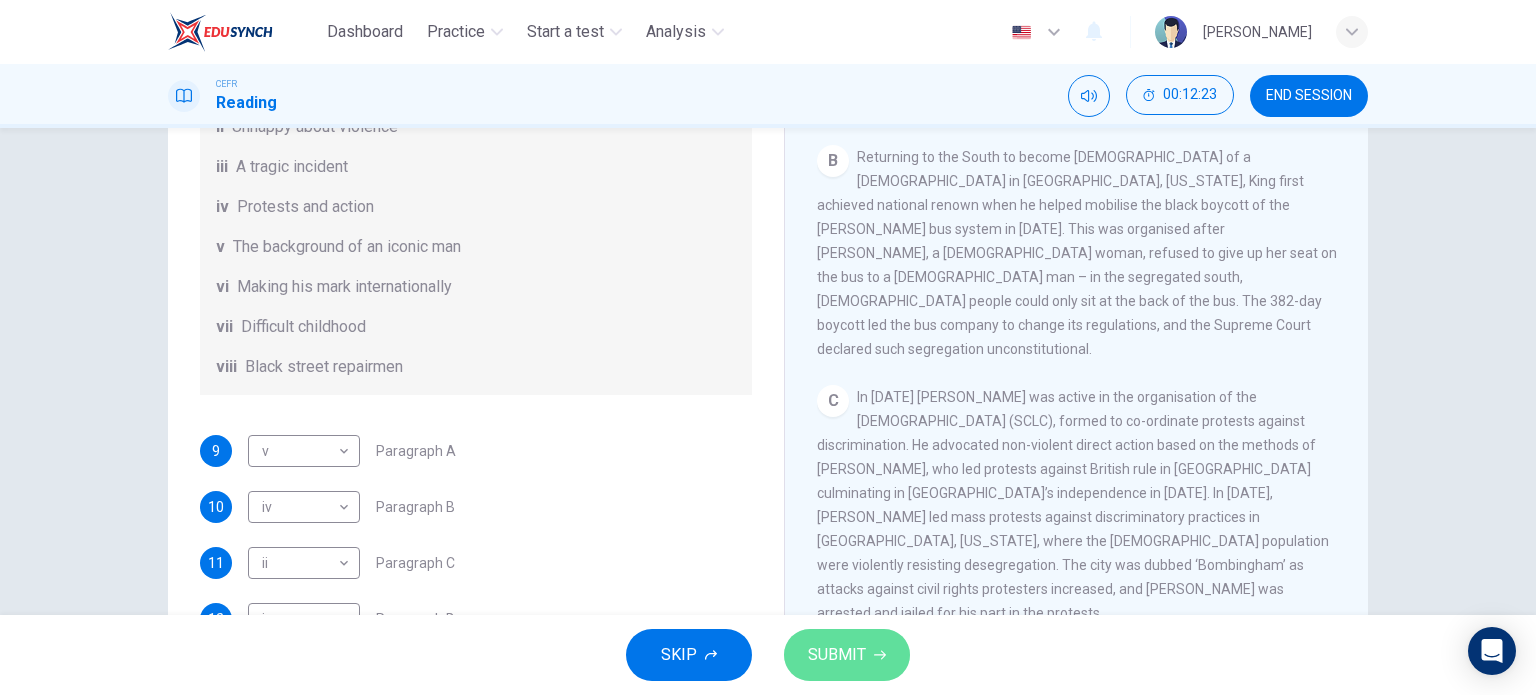 click on "SUBMIT" at bounding box center (837, 655) 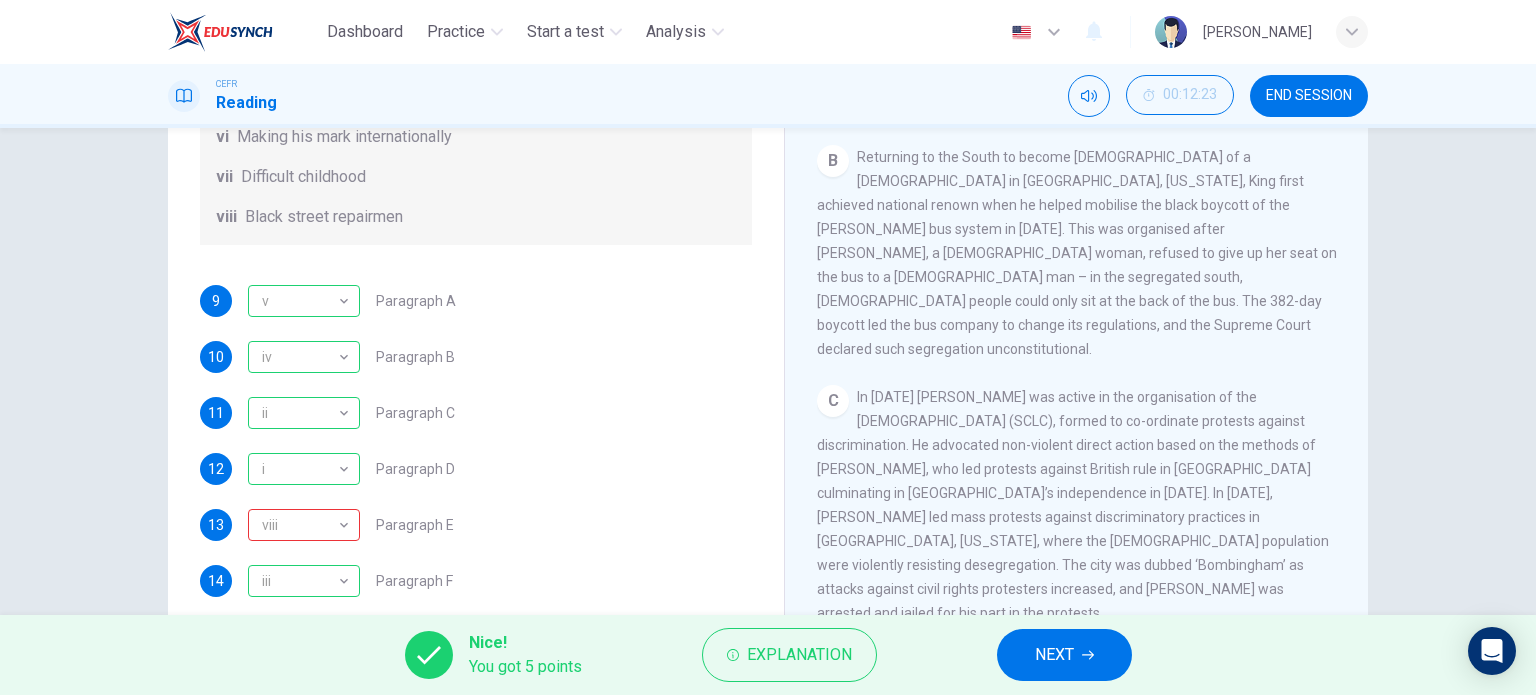 scroll, scrollTop: 352, scrollLeft: 0, axis: vertical 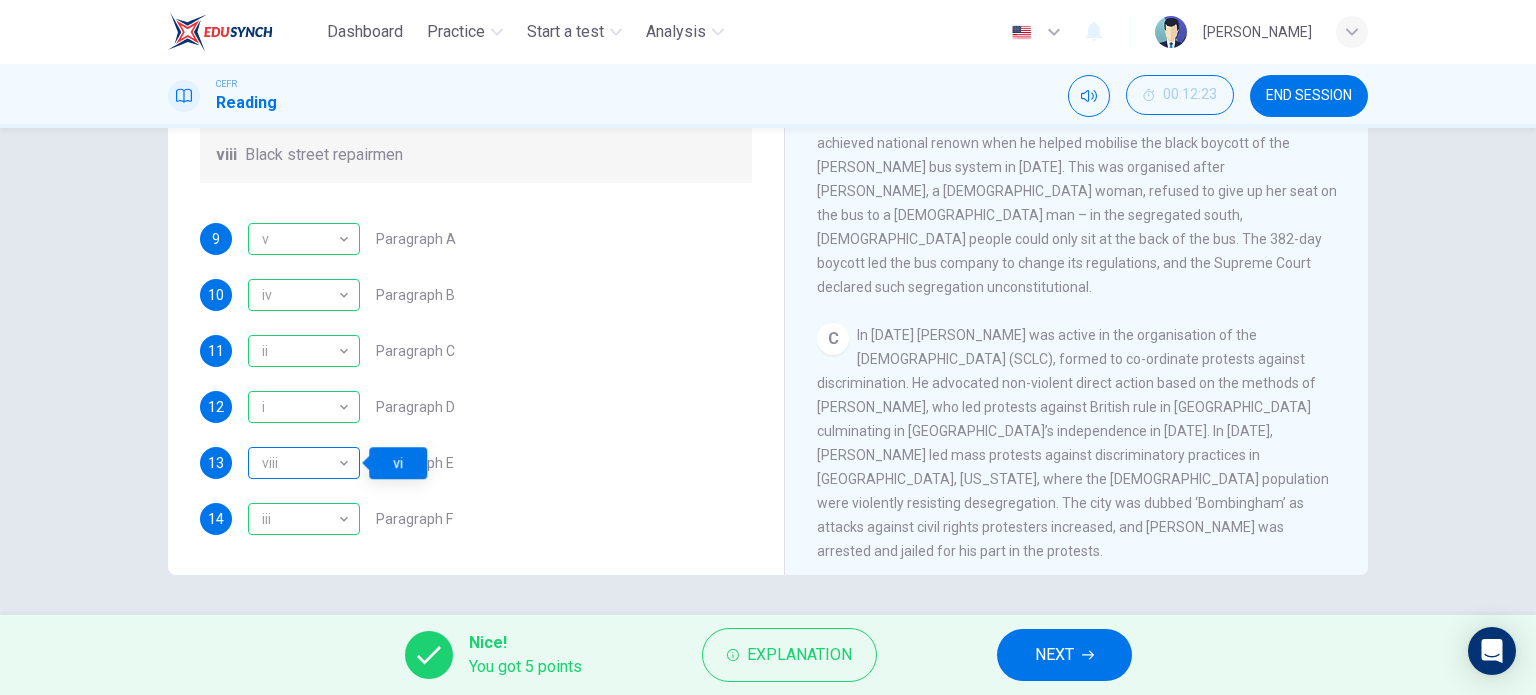 click on "viii" at bounding box center [300, 463] 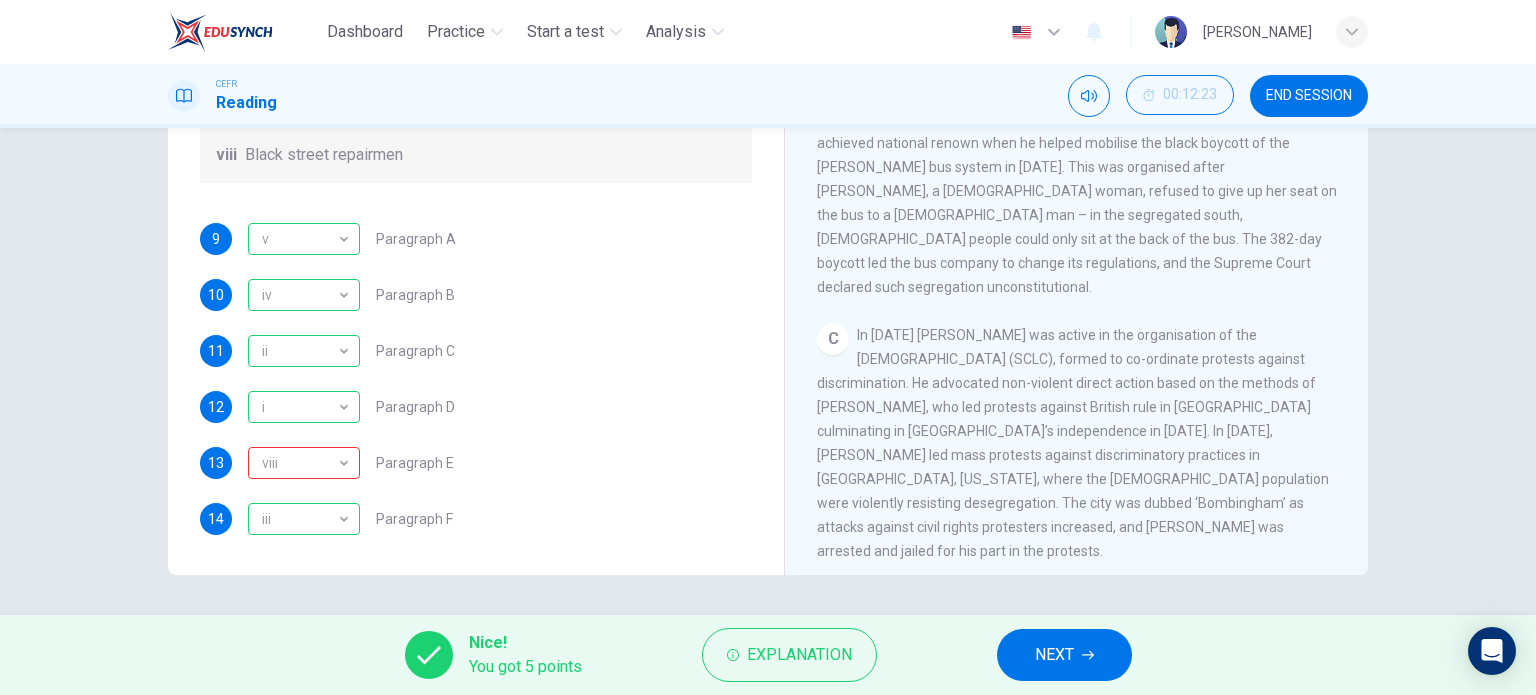 click on "Nice! You got 5
points Explanation NEXT" at bounding box center [768, 655] 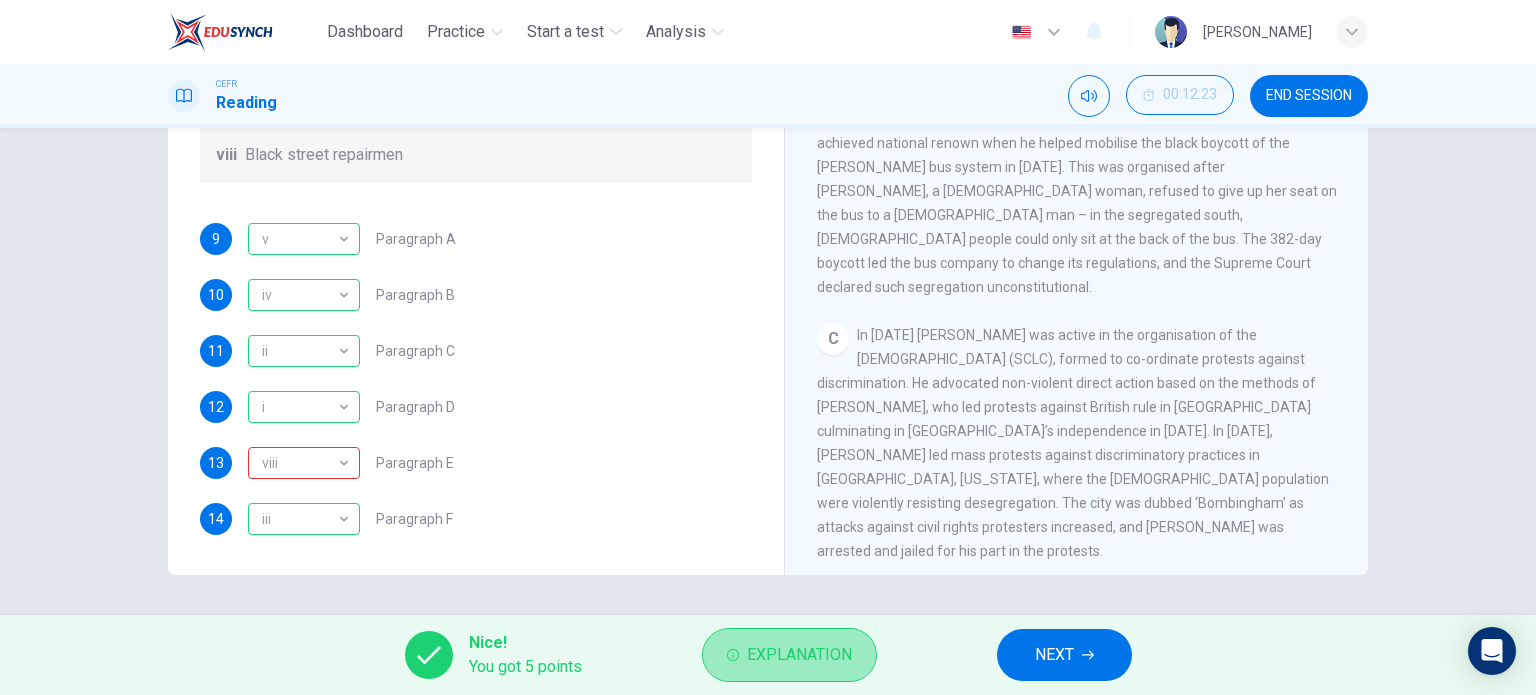 click on "Explanation" at bounding box center (789, 655) 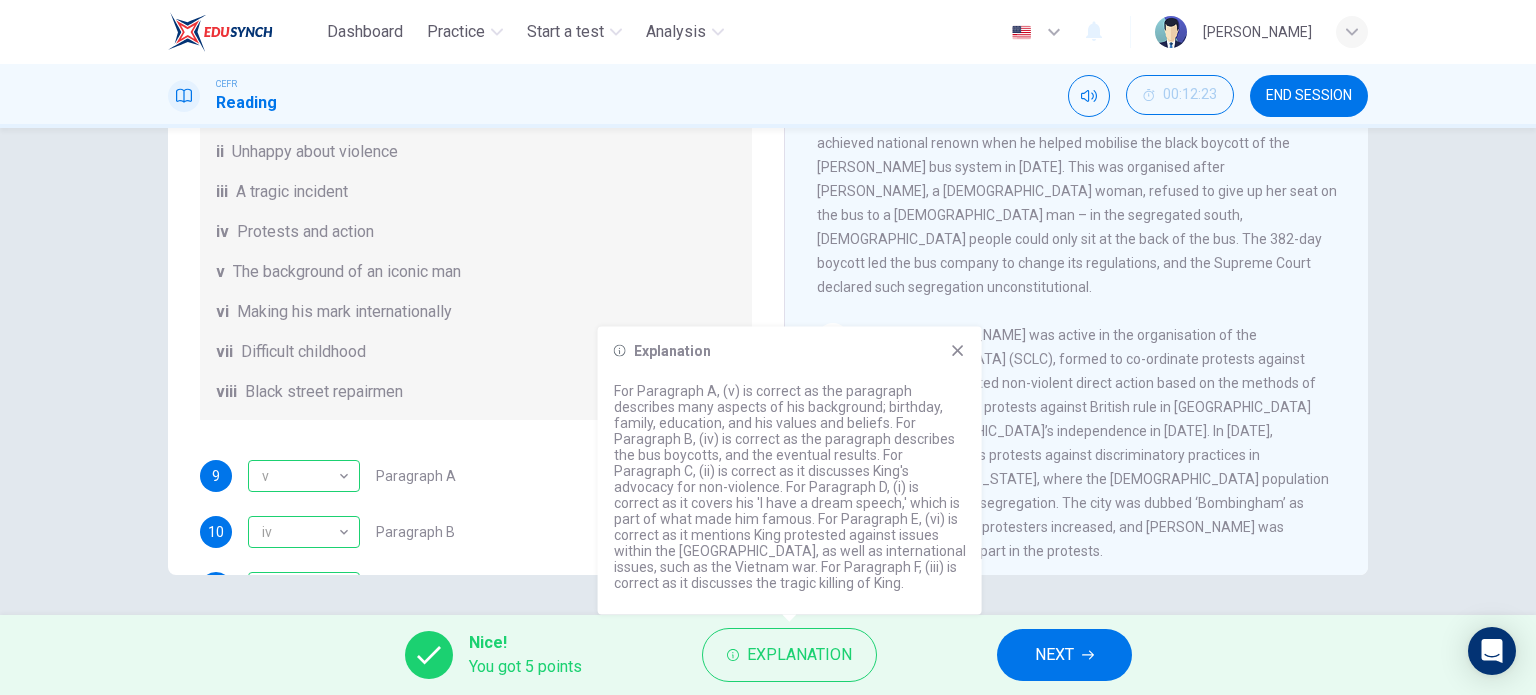 scroll, scrollTop: 352, scrollLeft: 0, axis: vertical 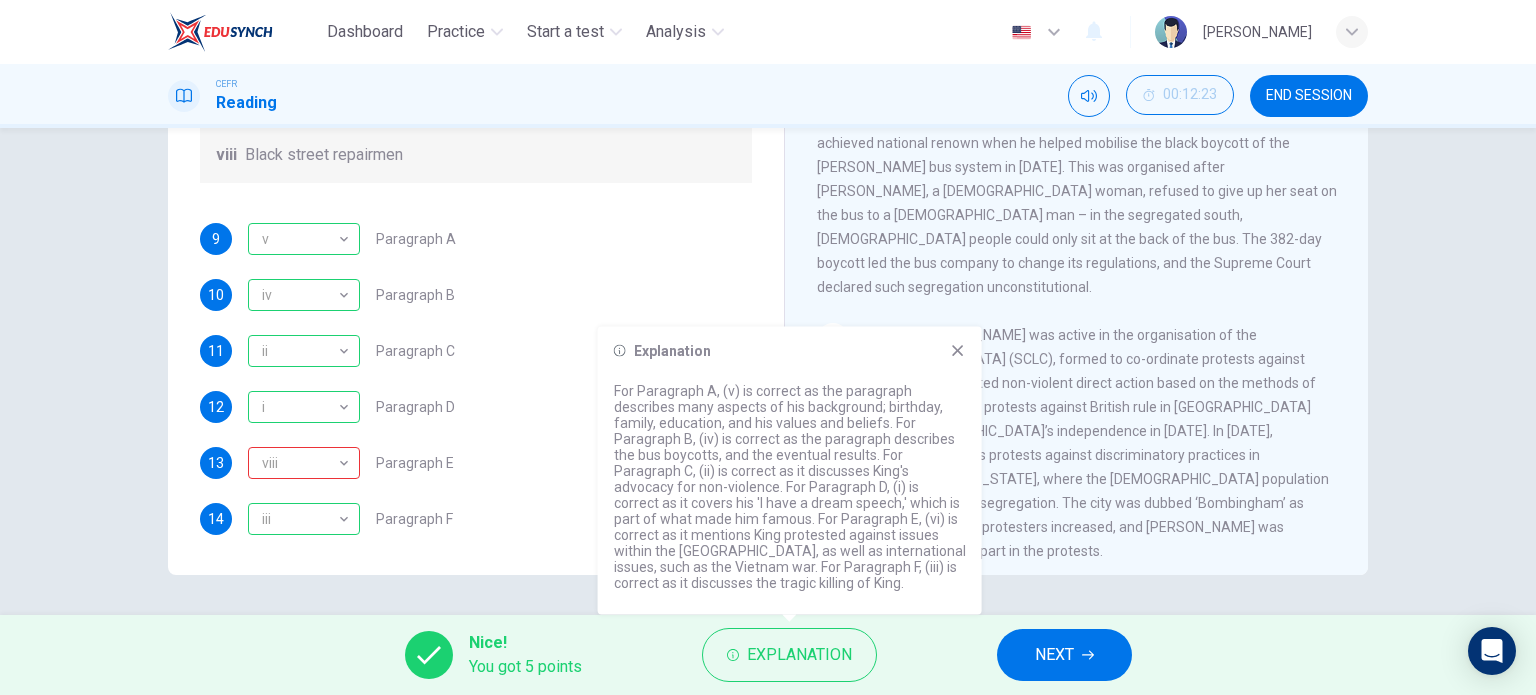 click on "NEXT" at bounding box center (1054, 655) 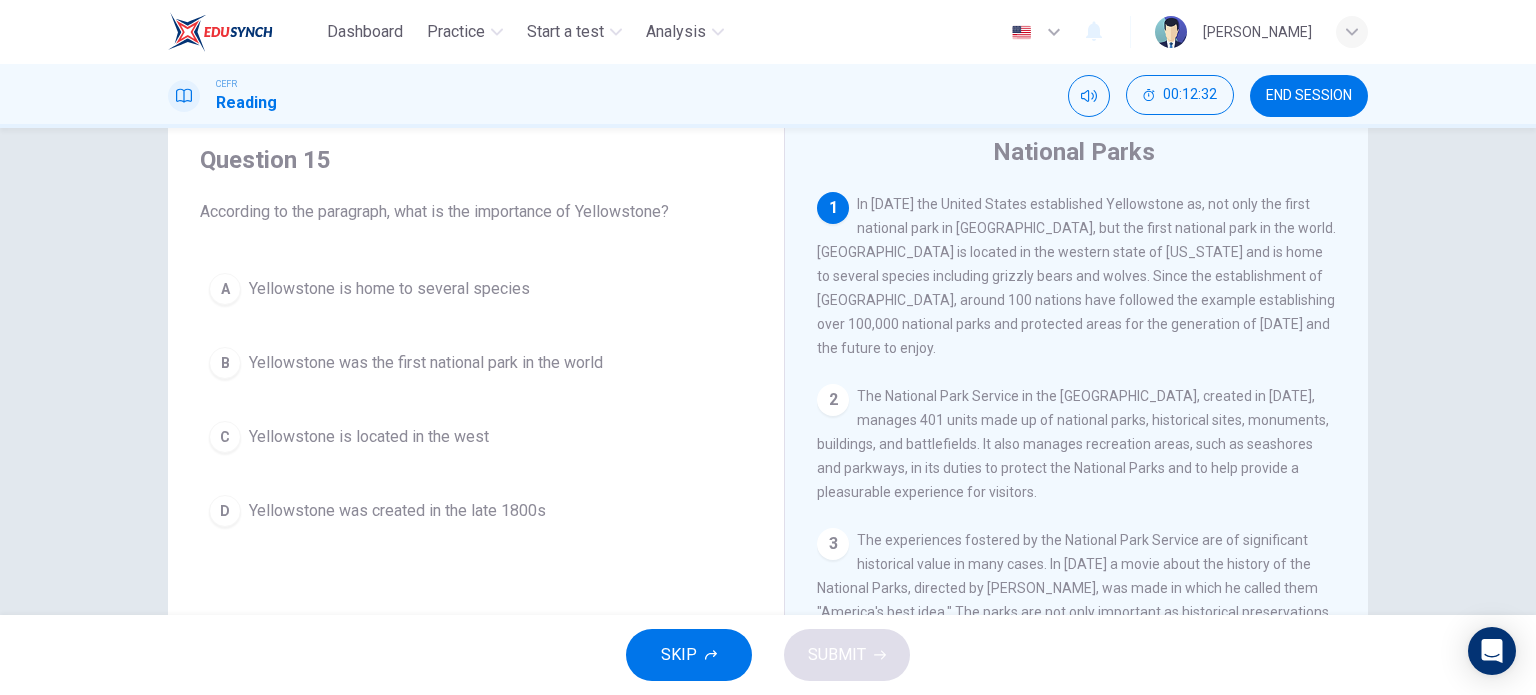 scroll, scrollTop: 0, scrollLeft: 0, axis: both 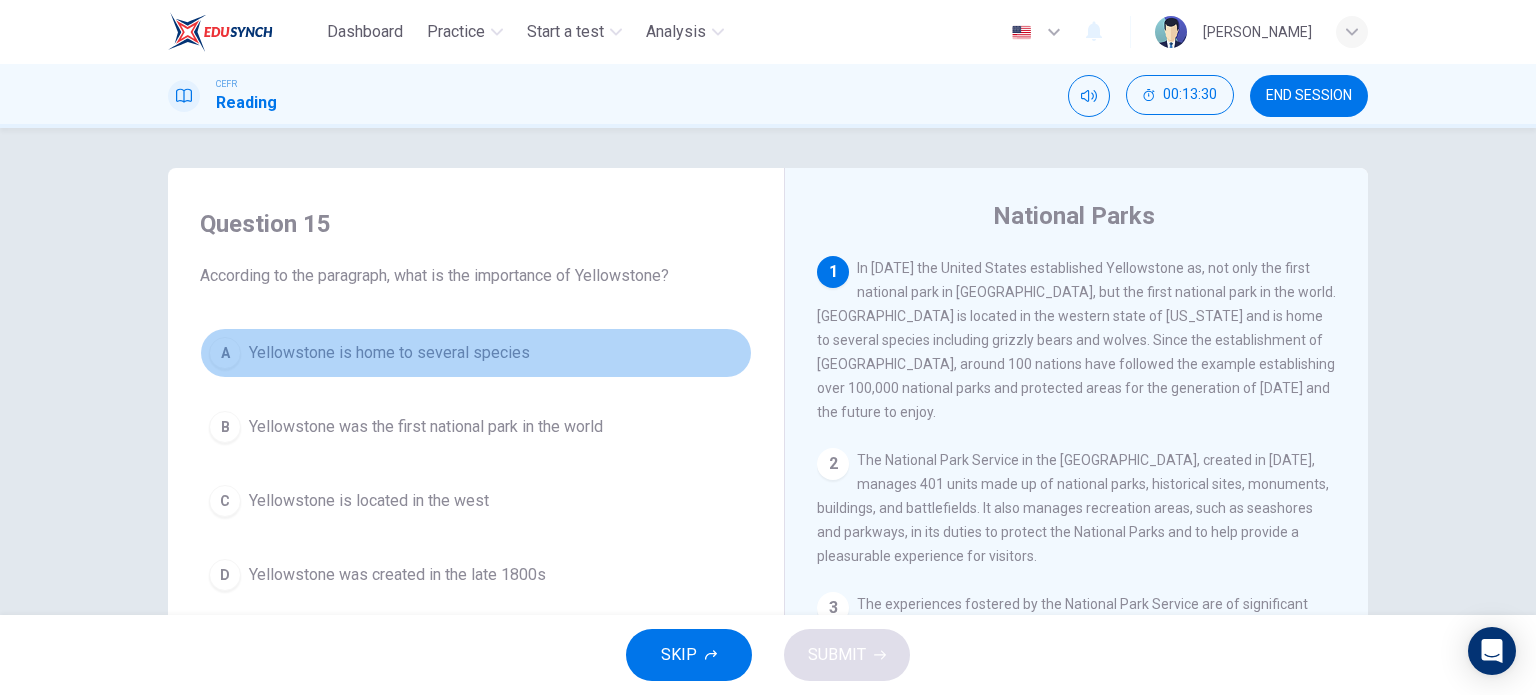click on "Yellowstone is home to several species" at bounding box center (389, 353) 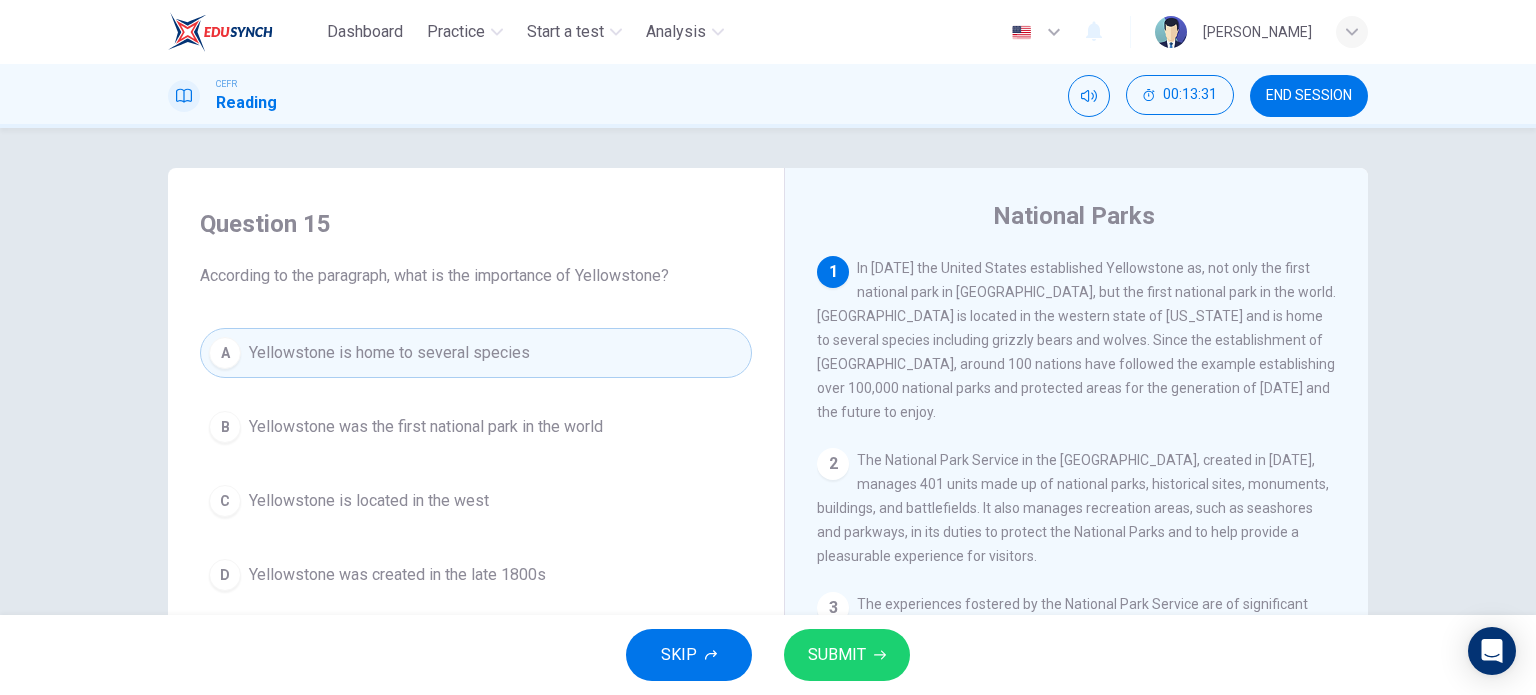 click on "SUBMIT" at bounding box center (837, 655) 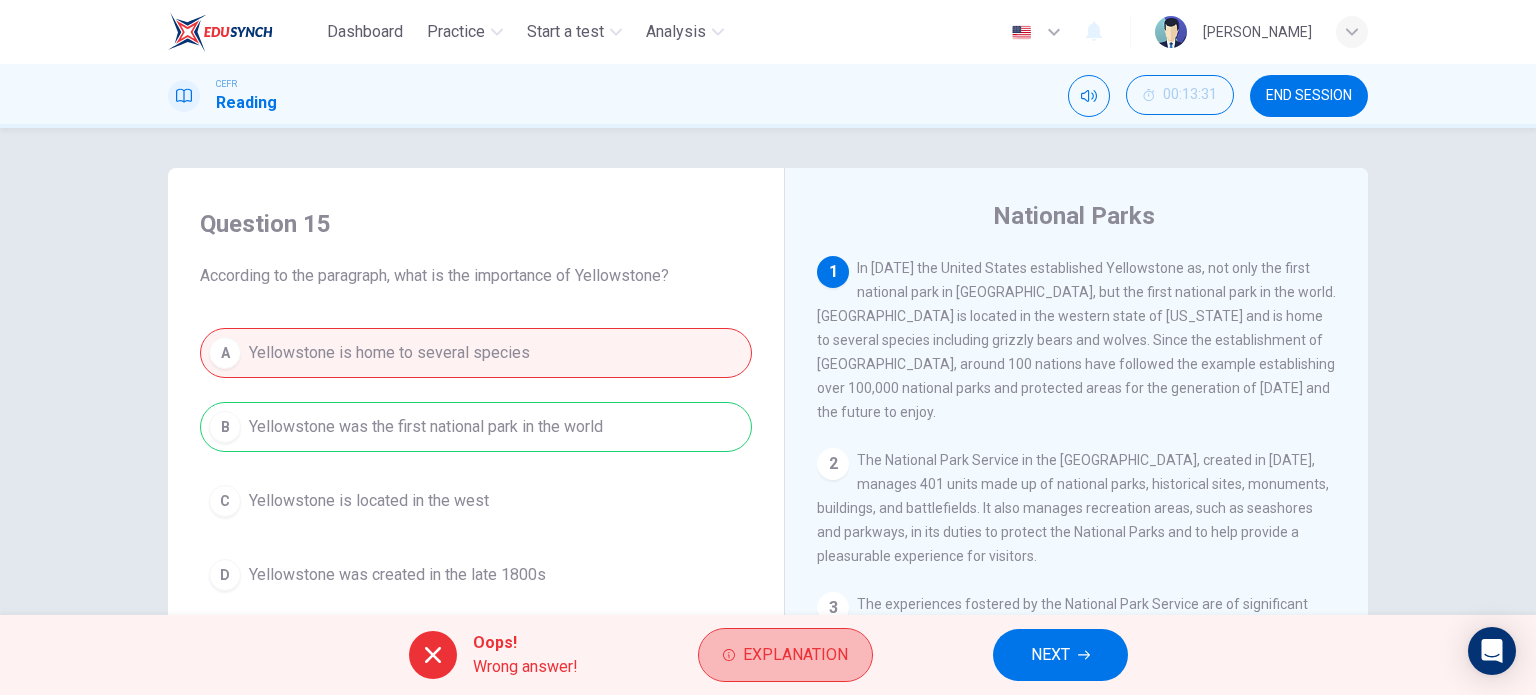 click on "Explanation" at bounding box center (795, 655) 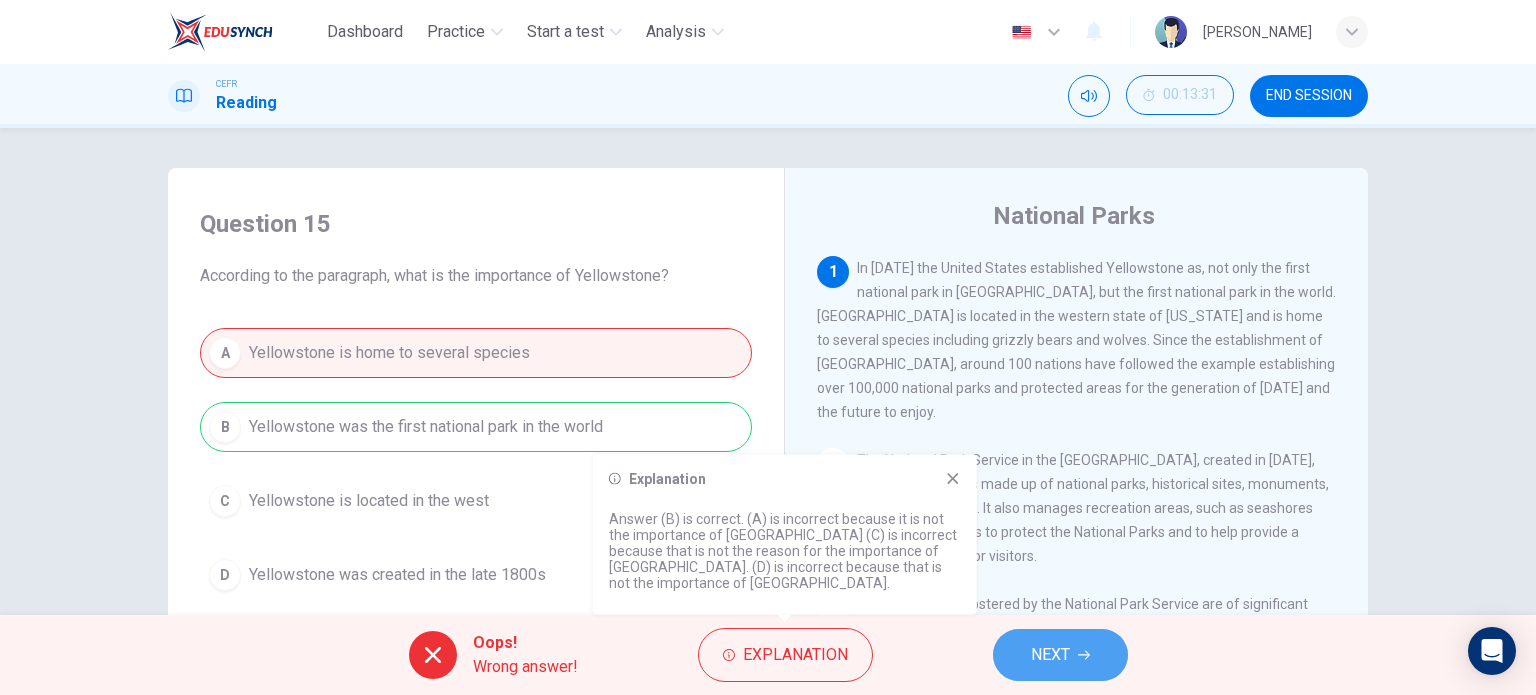 click on "NEXT" at bounding box center [1060, 655] 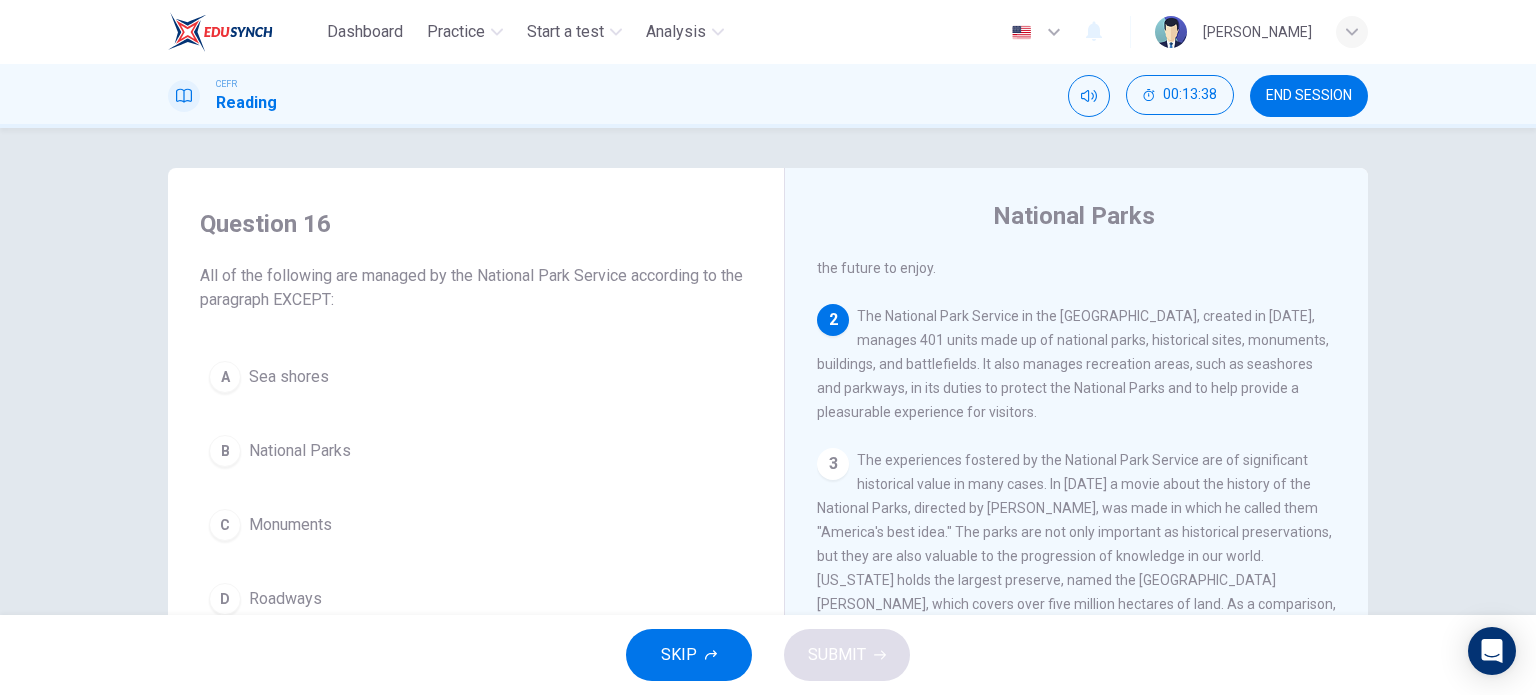 scroll, scrollTop: 144, scrollLeft: 0, axis: vertical 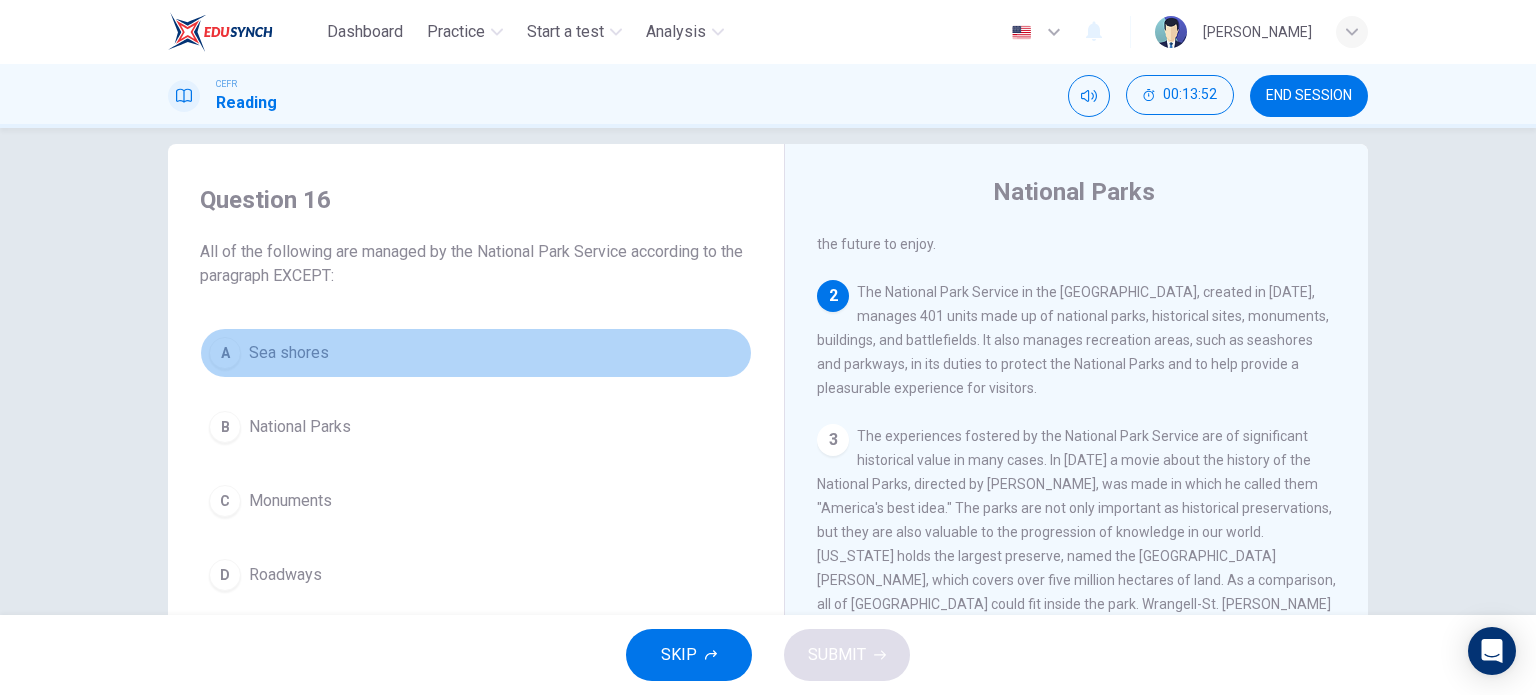 click on "A Sea shores" at bounding box center (476, 353) 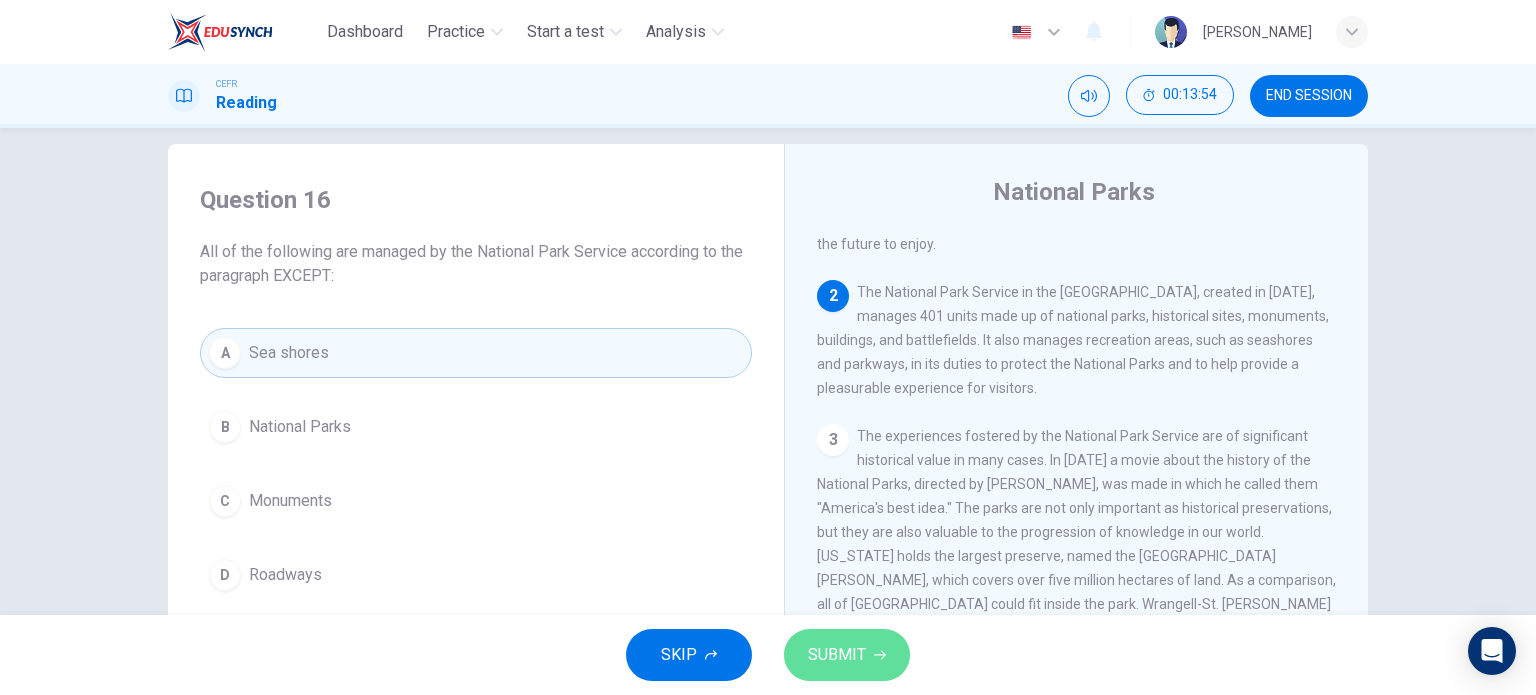 click on "SUBMIT" at bounding box center (847, 655) 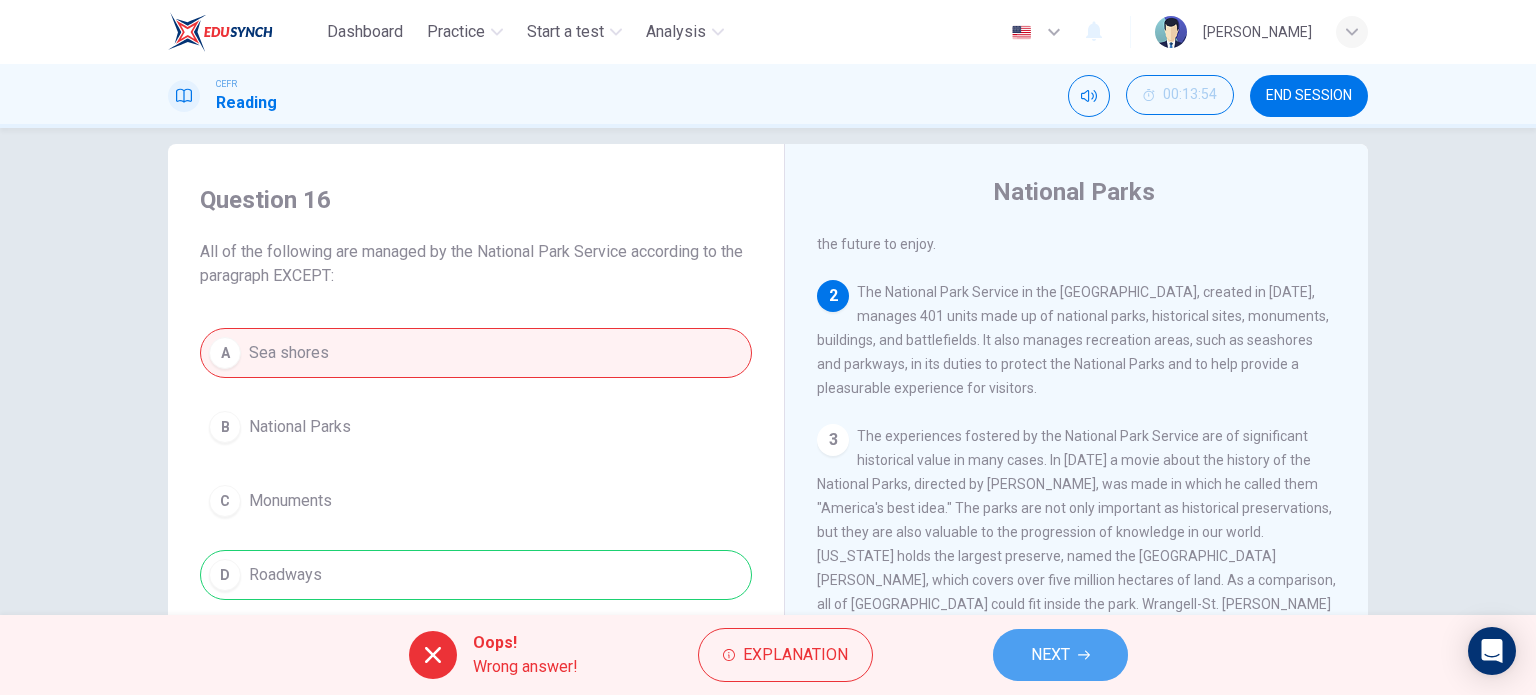 click on "NEXT" at bounding box center (1060, 655) 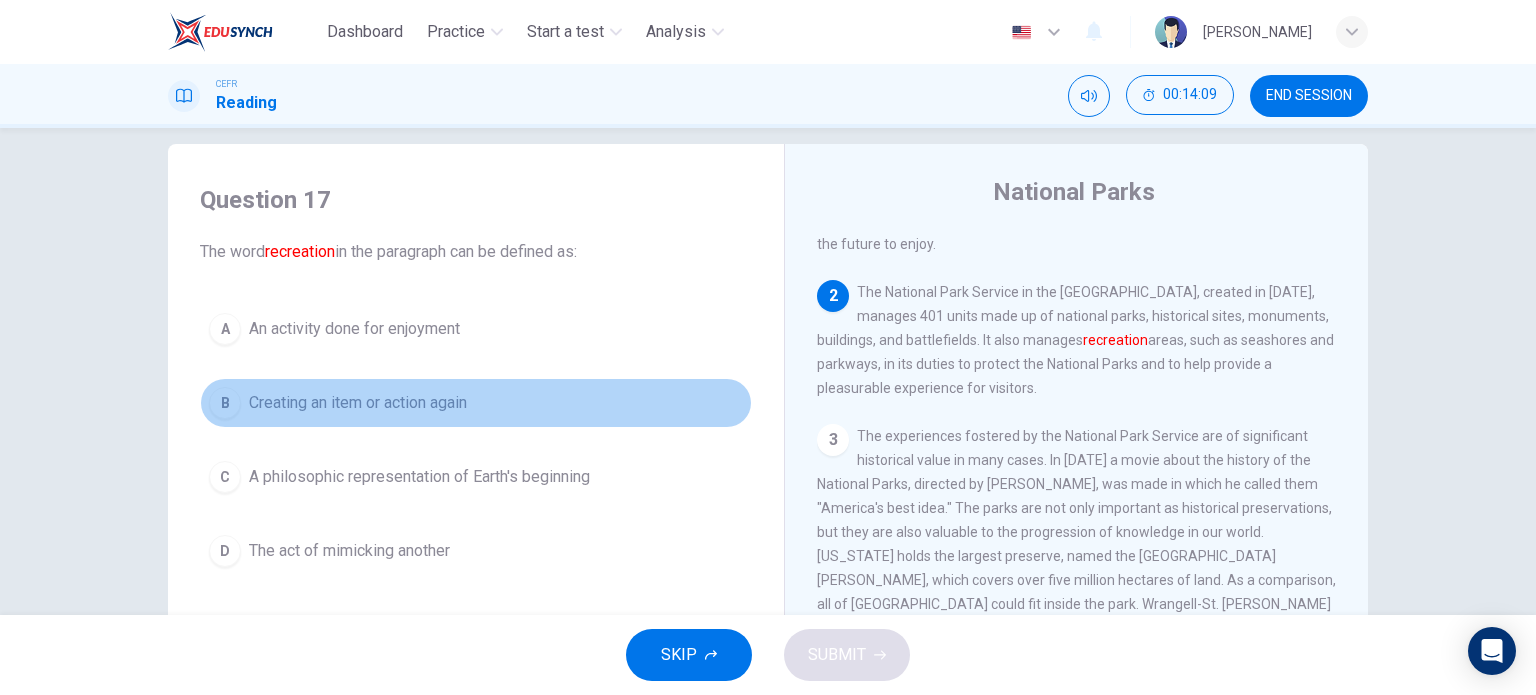 click on "B" at bounding box center (225, 403) 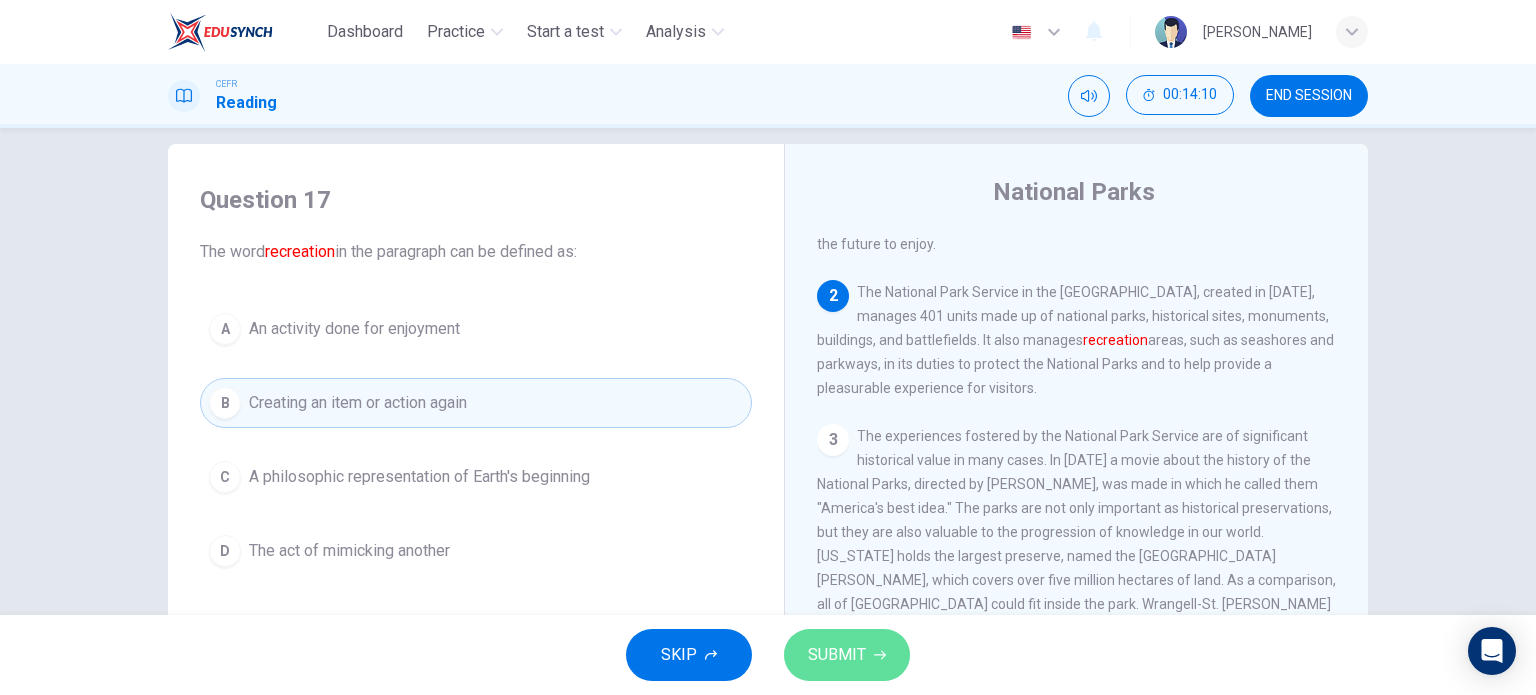 click on "SUBMIT" at bounding box center (847, 655) 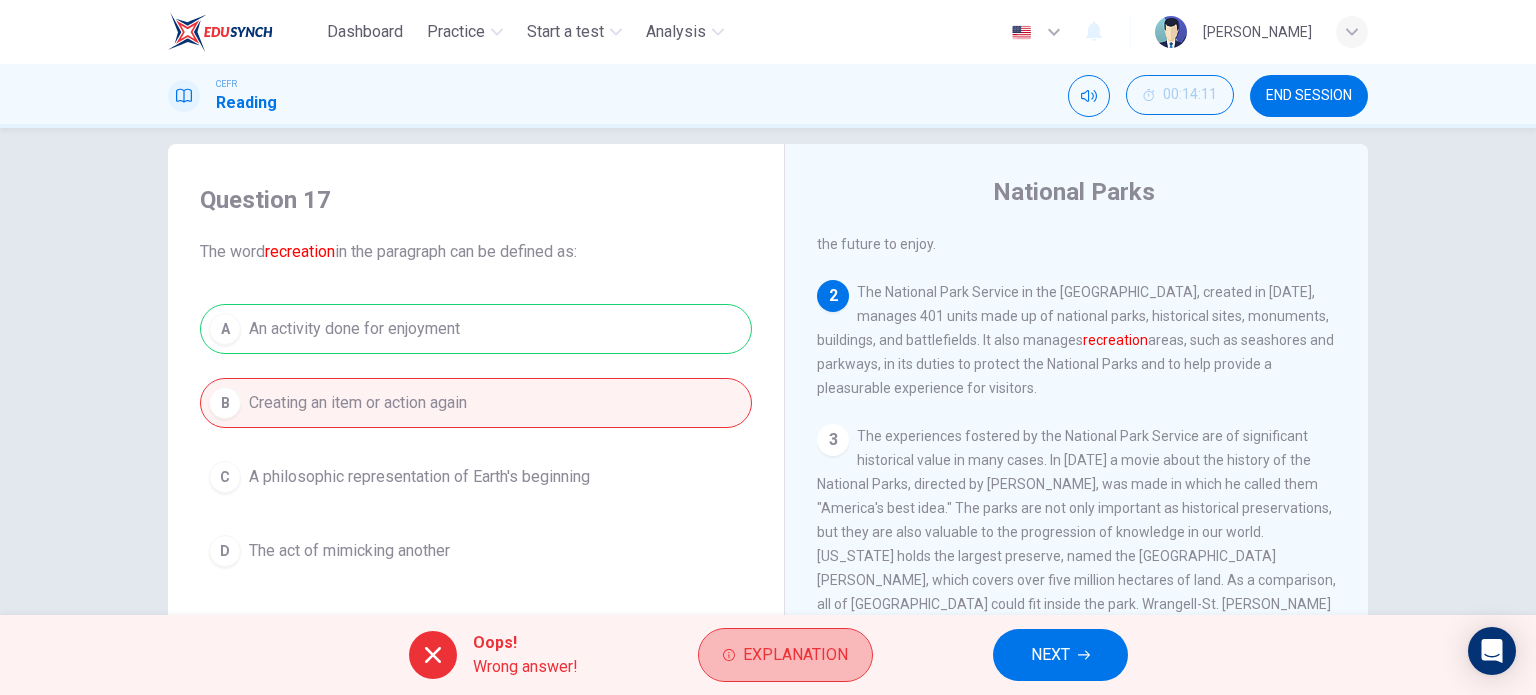 click on "Explanation" at bounding box center [785, 655] 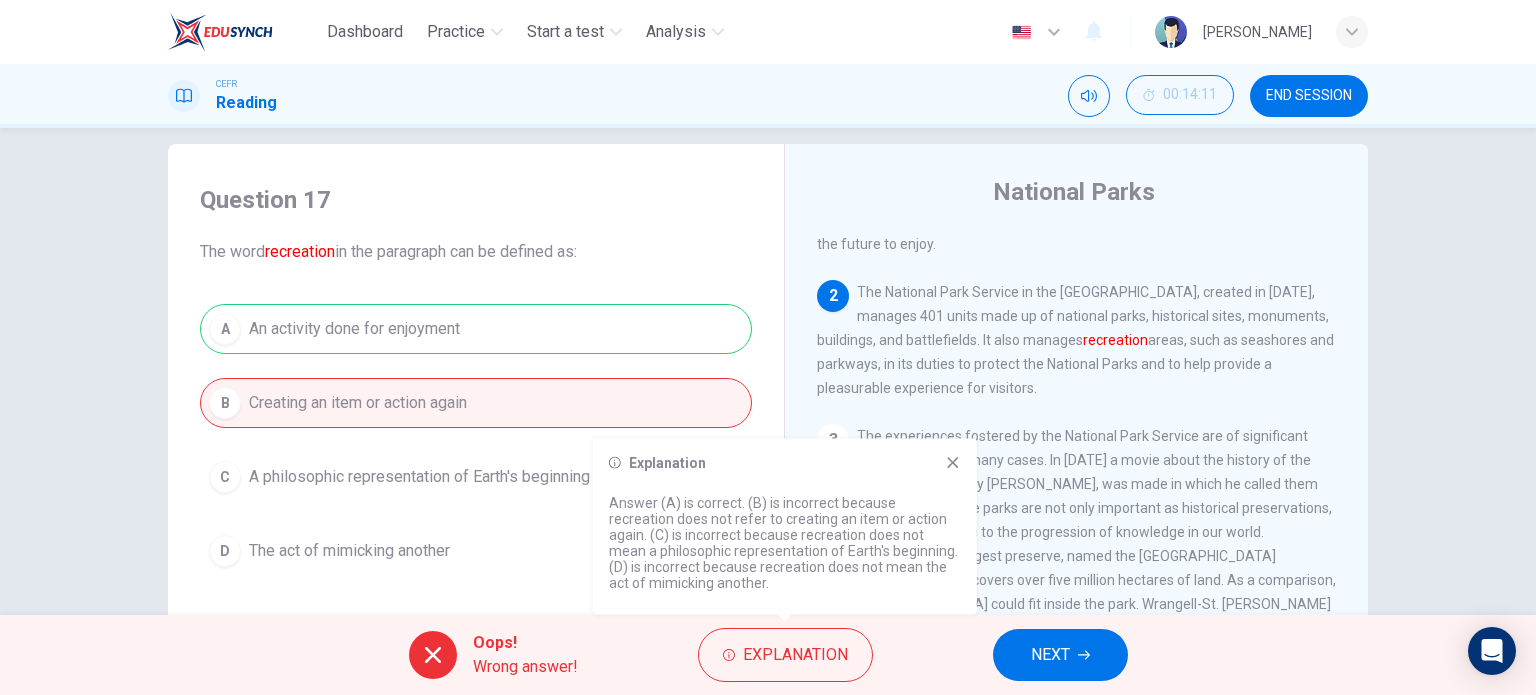 click 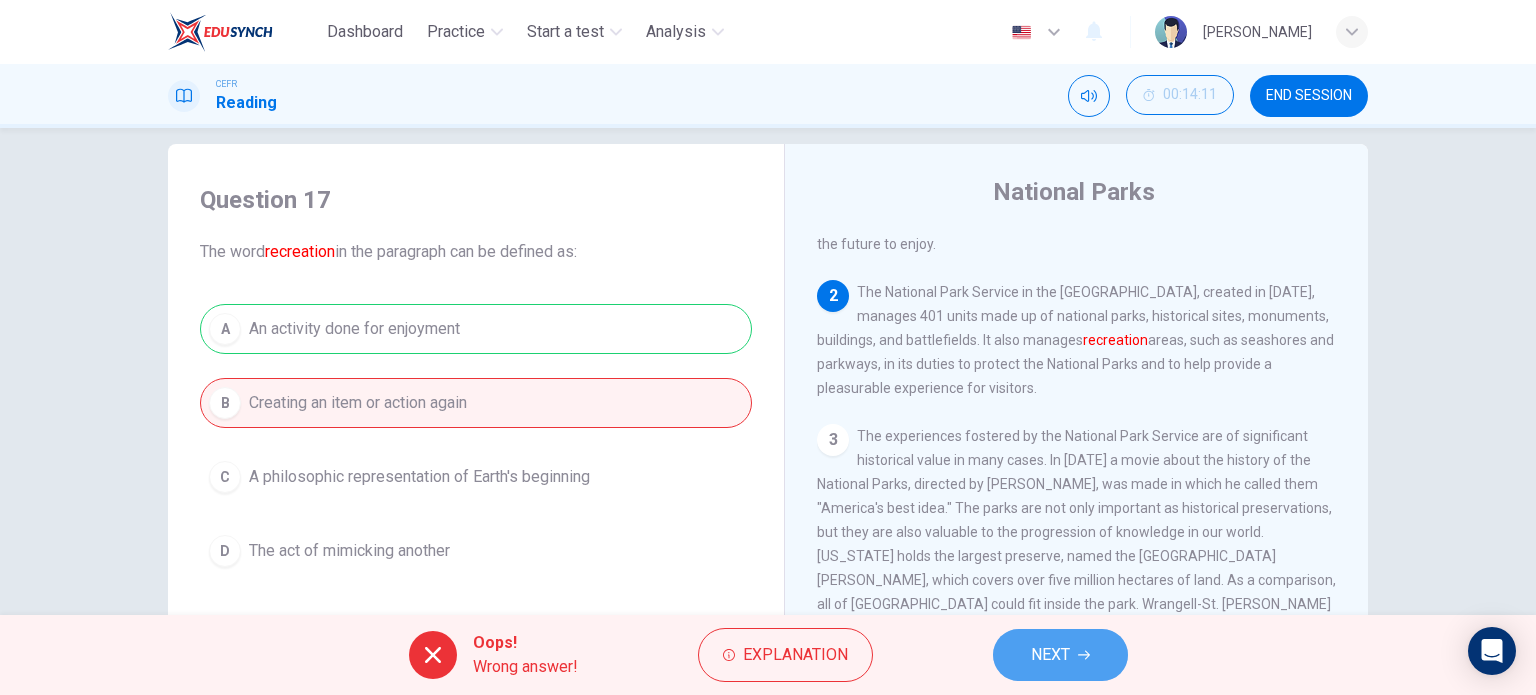 click on "NEXT" at bounding box center [1060, 655] 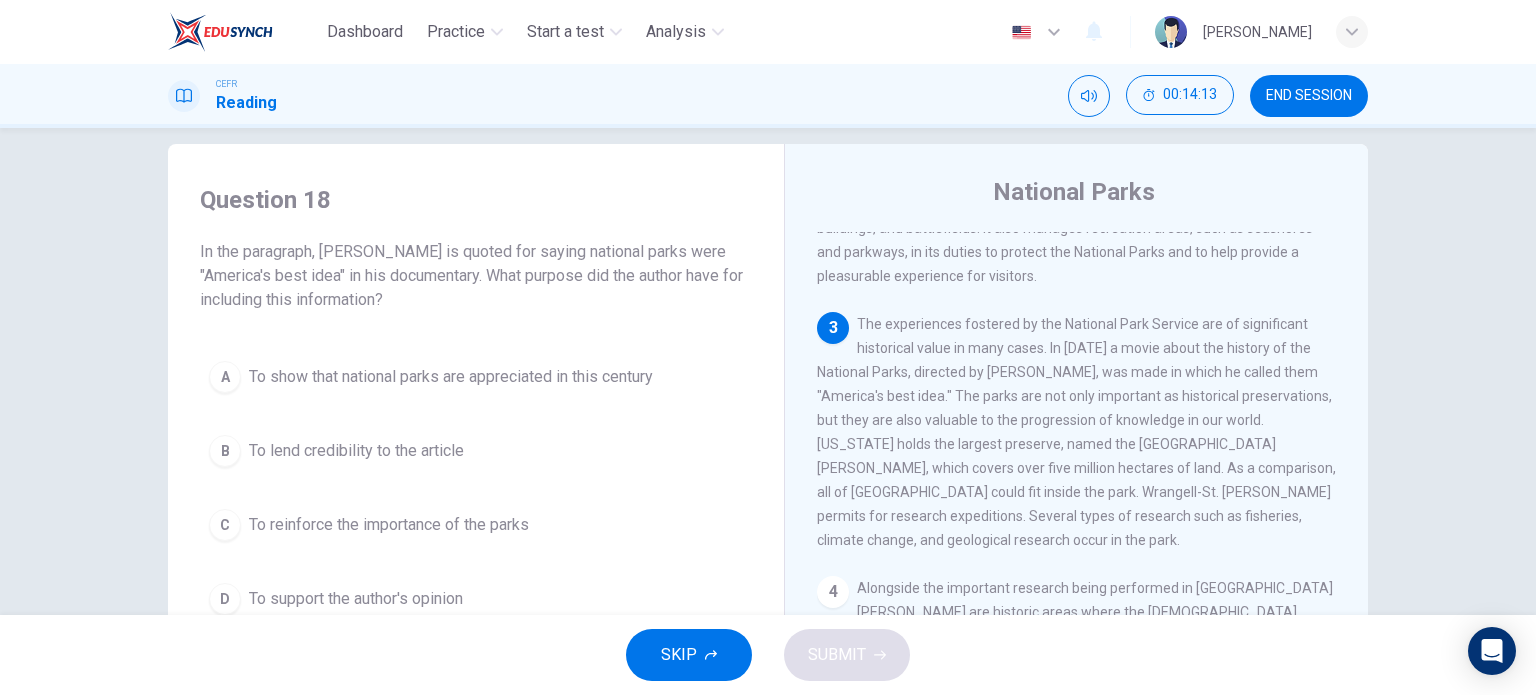 scroll, scrollTop: 307, scrollLeft: 0, axis: vertical 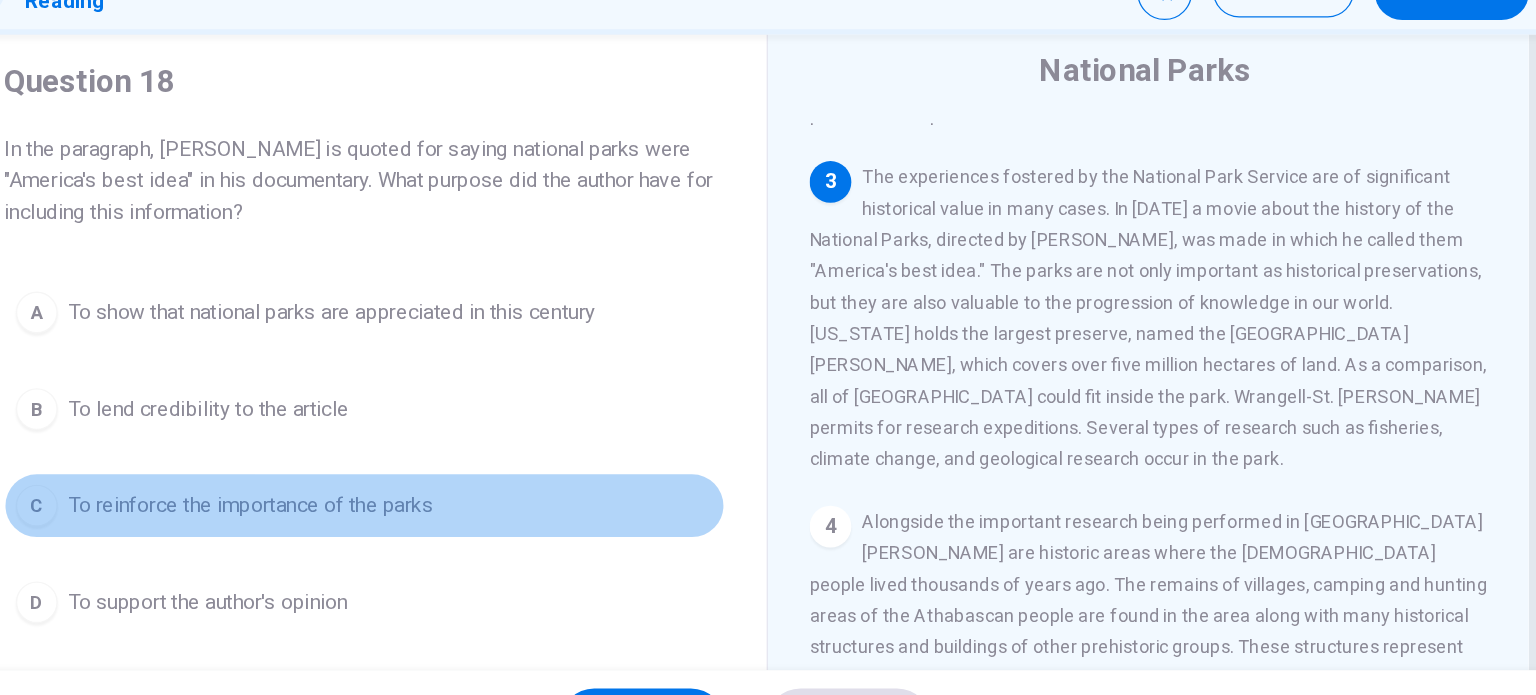 click on "To reinforce the importance of the parks" at bounding box center [389, 489] 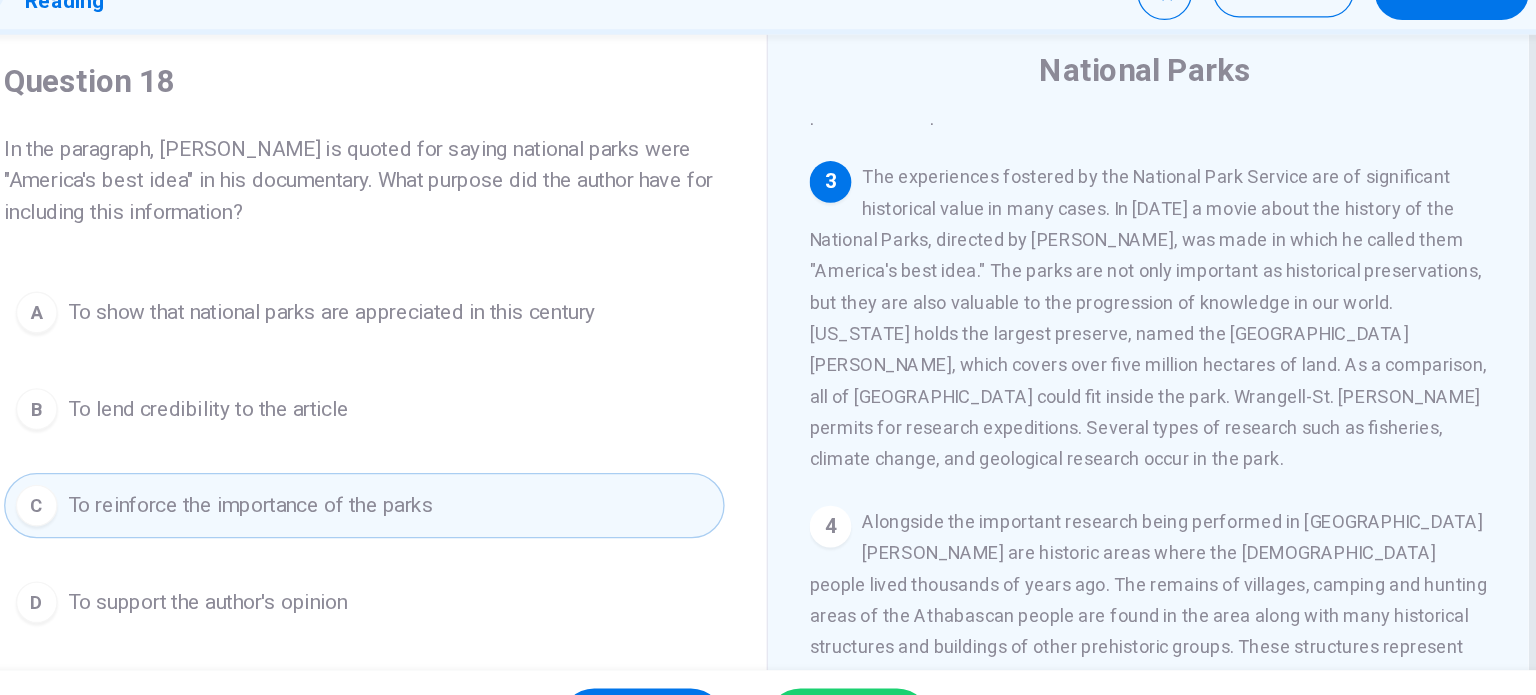scroll, scrollTop: 231, scrollLeft: 0, axis: vertical 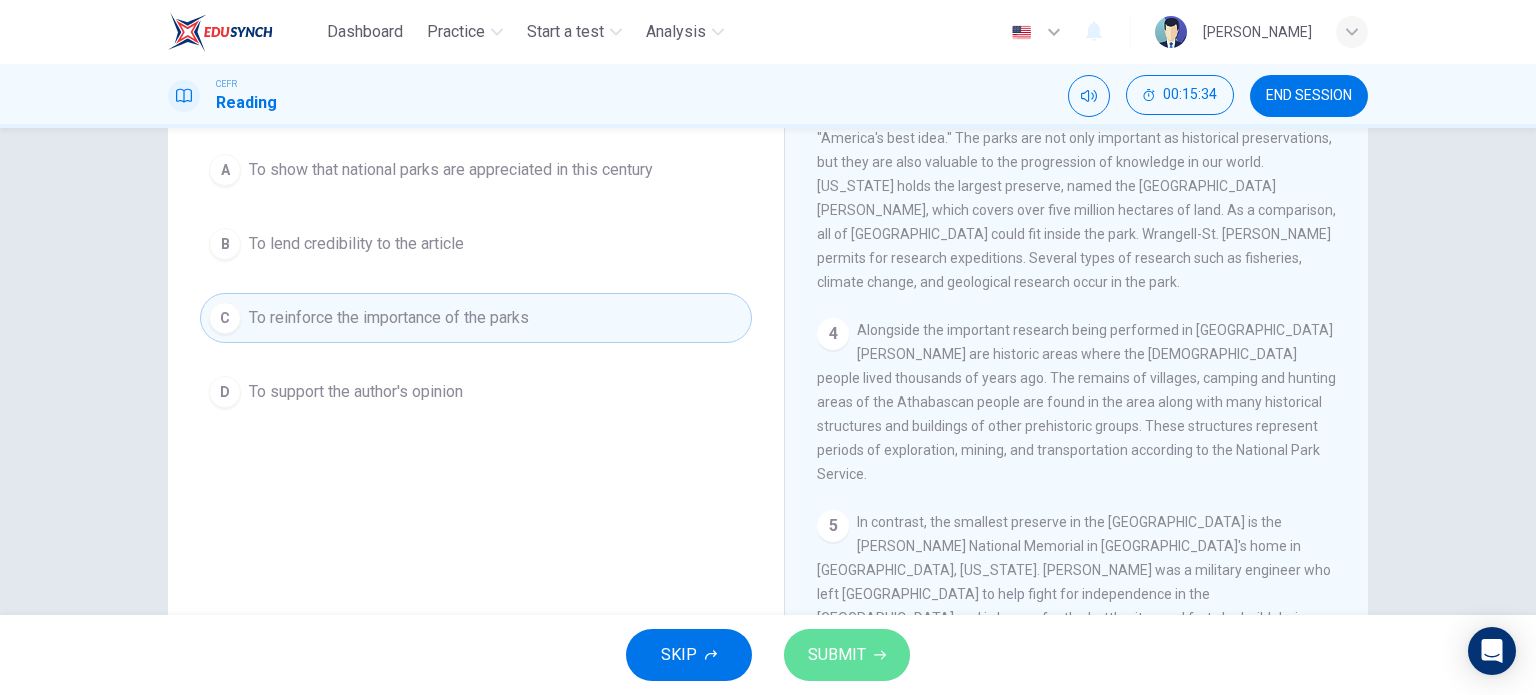 click on "SUBMIT" at bounding box center (837, 655) 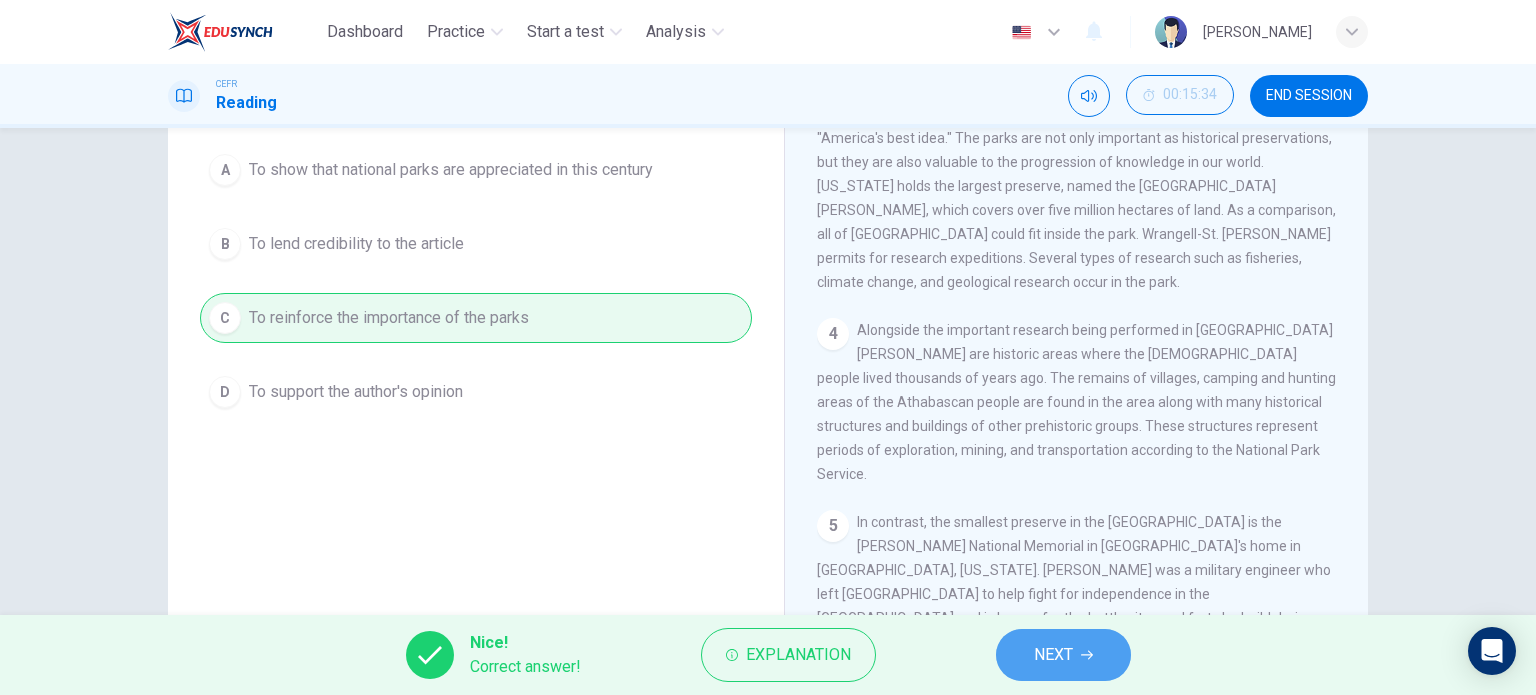 click on "NEXT" at bounding box center (1053, 655) 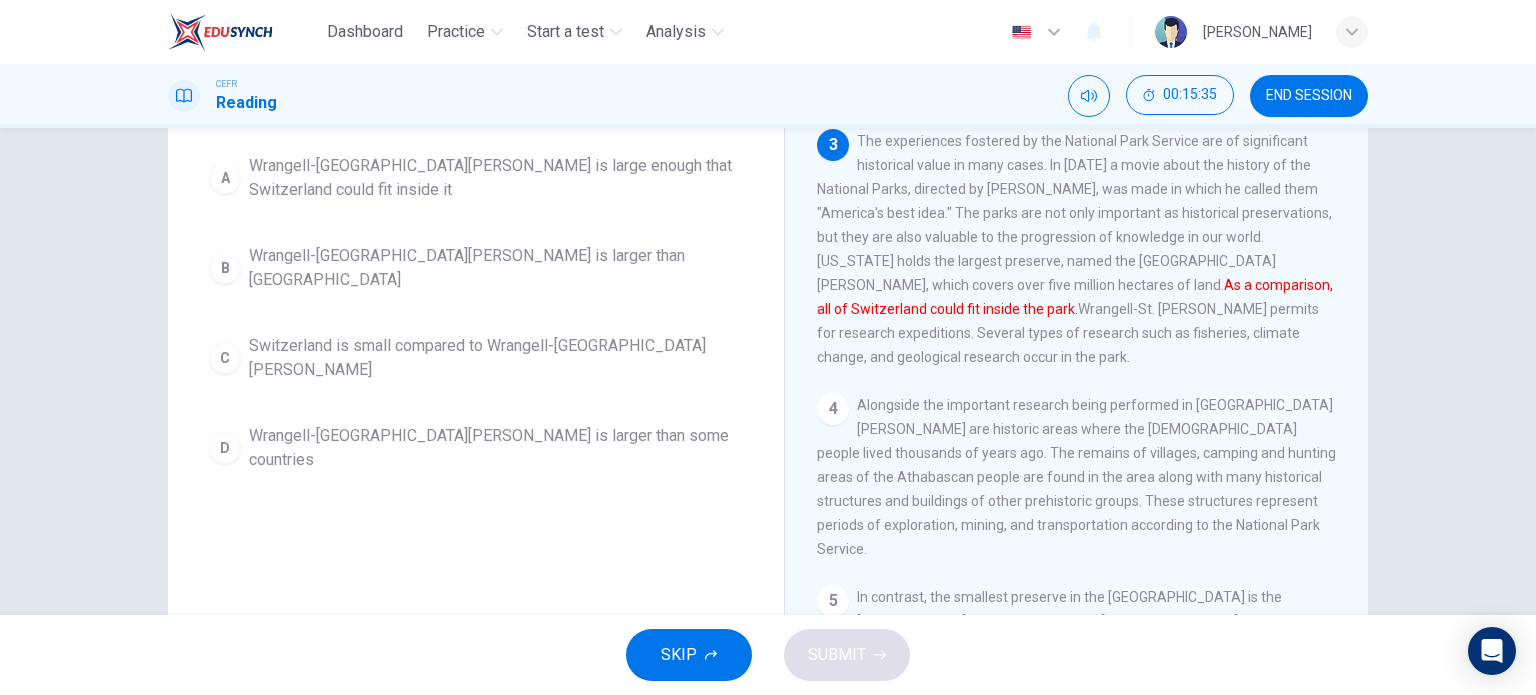 scroll, scrollTop: 228, scrollLeft: 0, axis: vertical 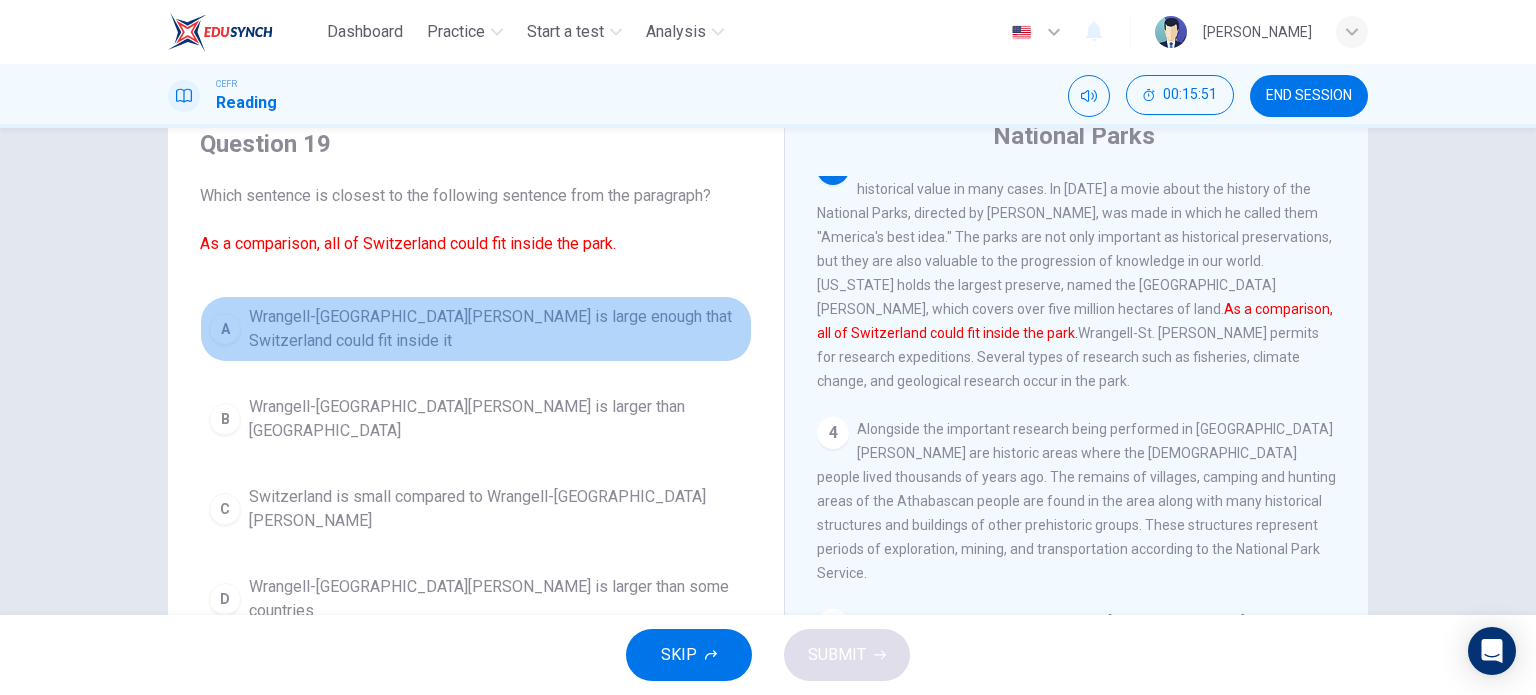 click on "A" at bounding box center (225, 329) 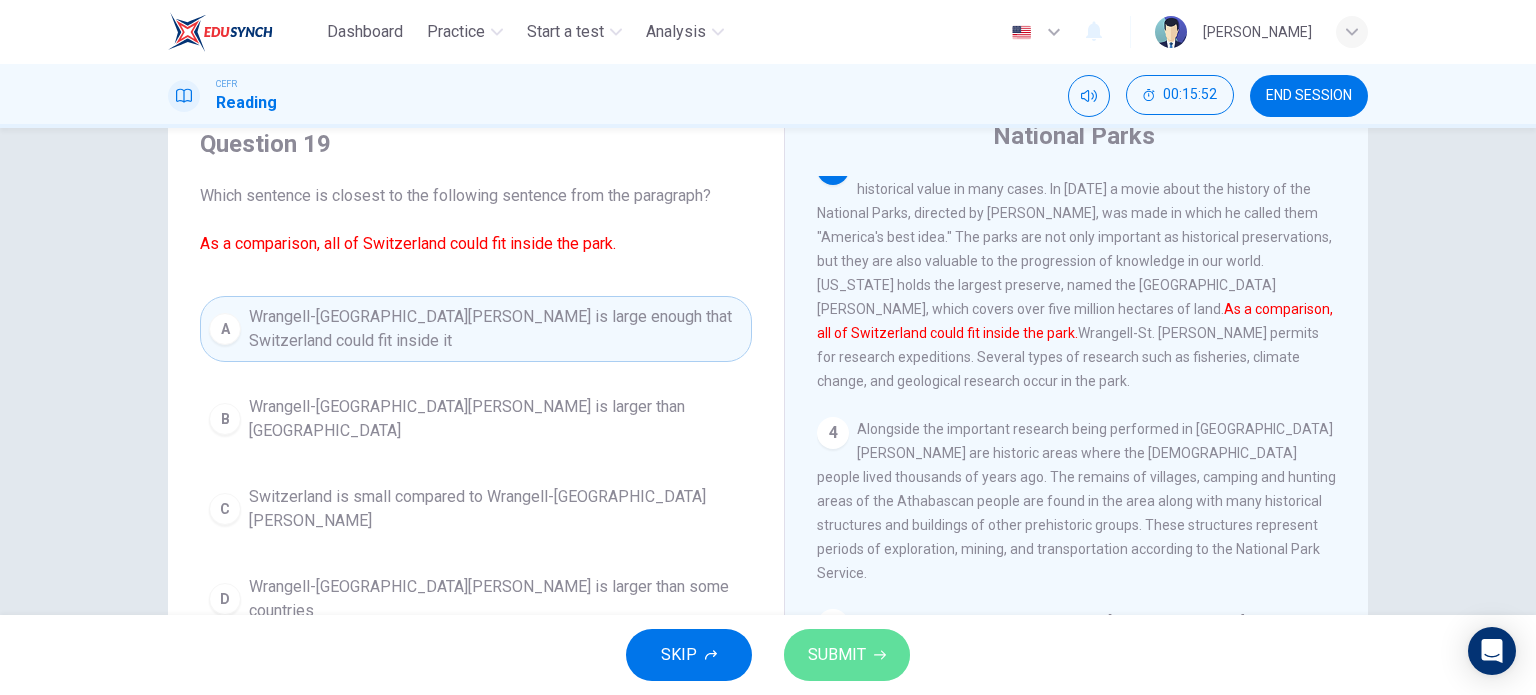 click on "SUBMIT" at bounding box center [847, 655] 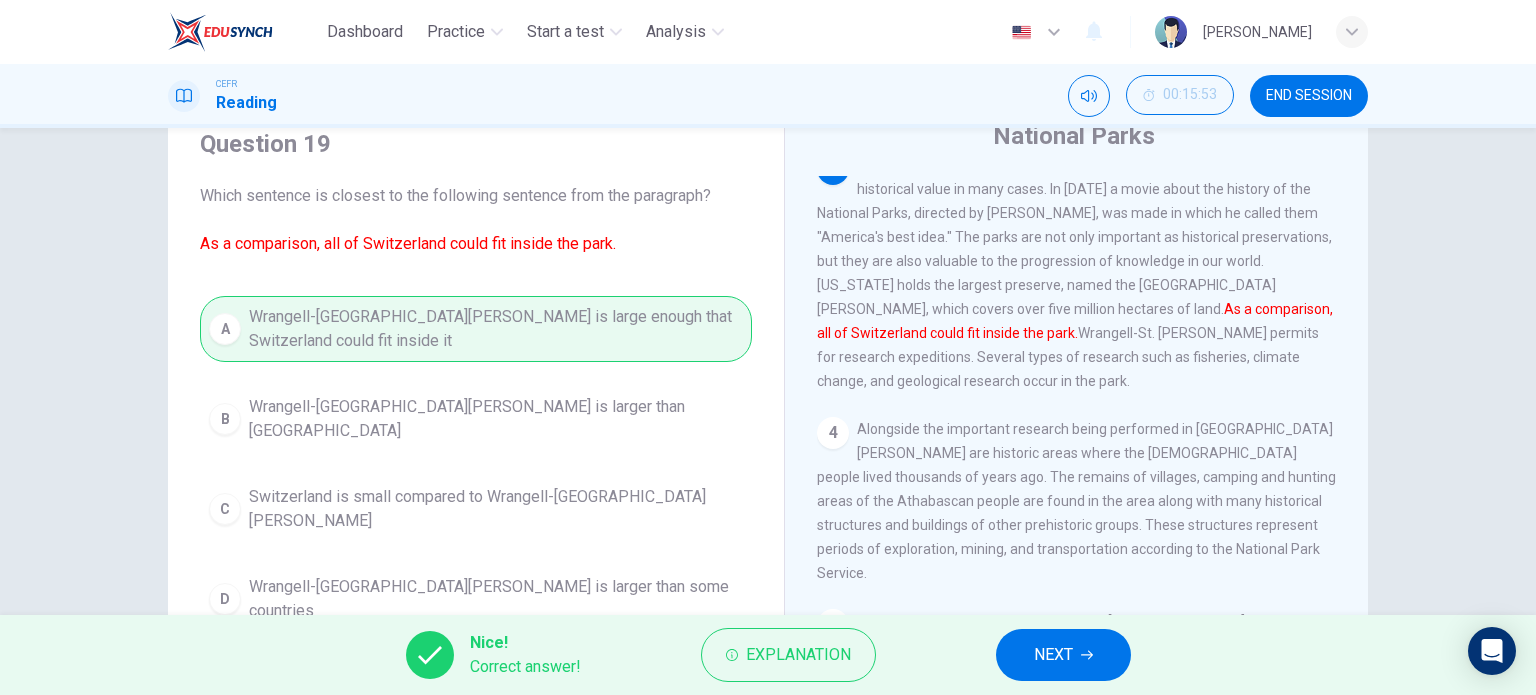 click on "NEXT" at bounding box center [1053, 655] 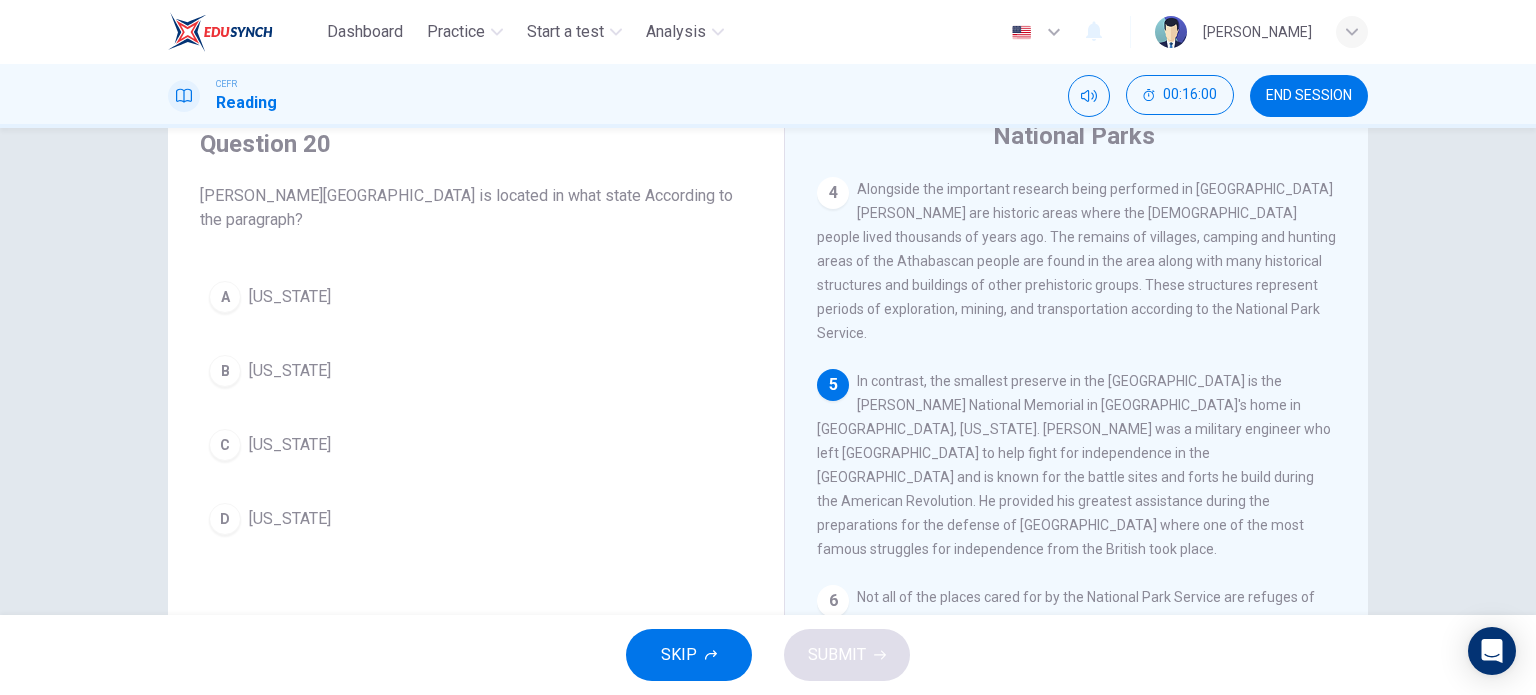 scroll, scrollTop: 599, scrollLeft: 0, axis: vertical 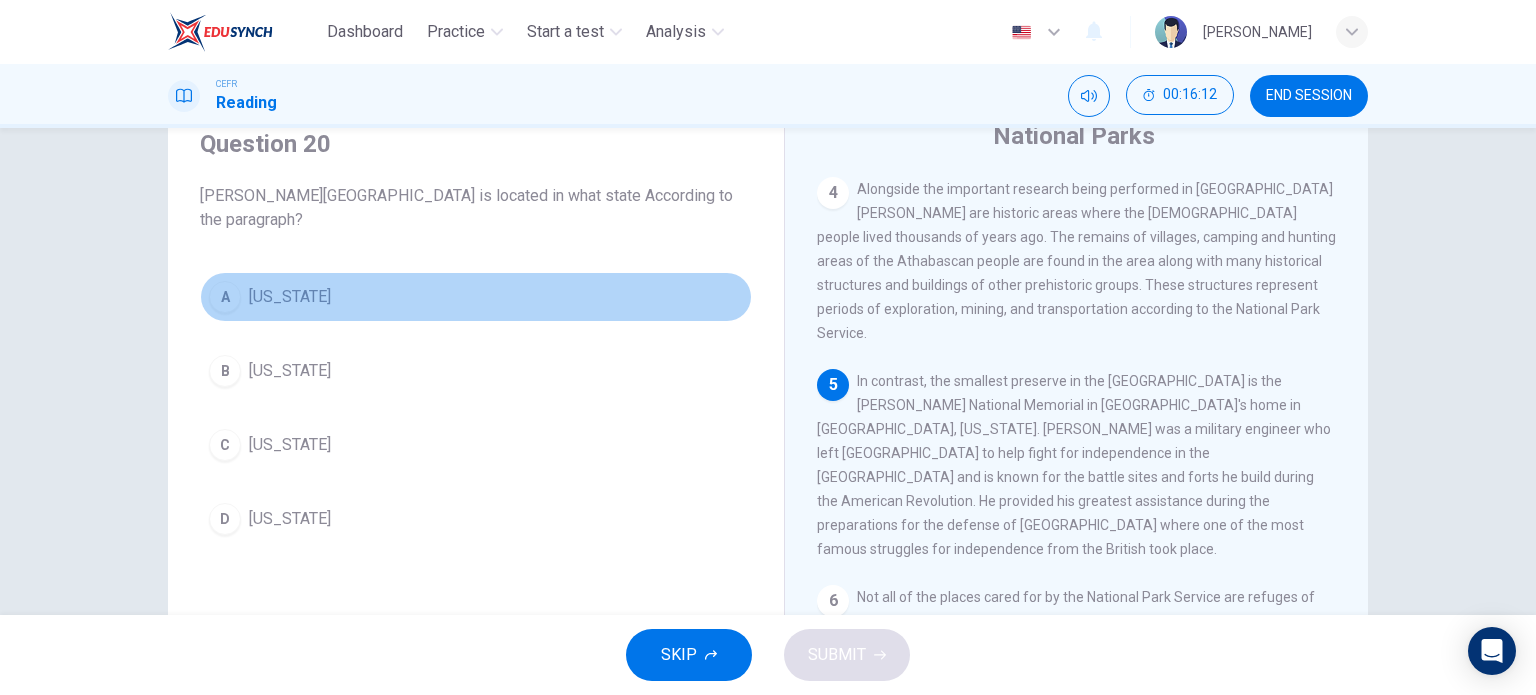 click on "[US_STATE]" at bounding box center [290, 297] 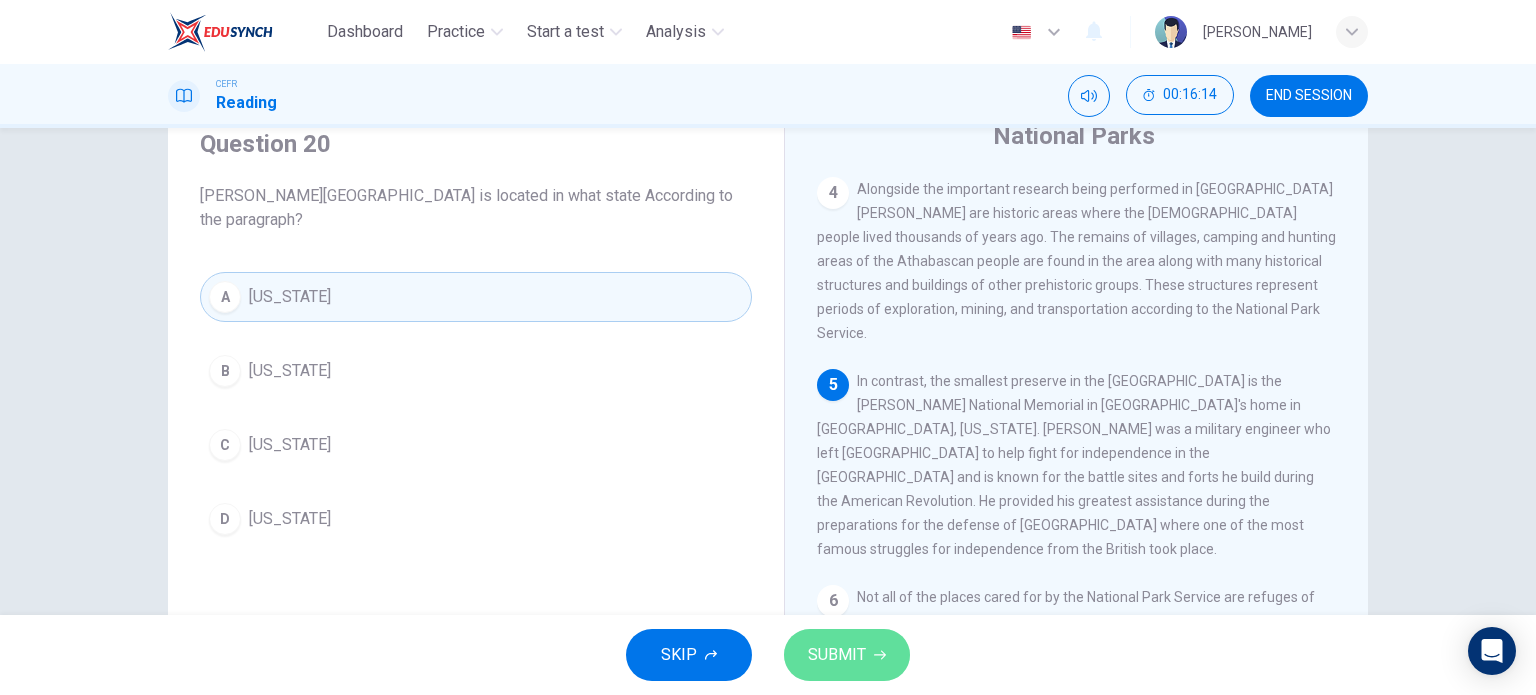 click on "SUBMIT" at bounding box center (847, 655) 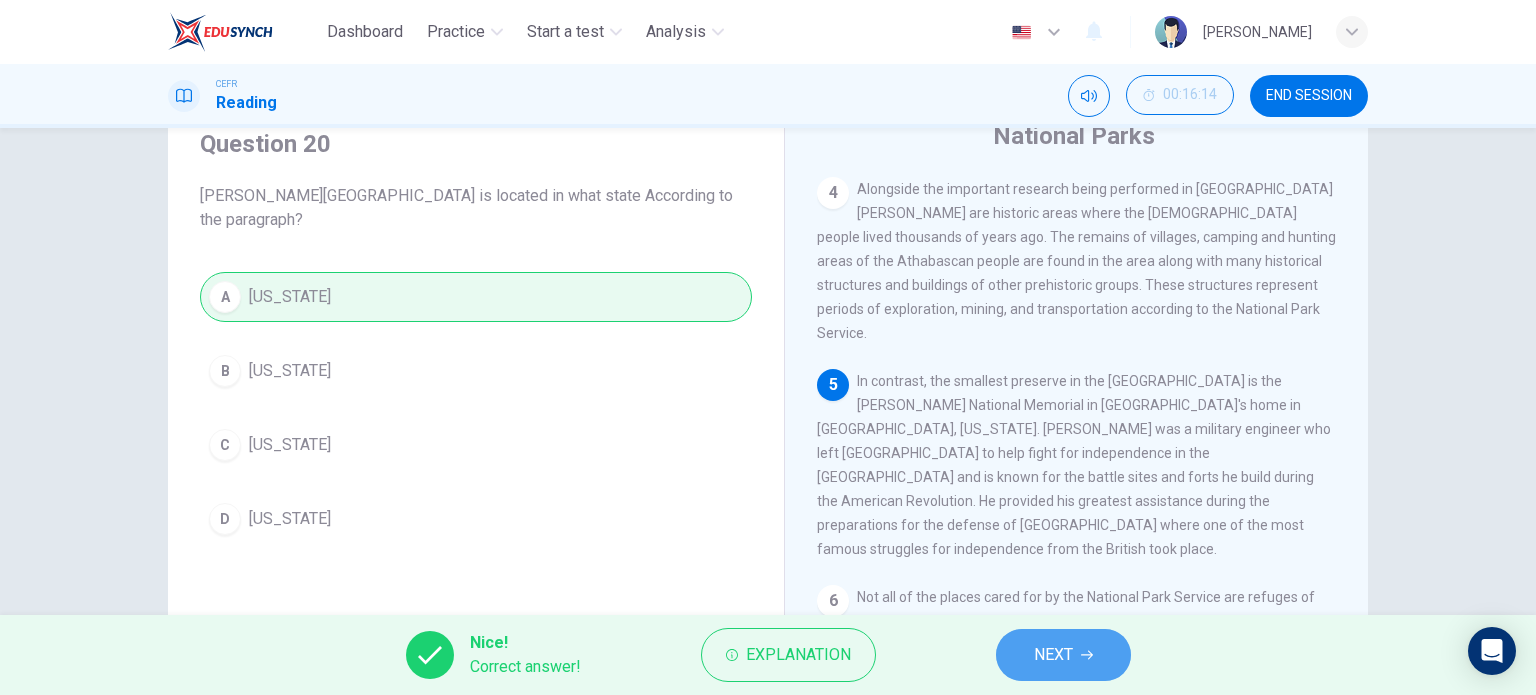 click on "NEXT" at bounding box center (1063, 655) 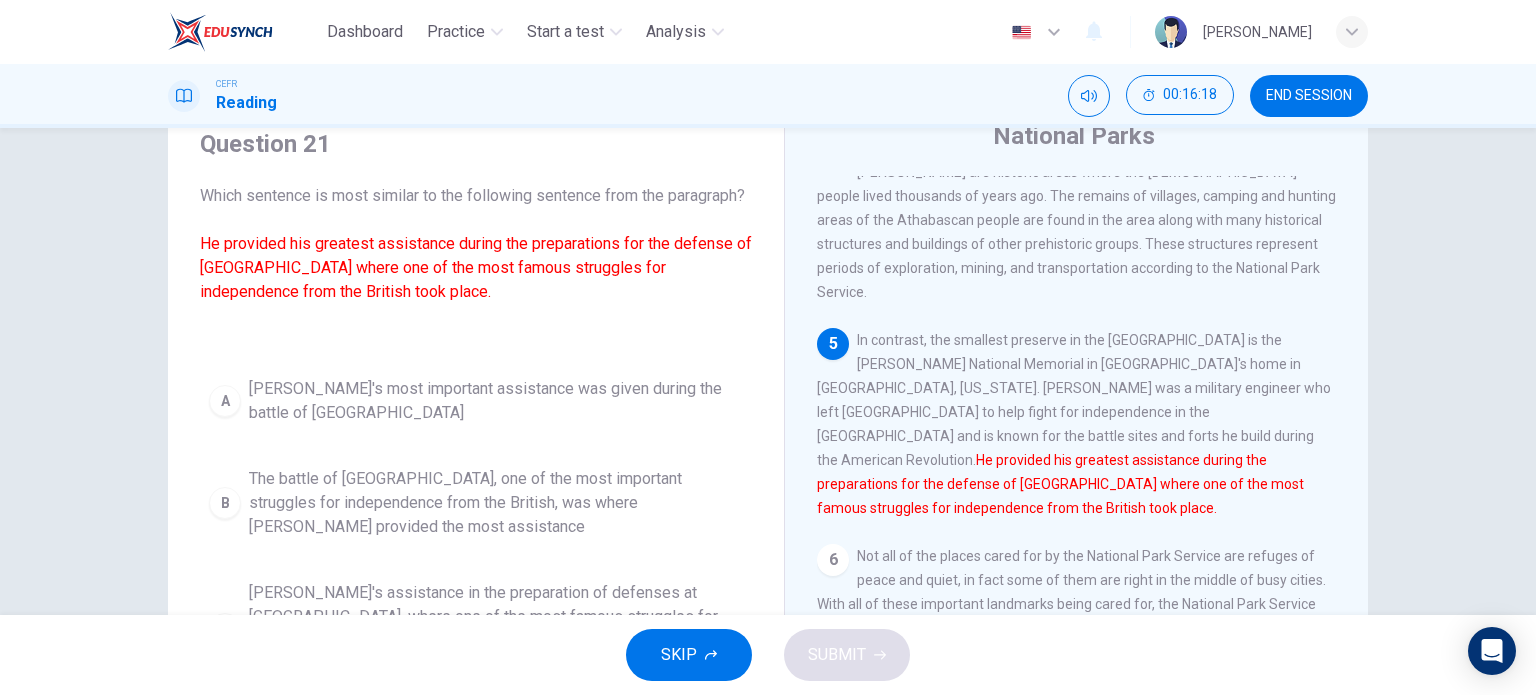 scroll, scrollTop: 643, scrollLeft: 0, axis: vertical 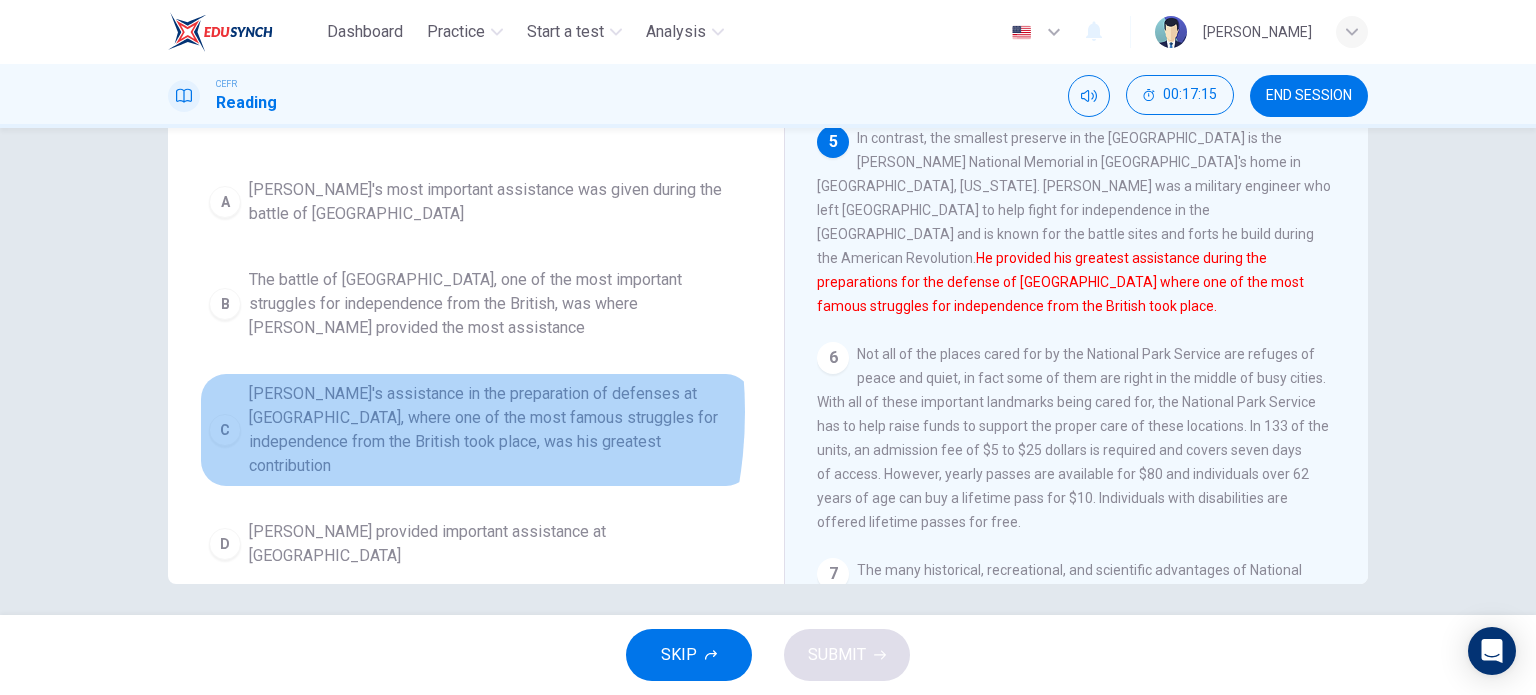 click on "[PERSON_NAME]'s assistance in the preparation of defenses at [GEOGRAPHIC_DATA], where one of the most famous struggles for independence from the British took place, was his greatest contribution" at bounding box center (496, 430) 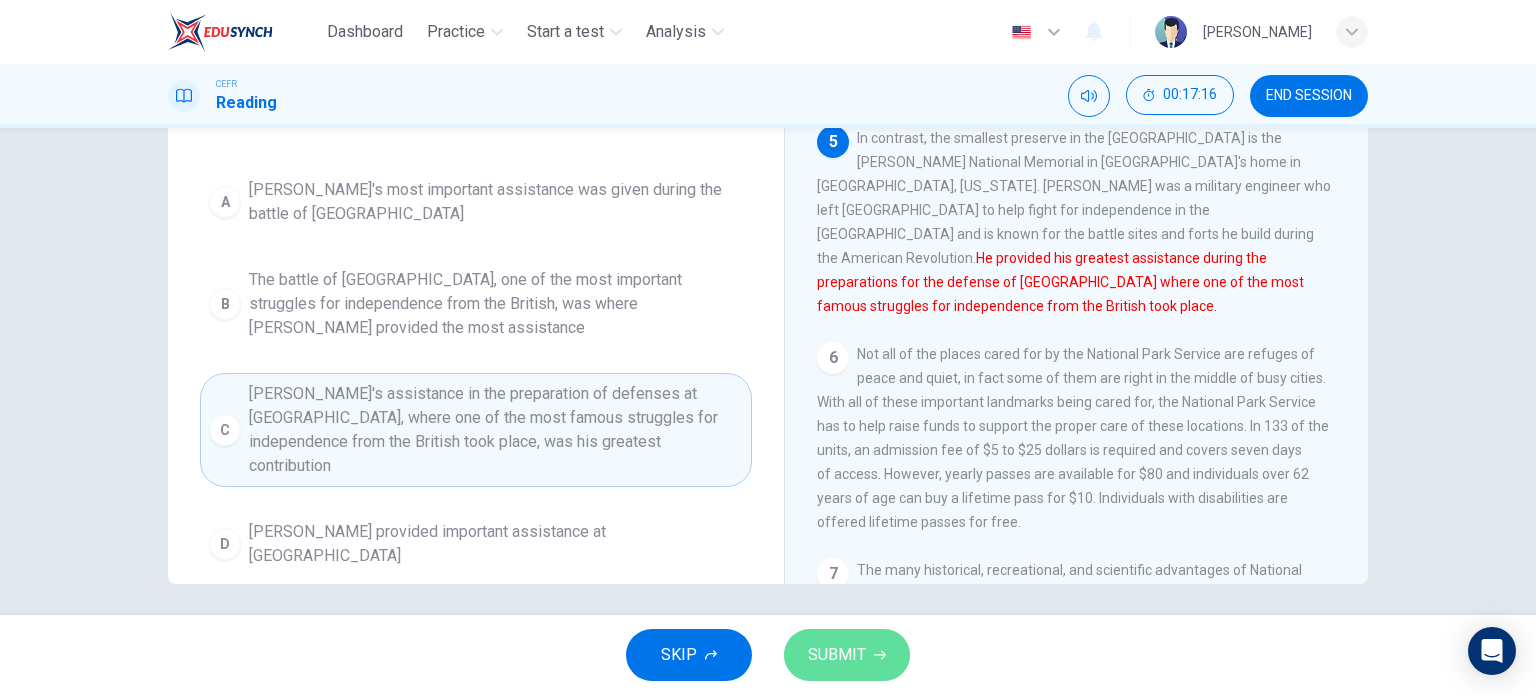 click on "SUBMIT" at bounding box center [847, 655] 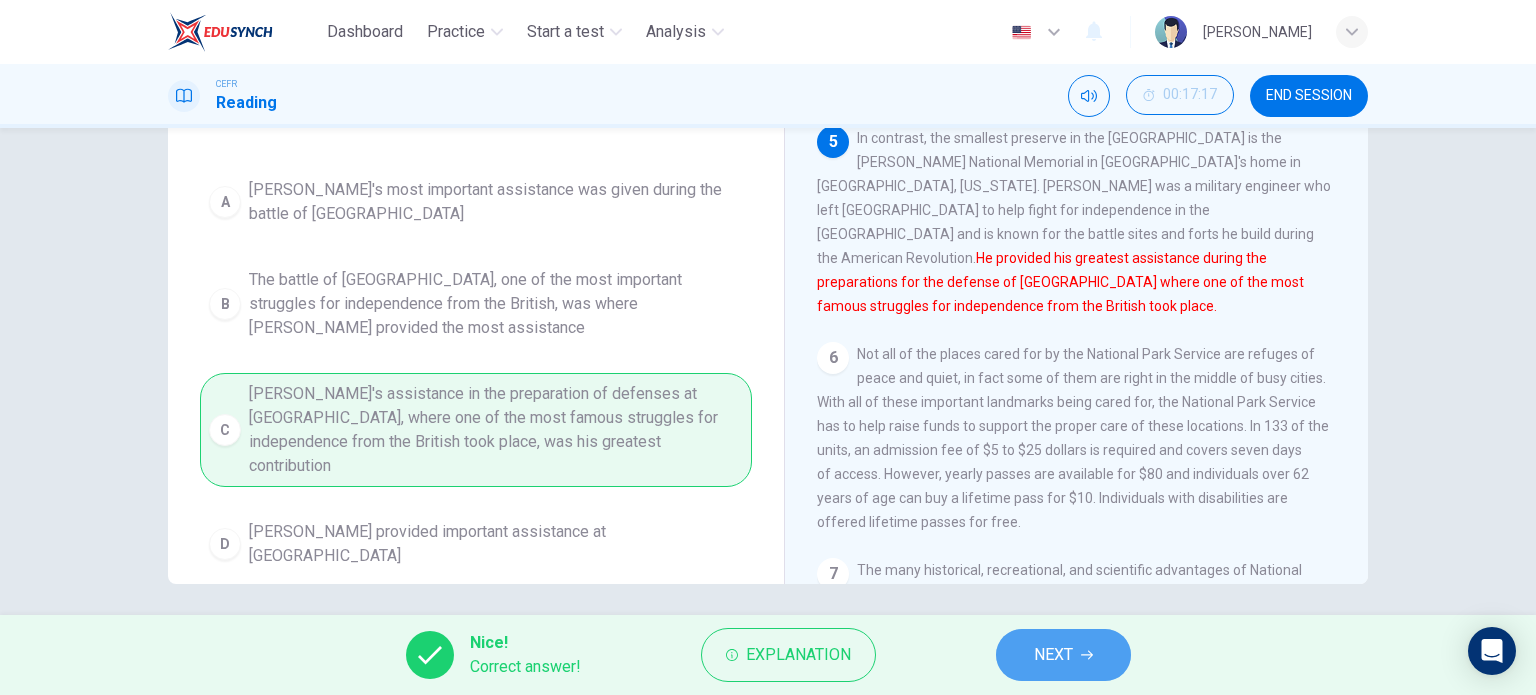 click on "NEXT" at bounding box center (1053, 655) 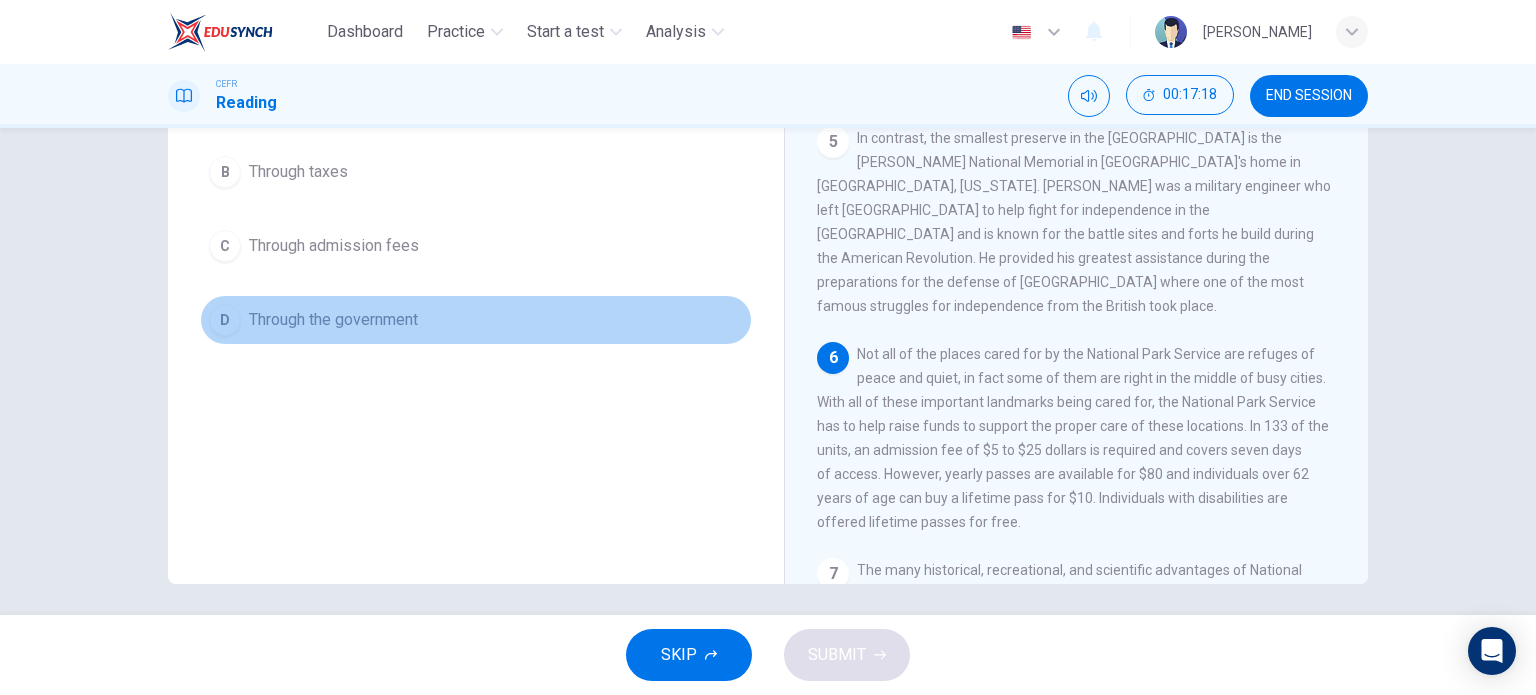 click on "D Through the government" at bounding box center (476, 320) 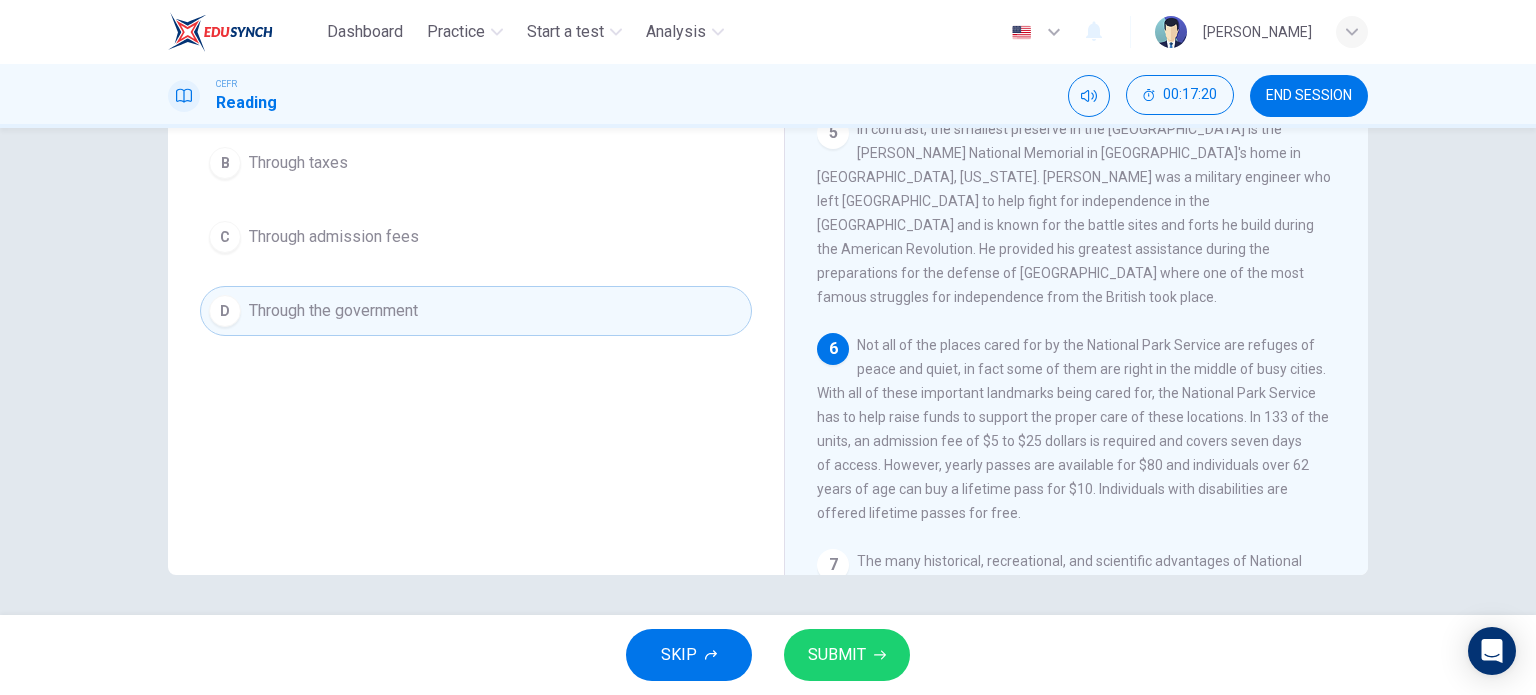 scroll, scrollTop: 0, scrollLeft: 0, axis: both 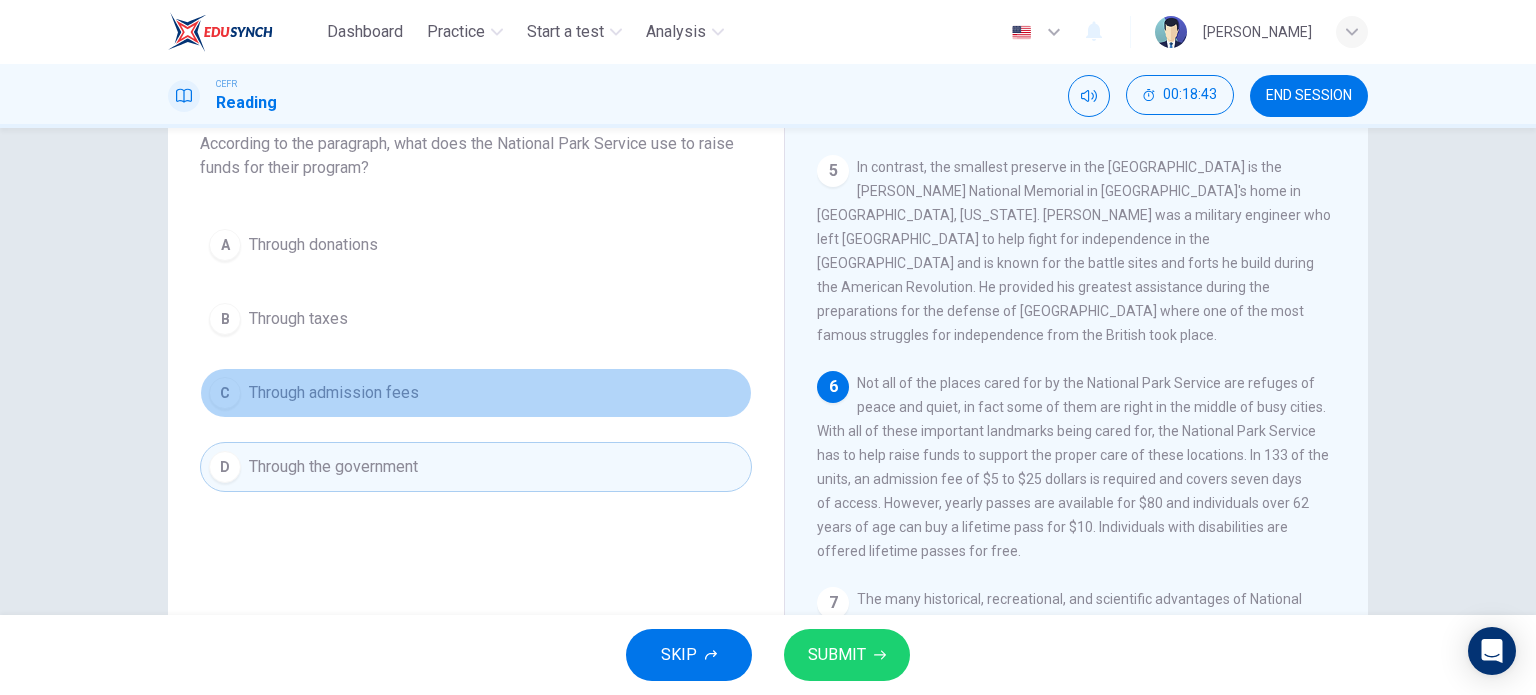 click on "C Through admission fees" at bounding box center [476, 393] 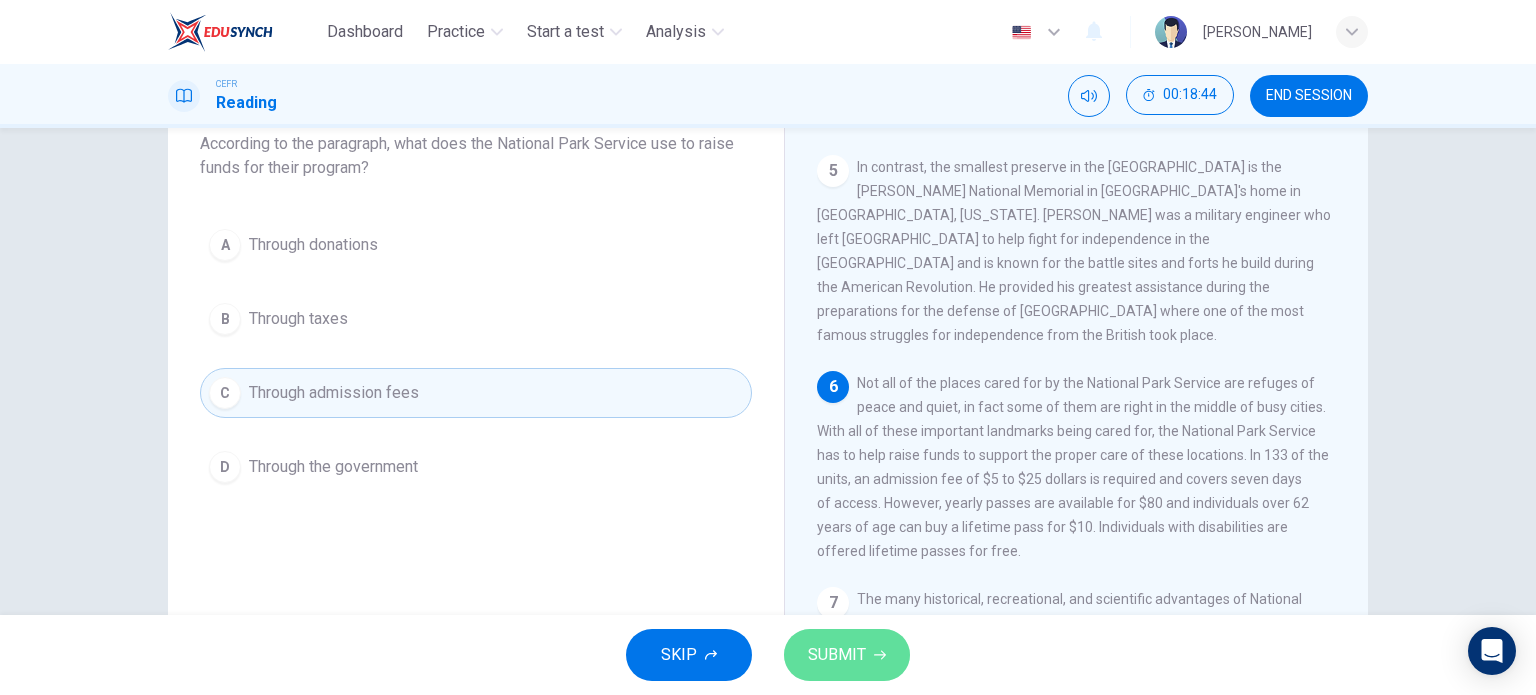click on "SUBMIT" at bounding box center [837, 655] 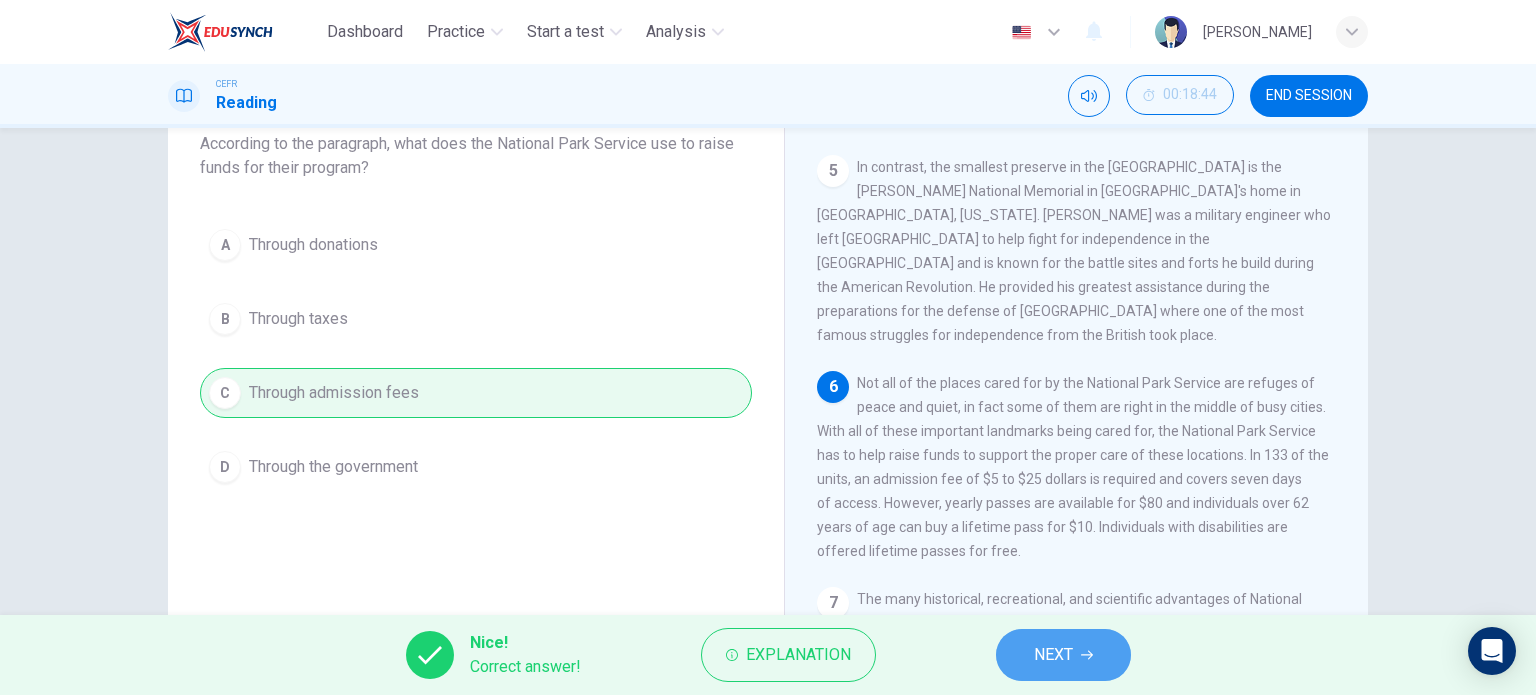 click on "NEXT" at bounding box center [1053, 655] 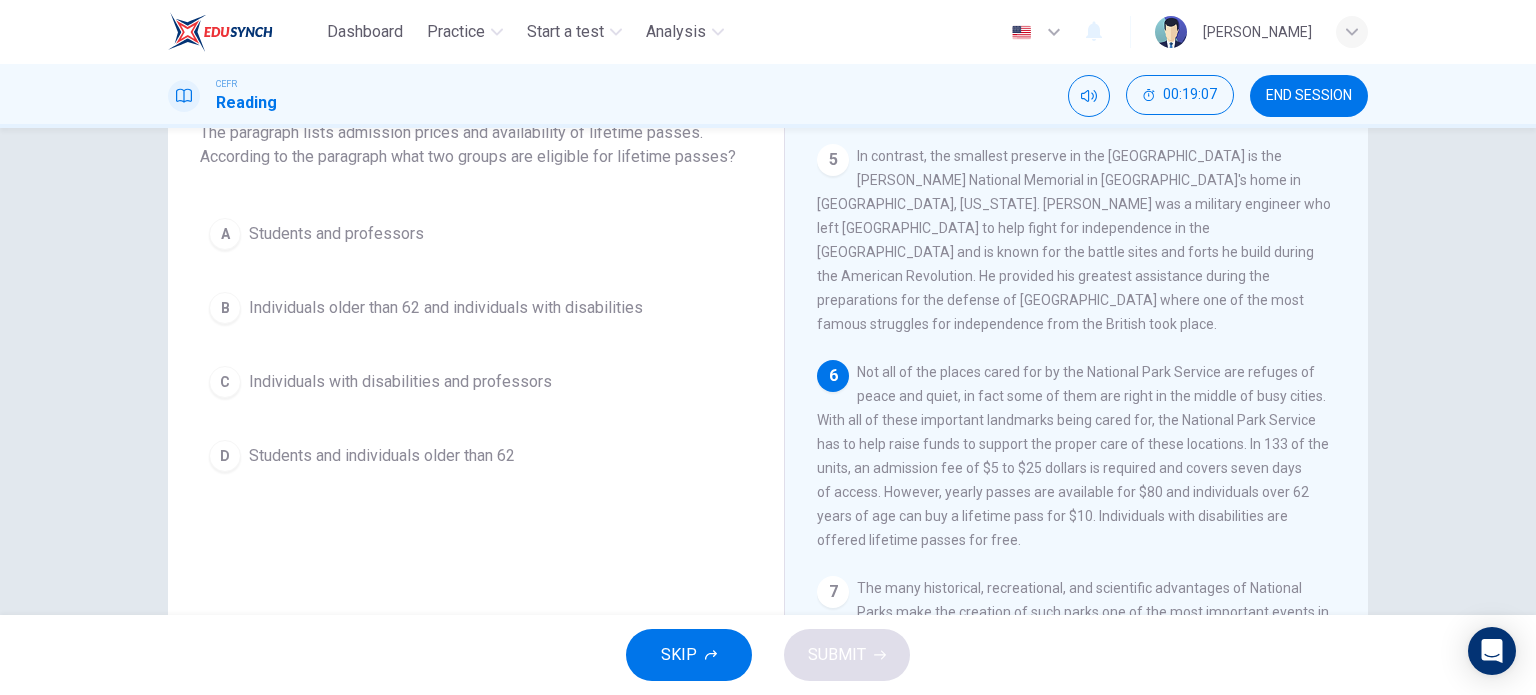 scroll, scrollTop: 139, scrollLeft: 0, axis: vertical 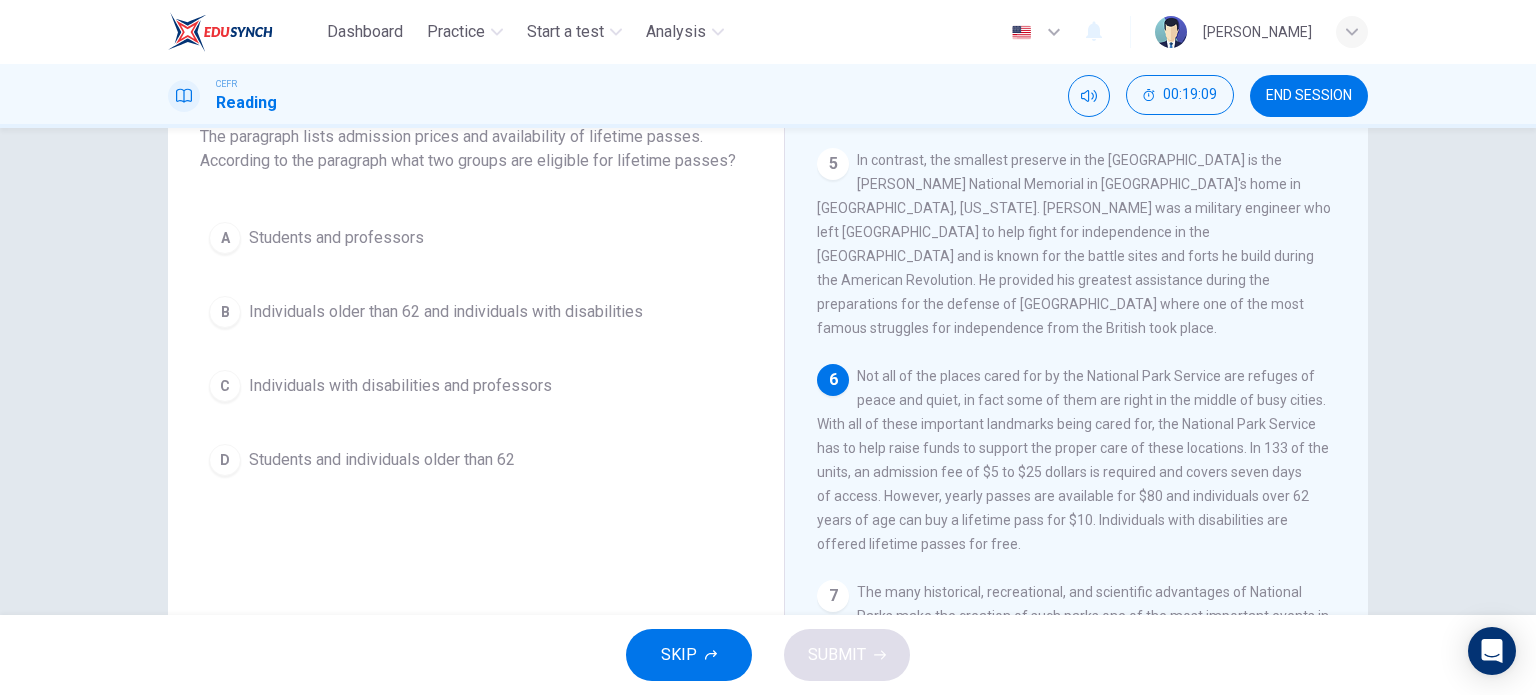 click on "Individuals older than 62 and individuals with disabilities" at bounding box center (446, 312) 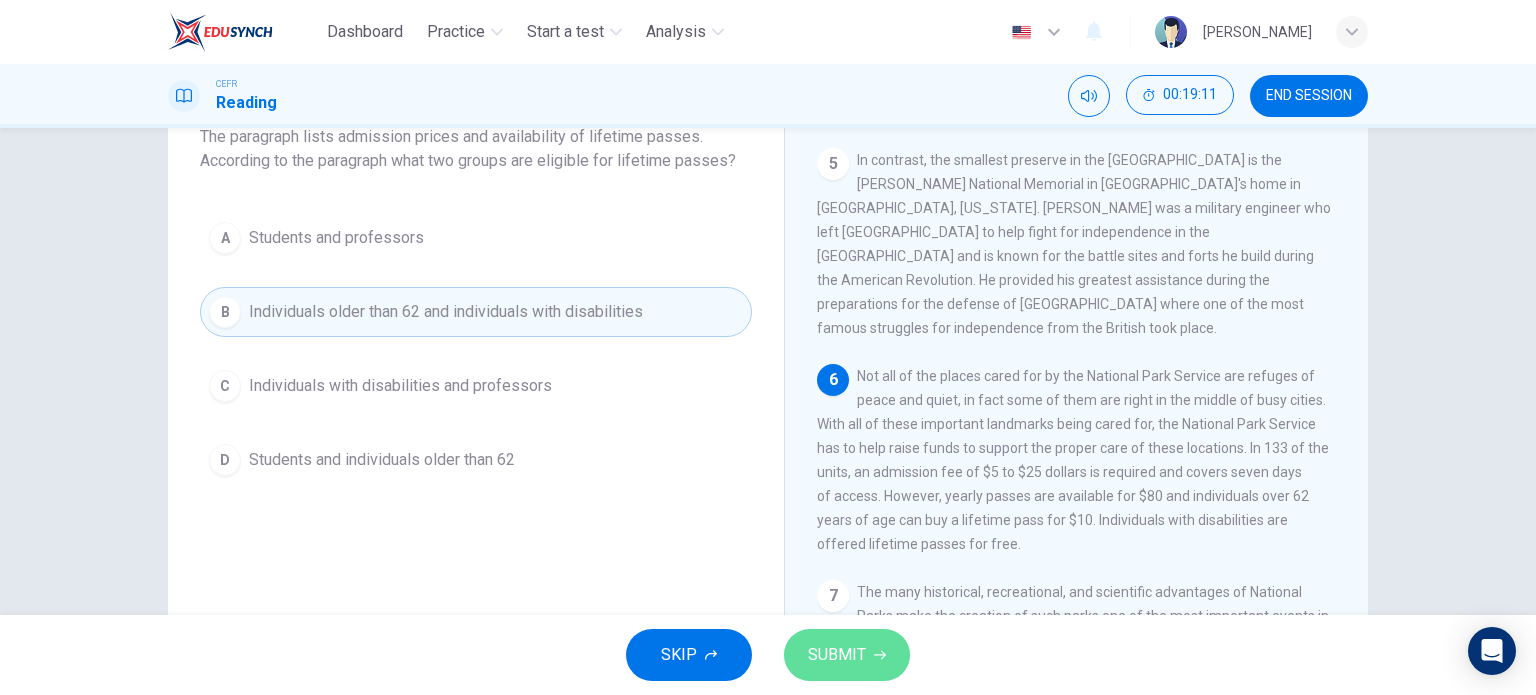 click on "SUBMIT" at bounding box center (847, 655) 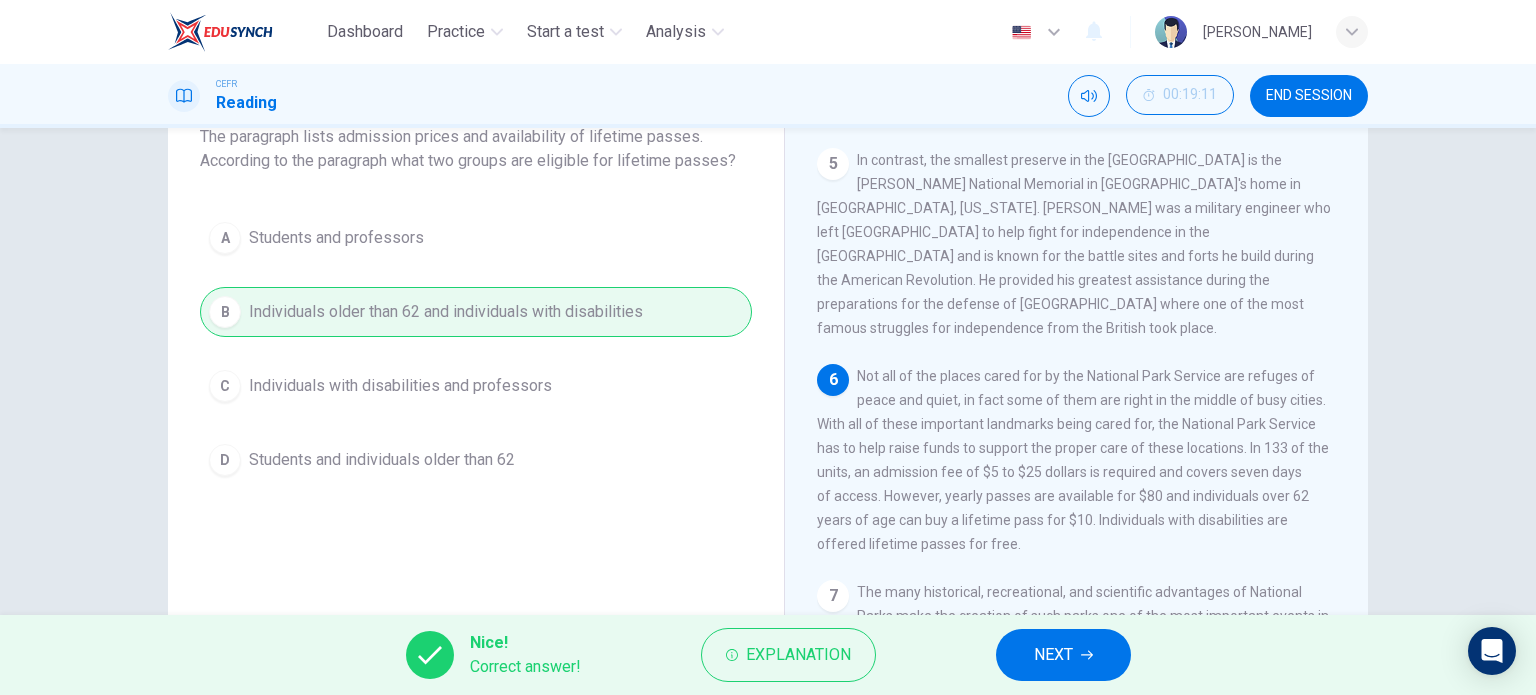 click on "NEXT" at bounding box center (1063, 655) 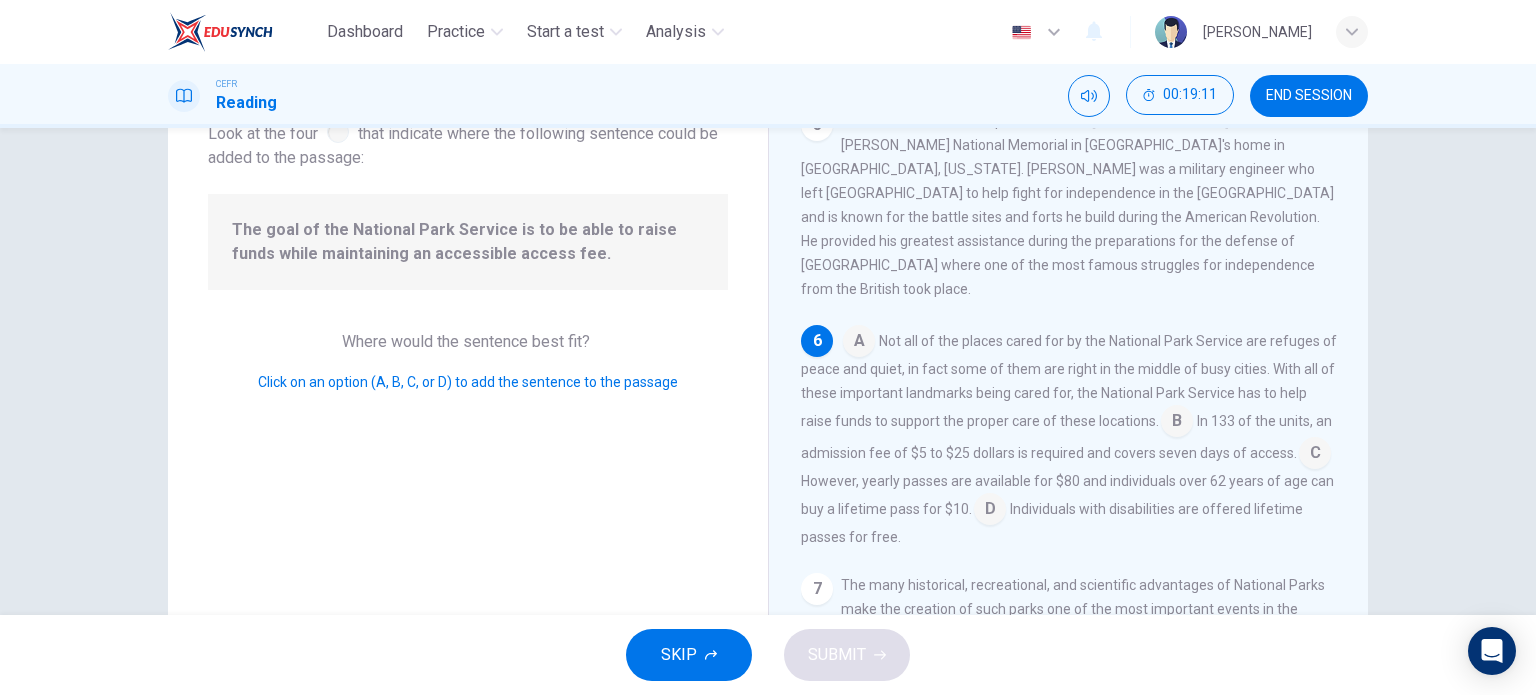 scroll, scrollTop: 784, scrollLeft: 0, axis: vertical 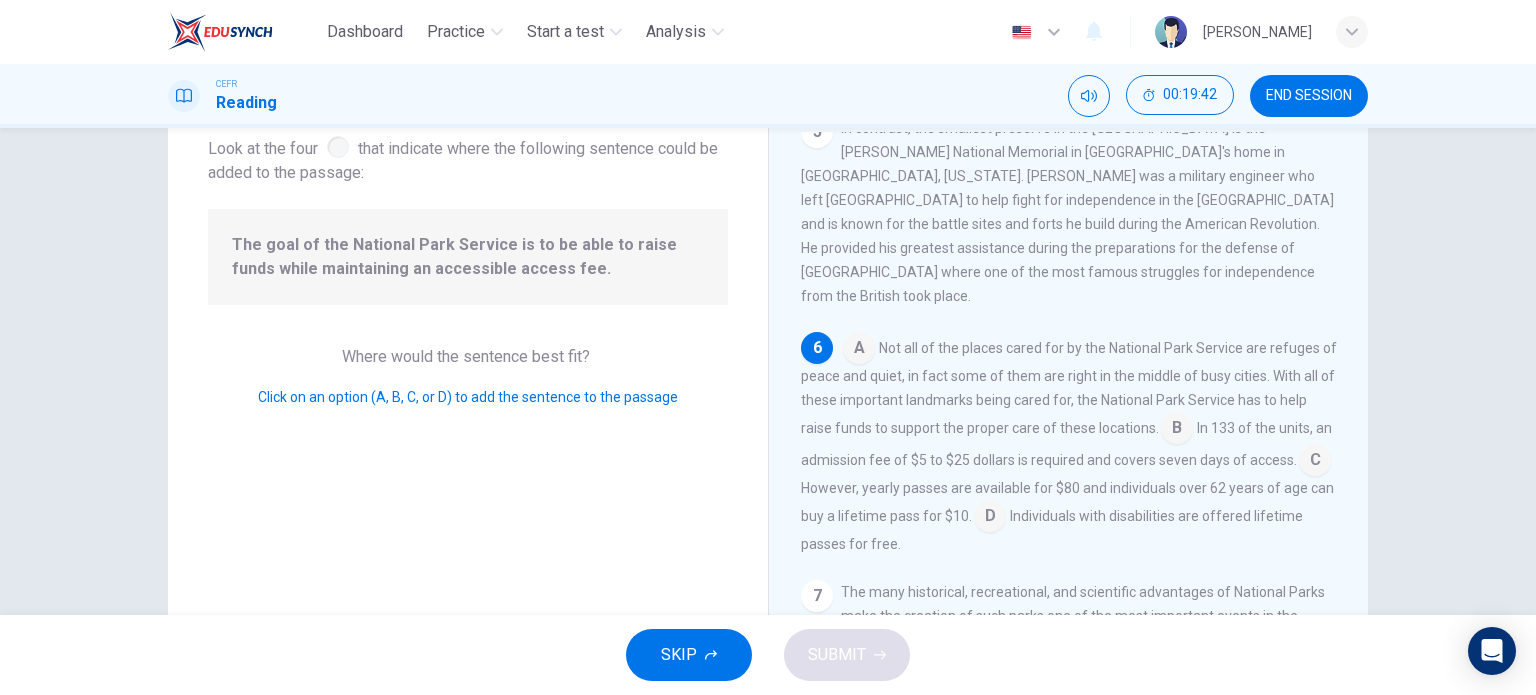 click at bounding box center [1177, 430] 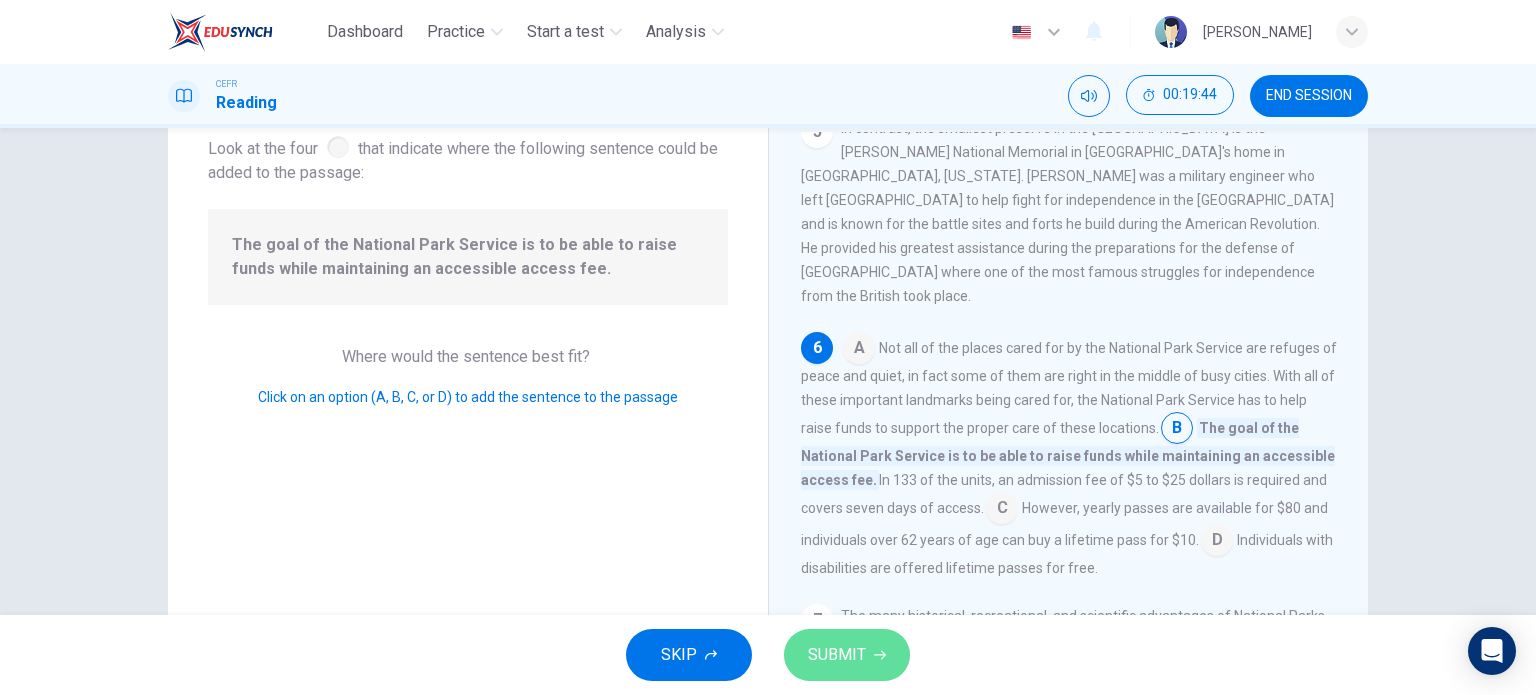 click on "SUBMIT" at bounding box center [837, 655] 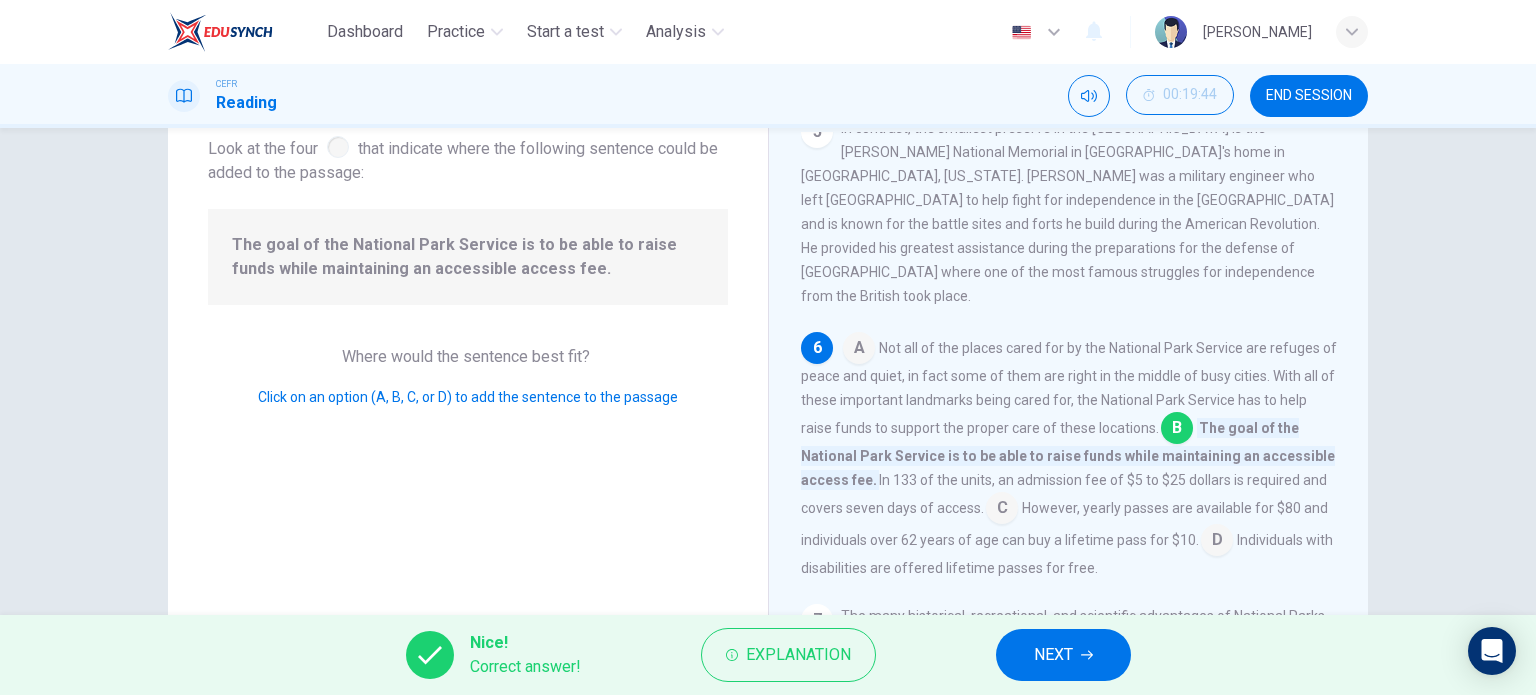 click on "NEXT" at bounding box center (1053, 655) 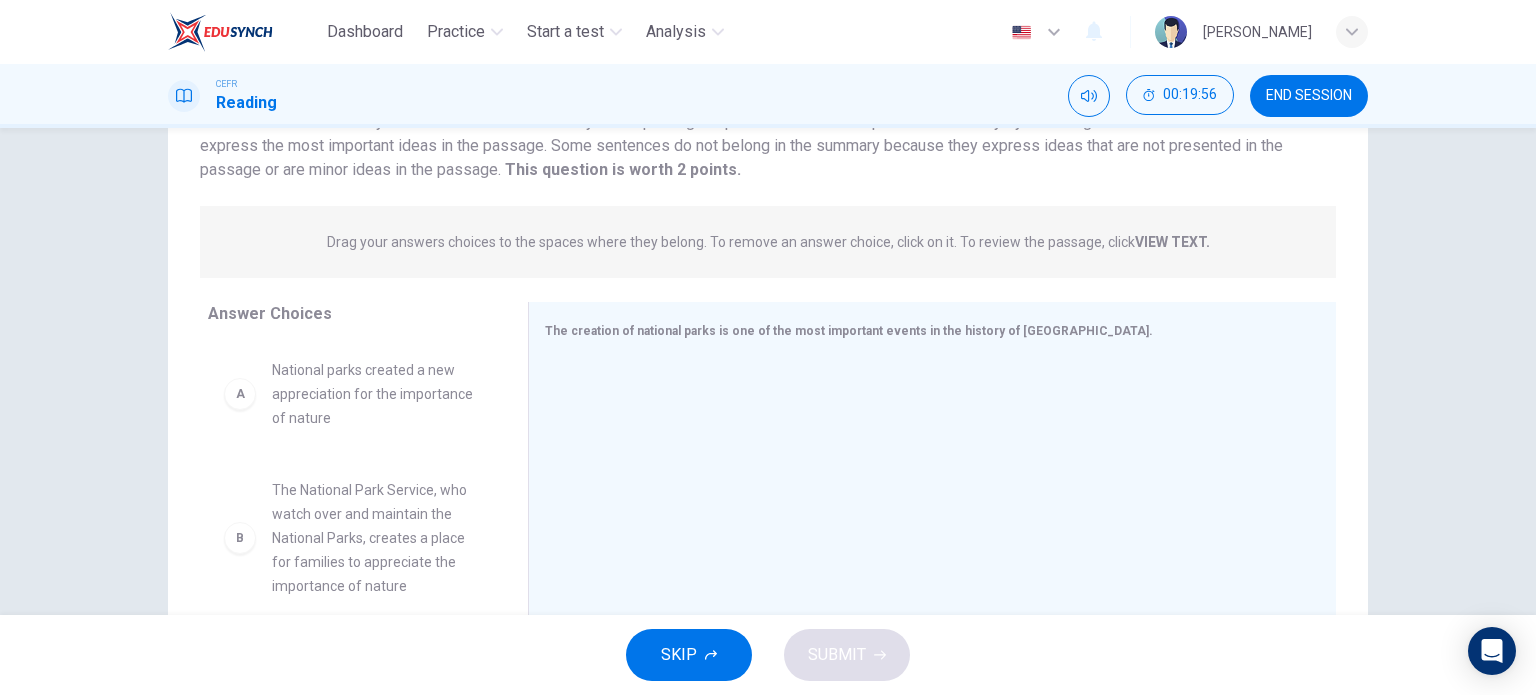 scroll, scrollTop: 288, scrollLeft: 0, axis: vertical 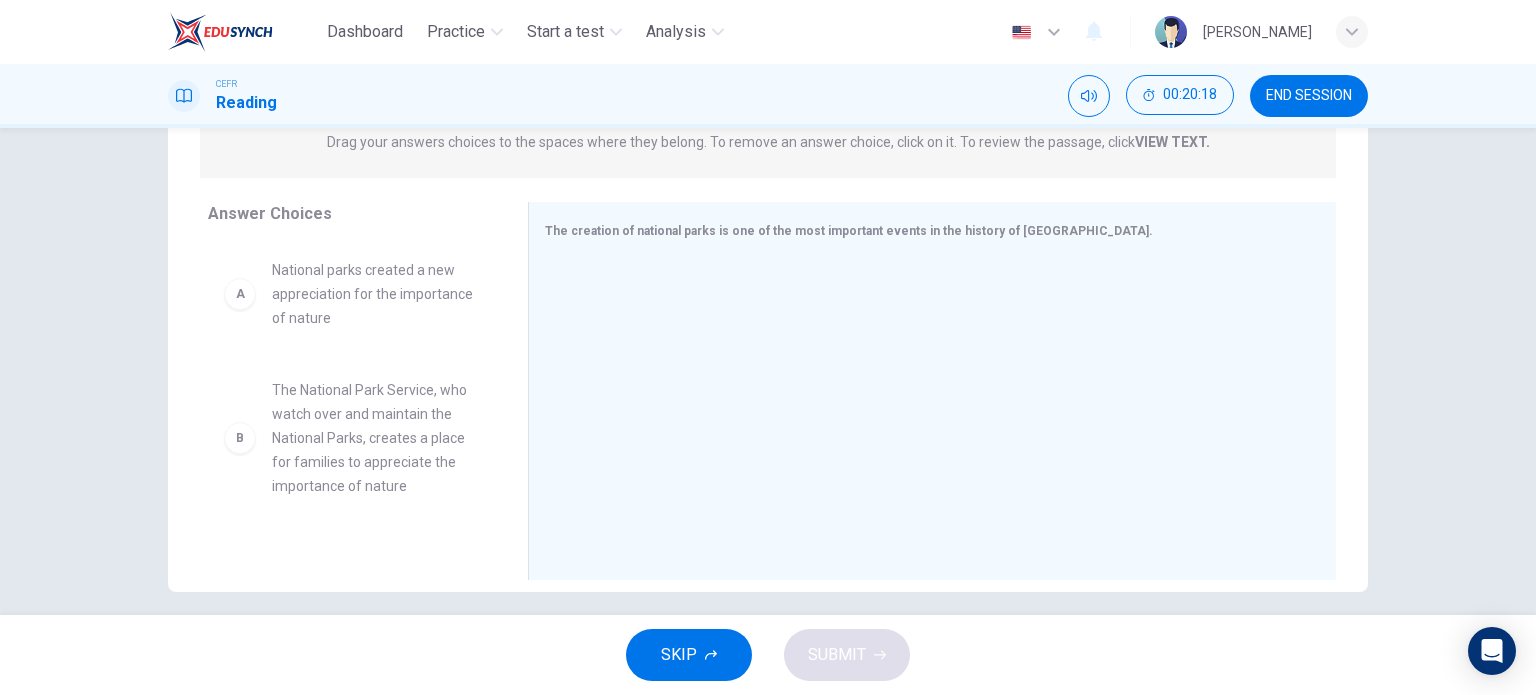 click on "A" at bounding box center (240, 294) 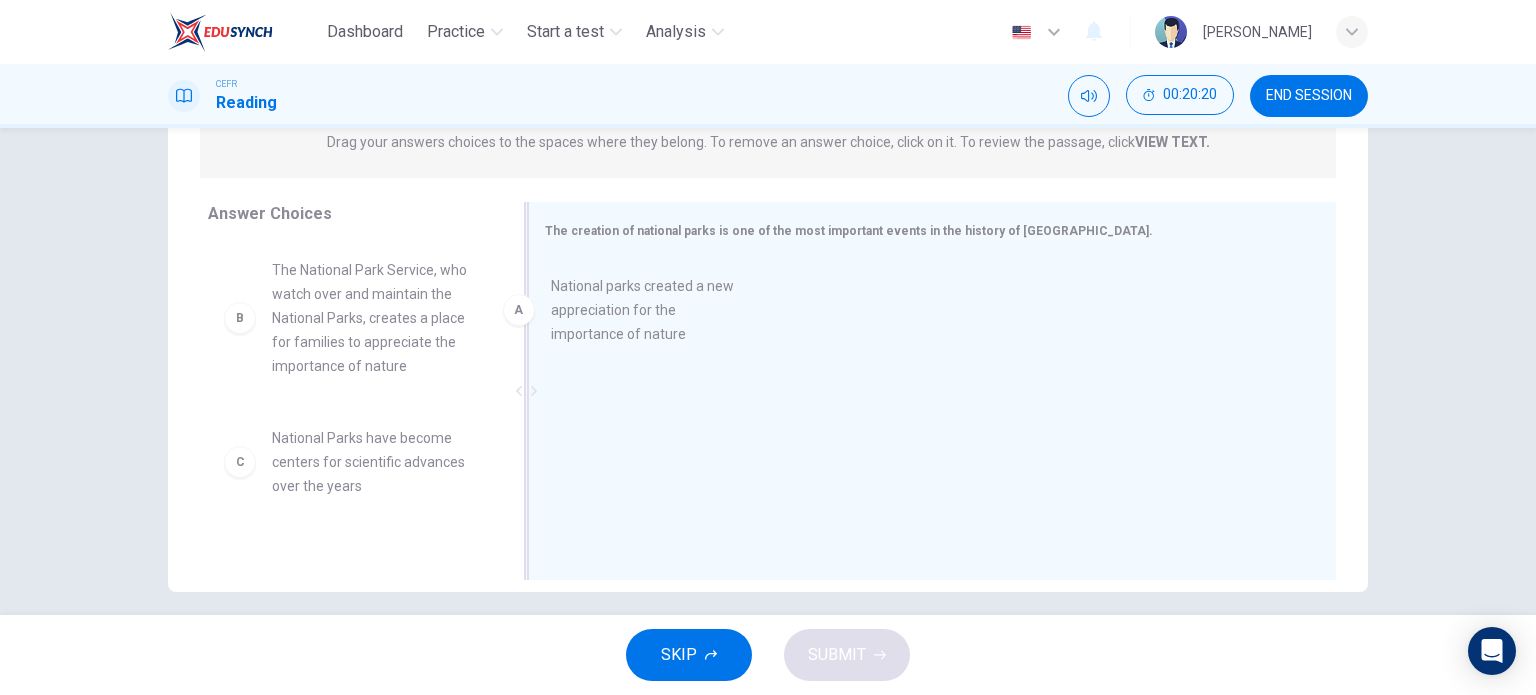 drag, startPoint x: 239, startPoint y: 295, endPoint x: 647, endPoint y: 339, distance: 410.3657 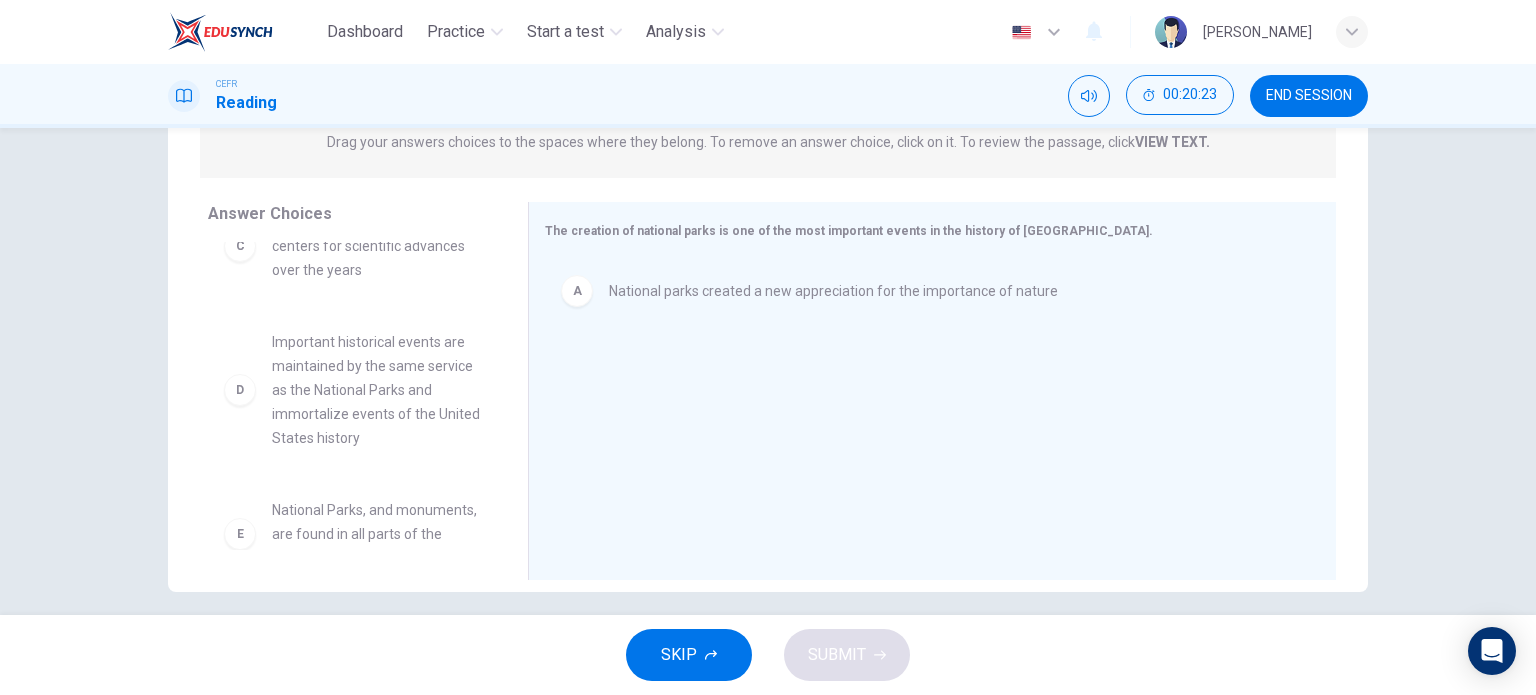 scroll, scrollTop: 216, scrollLeft: 0, axis: vertical 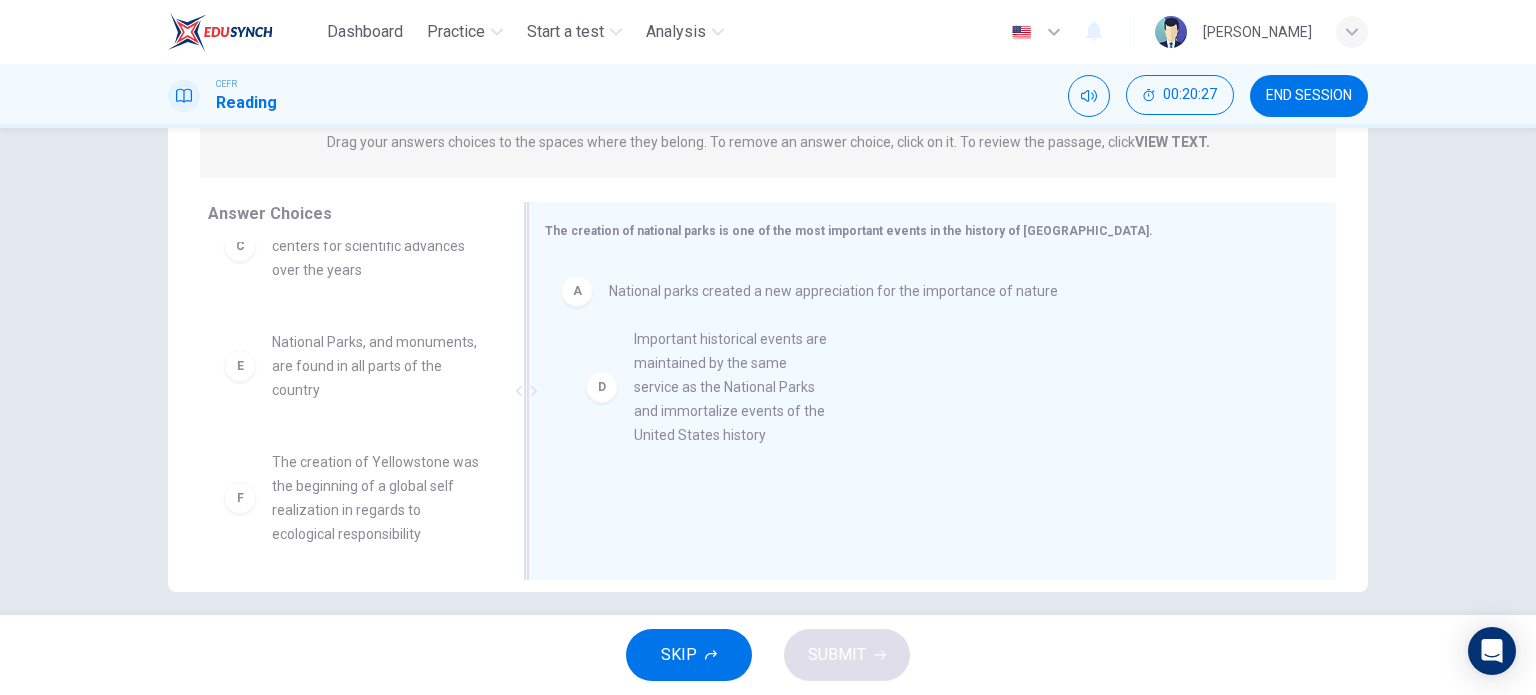 drag, startPoint x: 233, startPoint y: 391, endPoint x: 608, endPoint y: 392, distance: 375.00134 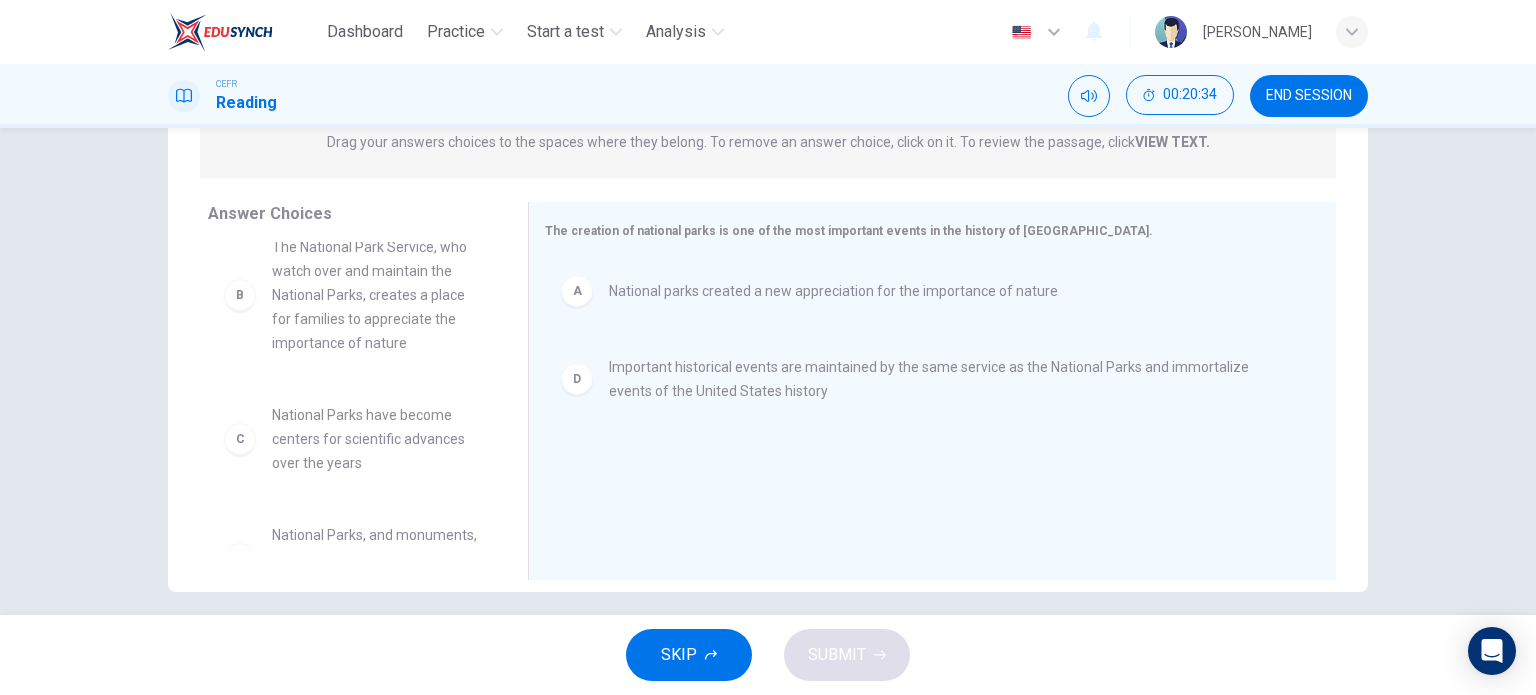 scroll, scrollTop: 0, scrollLeft: 0, axis: both 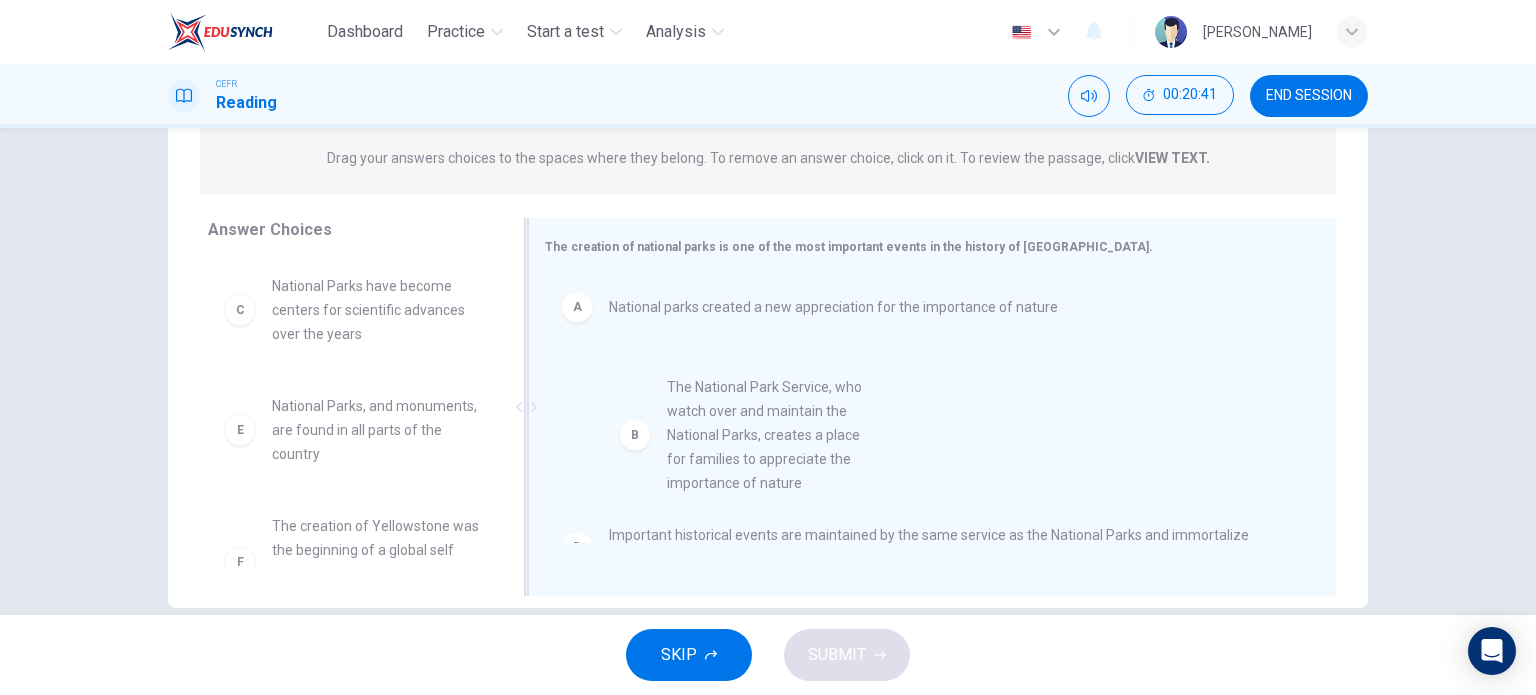 drag, startPoint x: 318, startPoint y: 324, endPoint x: 769, endPoint y: 462, distance: 471.64075 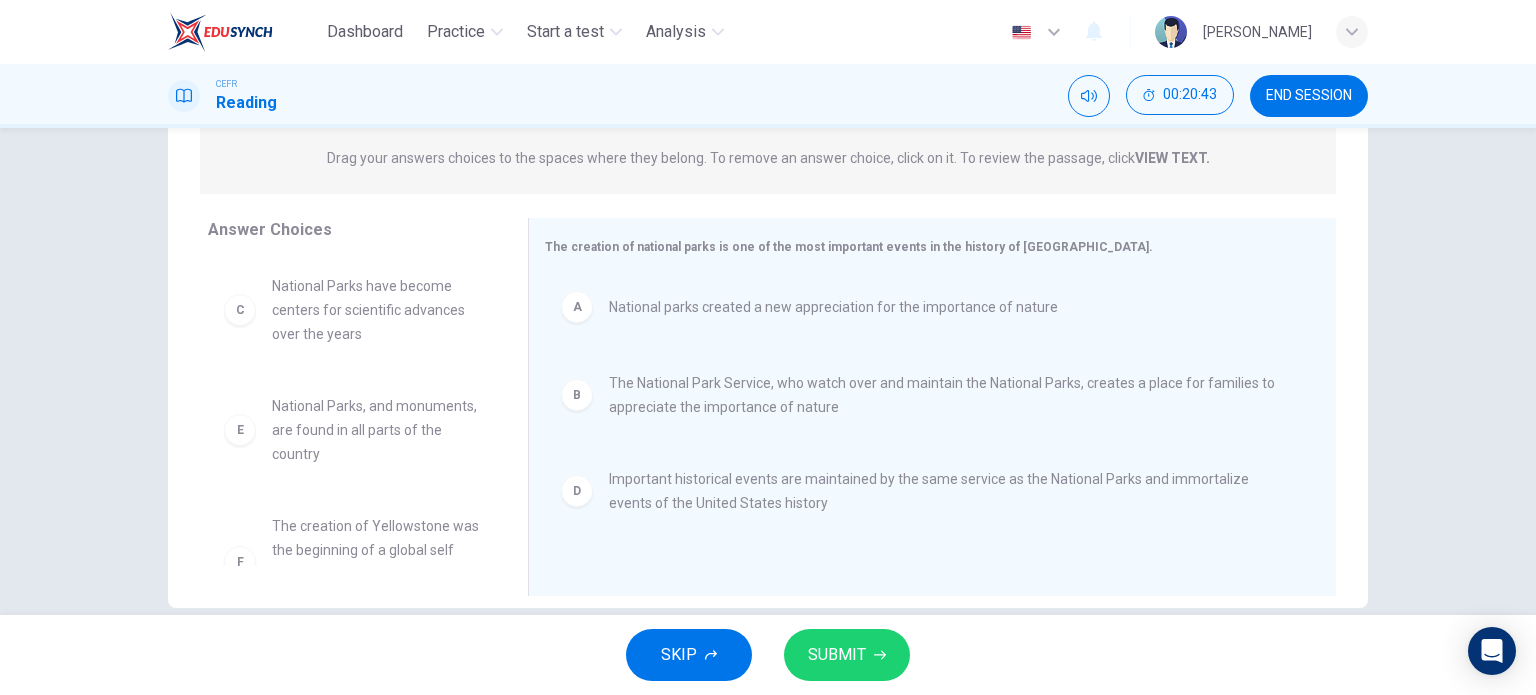 click on "SKIP SUBMIT" at bounding box center (768, 655) 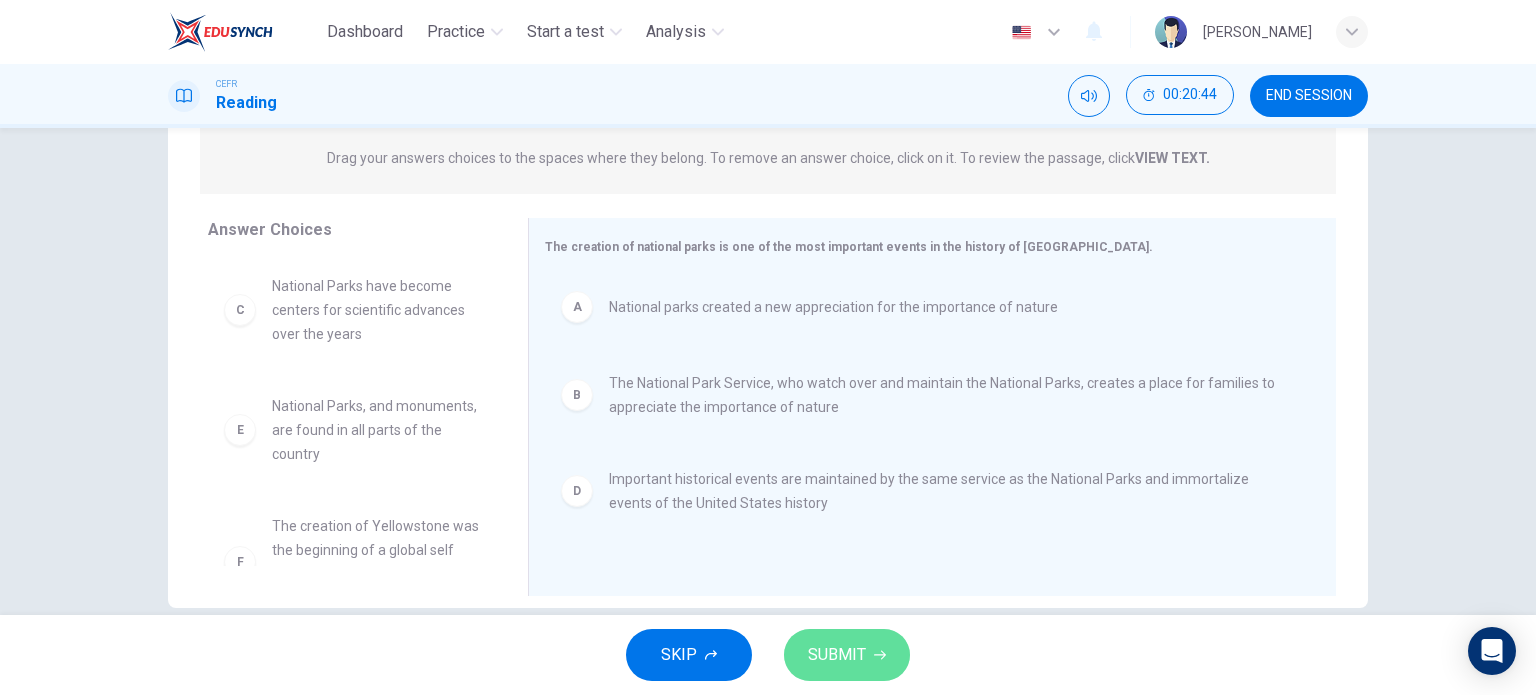 click on "SUBMIT" at bounding box center (847, 655) 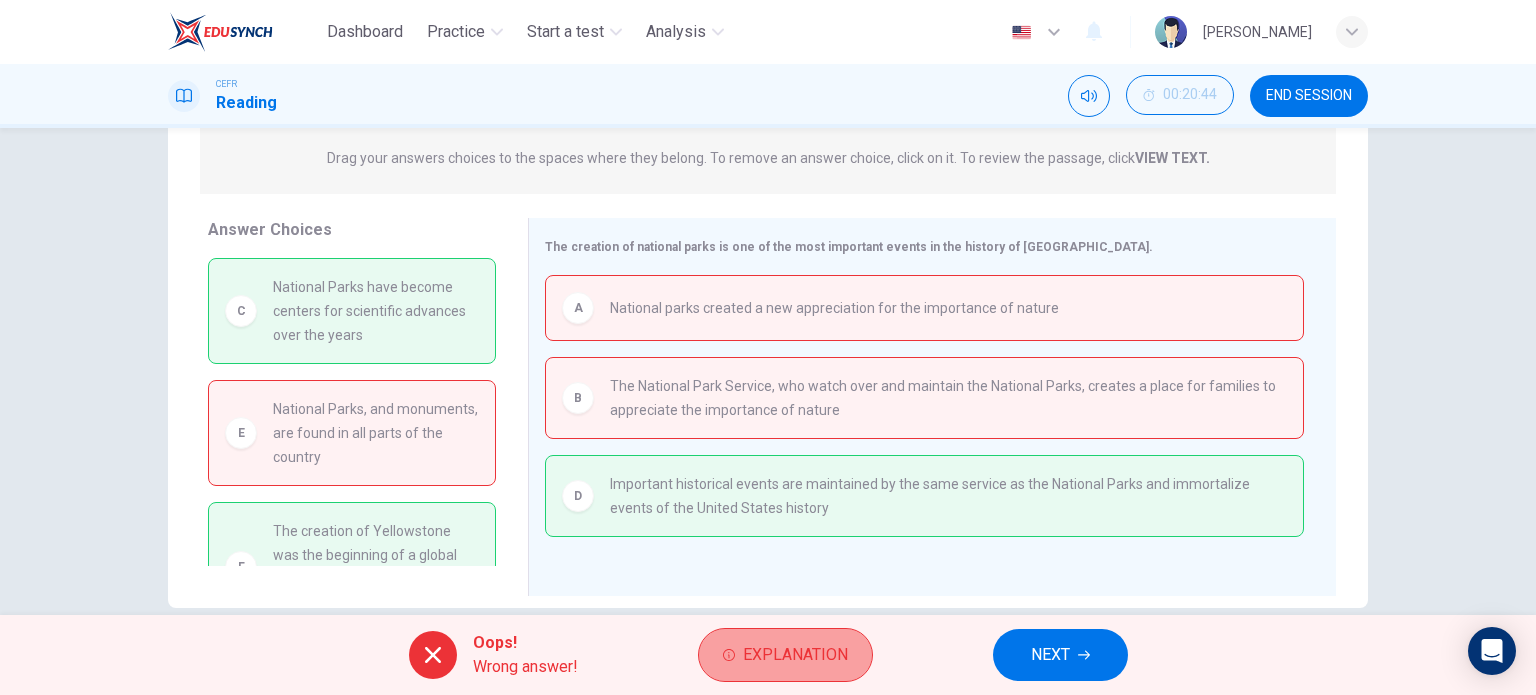 click on "Explanation" at bounding box center (795, 655) 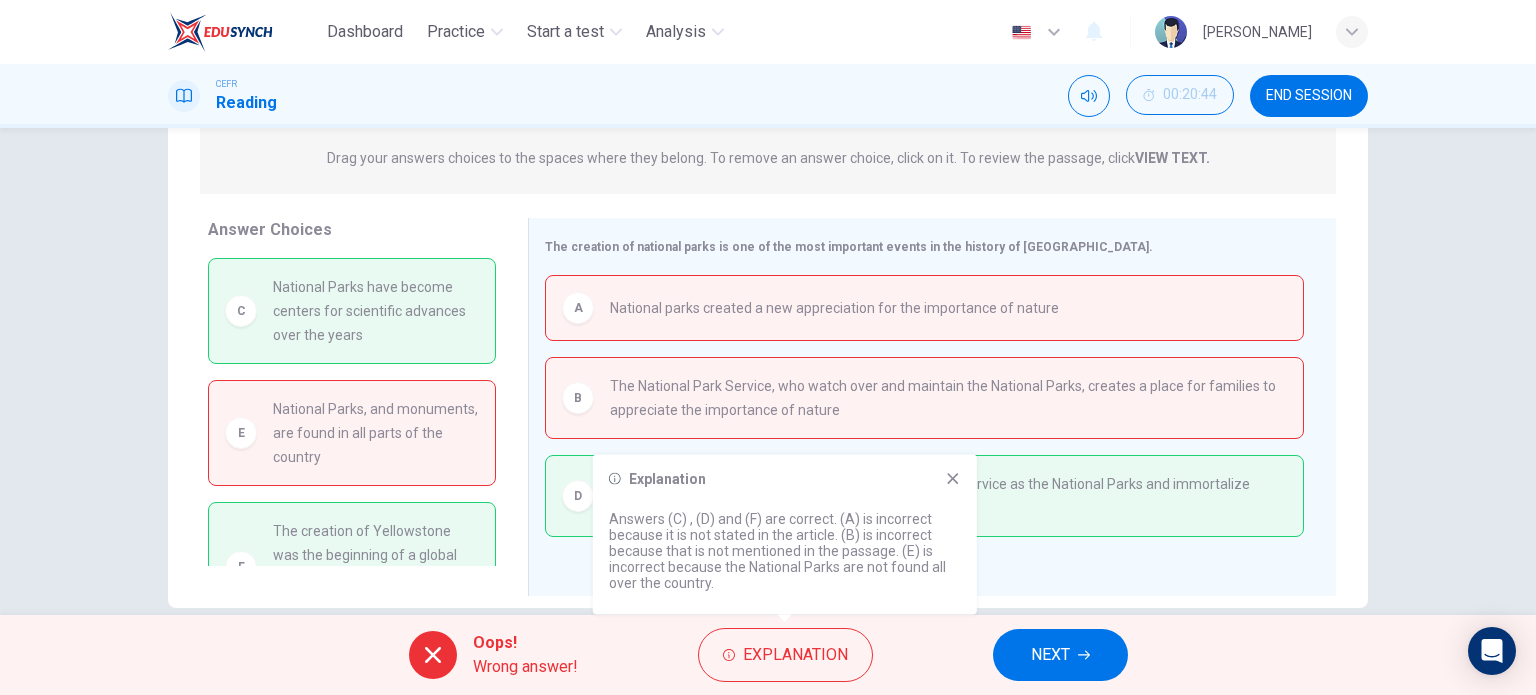 click on "NEXT" at bounding box center [1050, 655] 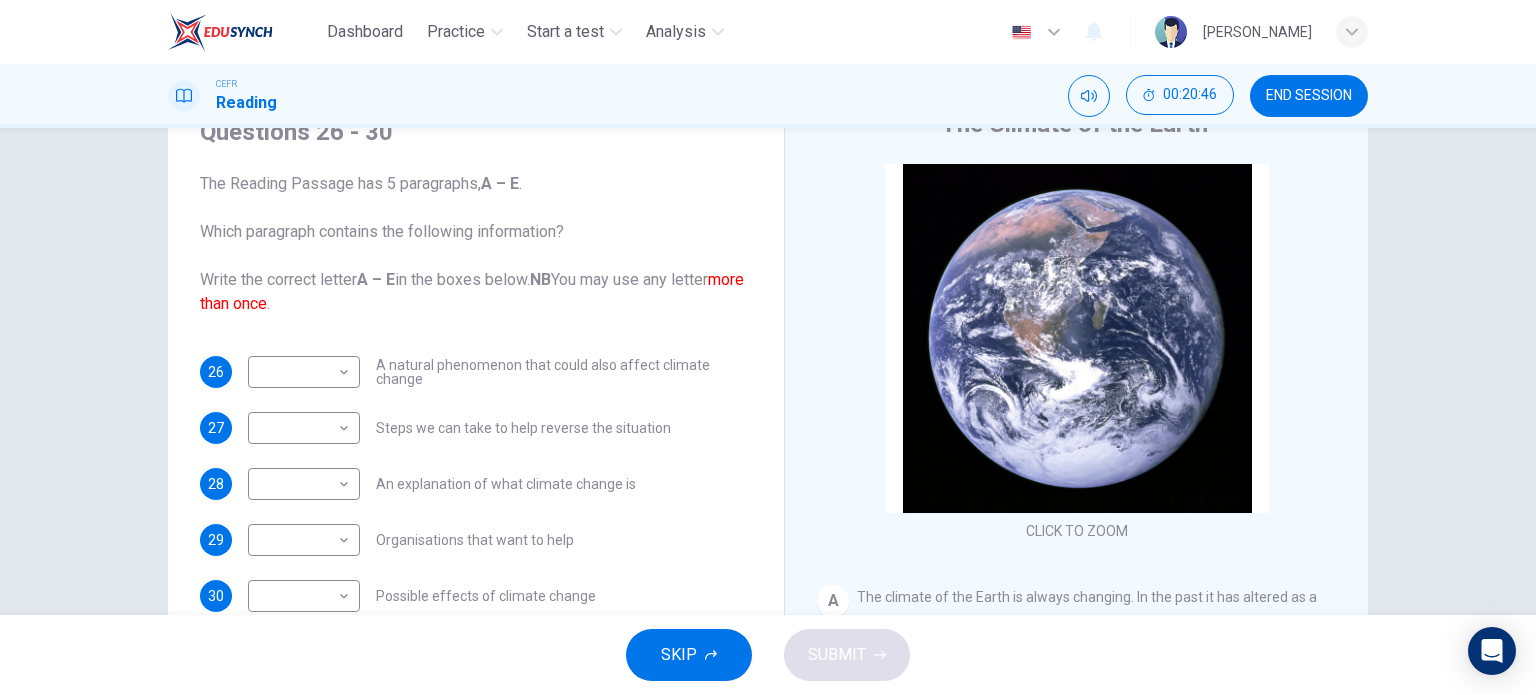 scroll, scrollTop: 96, scrollLeft: 0, axis: vertical 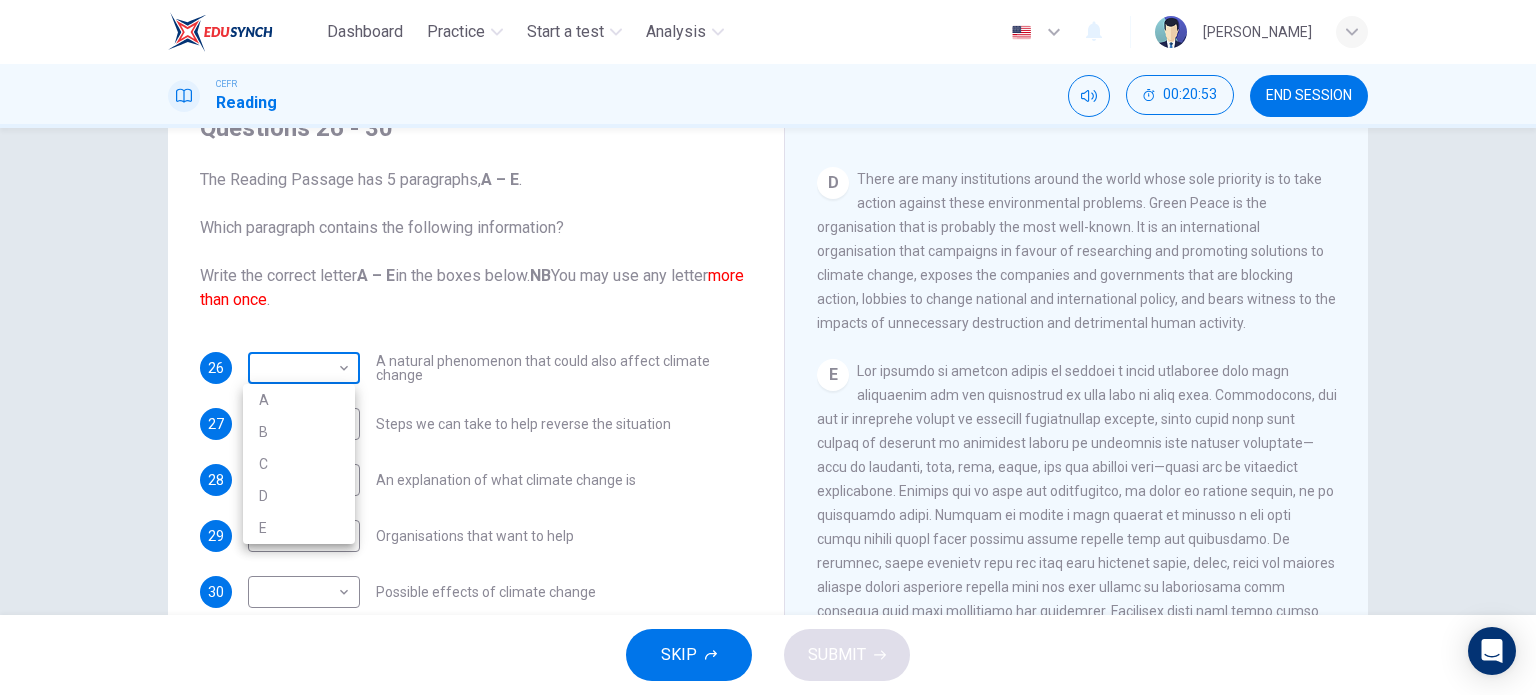 click on "Dashboard Practice Start a test Analysis English en ​ [PERSON_NAME] CEFR Reading 00:20:53 END SESSION Questions 26 - 30 The Reading Passage has 5 paragraphs,  A – E . Which paragraph contains the following information?  Write the correct letter  A – E  in the boxes below.
NB  You may use any letter  more than once . 26 ​ ​ A natural phenomenon that could also affect climate change 27 ​ ​ Steps we can take to help reverse the situation 28 ​ ​ An explanation of what climate change is 29 ​ ​ Organisations that want to help 30 ​ ​ Possible effects of climate change The Climate of the Earth CLICK TO ZOOM Click to Zoom A B C D E SKIP SUBMIT Dashboard Practice Start a test Analysis Notifications © Copyright  2025
A B C D E" at bounding box center (768, 347) 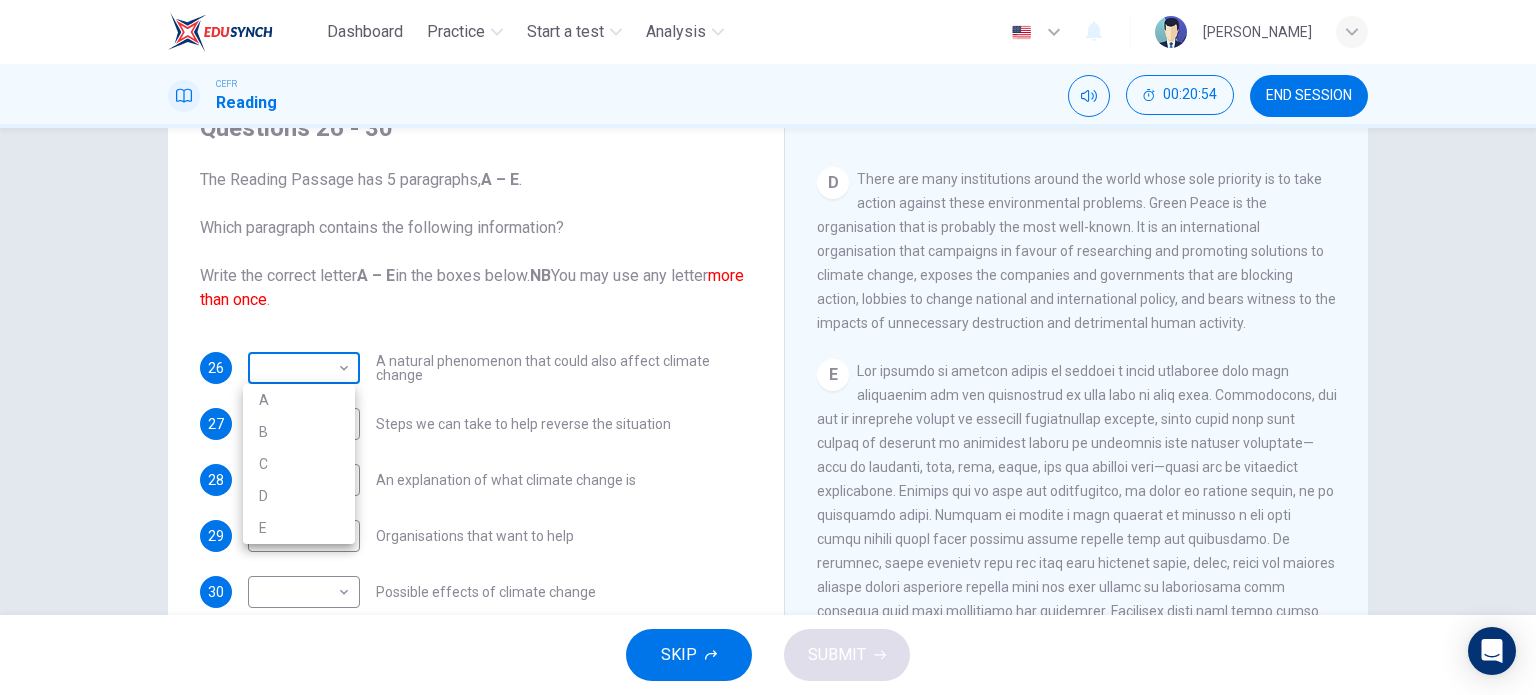 click at bounding box center [768, 347] 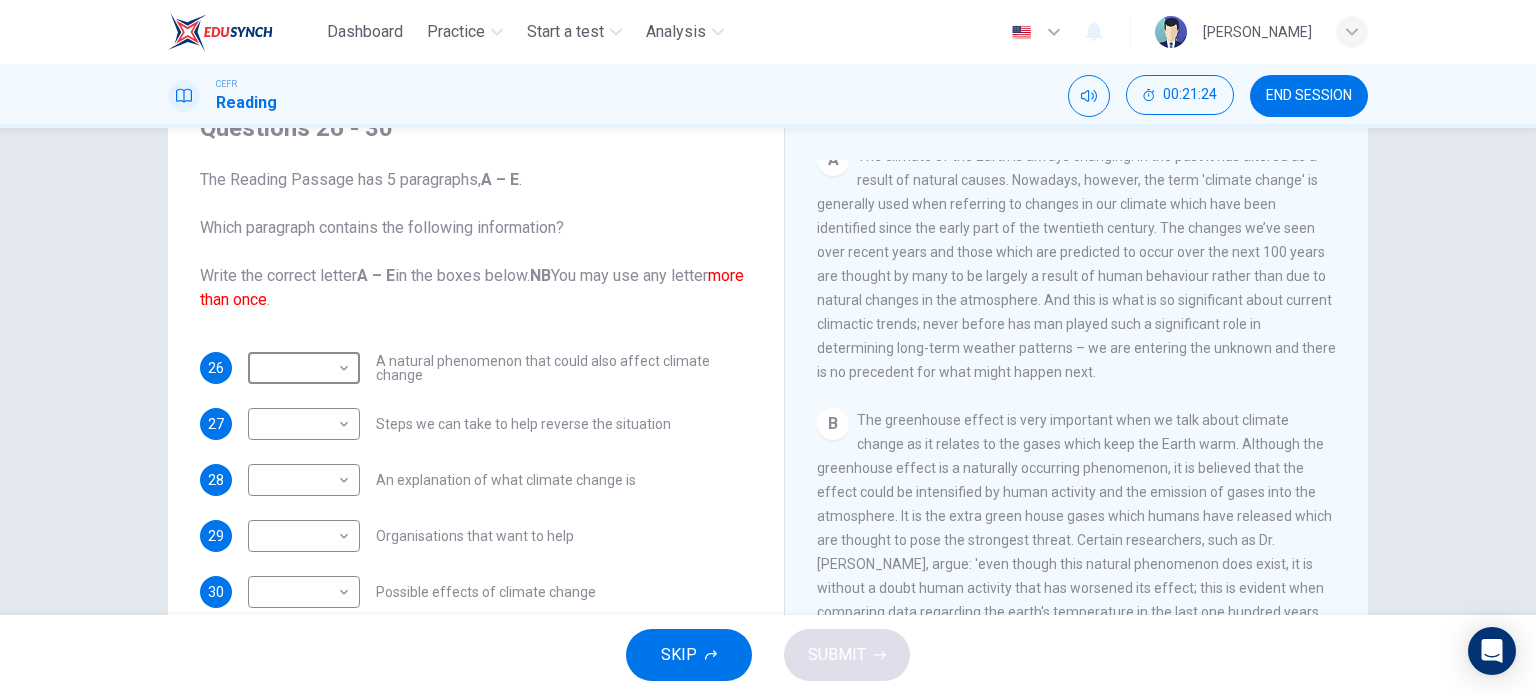 scroll, scrollTop: 361, scrollLeft: 0, axis: vertical 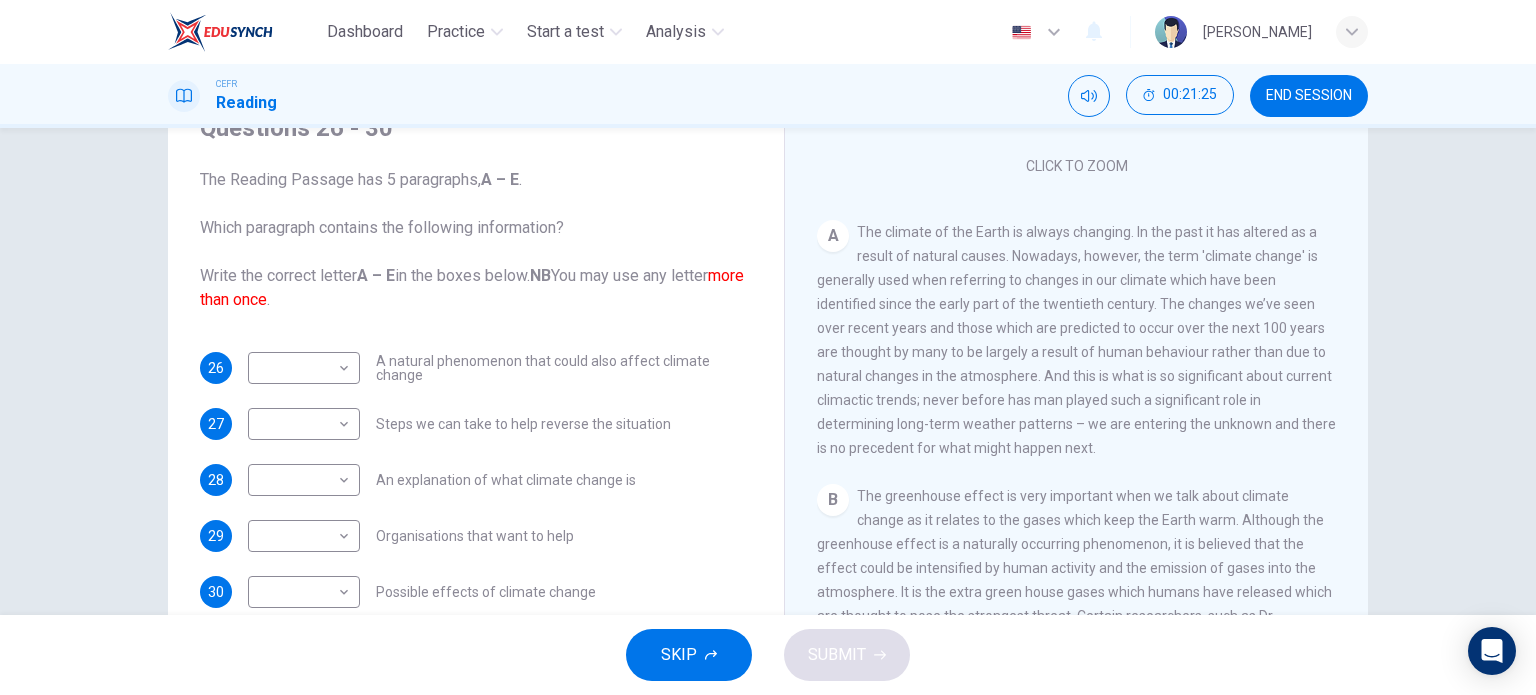 click on "The climate of the Earth is always changing. In the past it has altered as a result of natural causes. Nowadays, however, the term 'climate change' is generally used when referring to changes in our climate which have been identified since the early part of the twentieth century. The changes we’ve seen over recent years and those which are predicted to occur over the next 100 years are thought by many to be largely a result of human behaviour rather than due to natural changes in the atmosphere. And this is what is so significant about current climactic trends; never before has man played such a significant role in determining long-term weather patterns – we are entering the unknown and there is no precedent for what might happen next." at bounding box center [1076, 340] 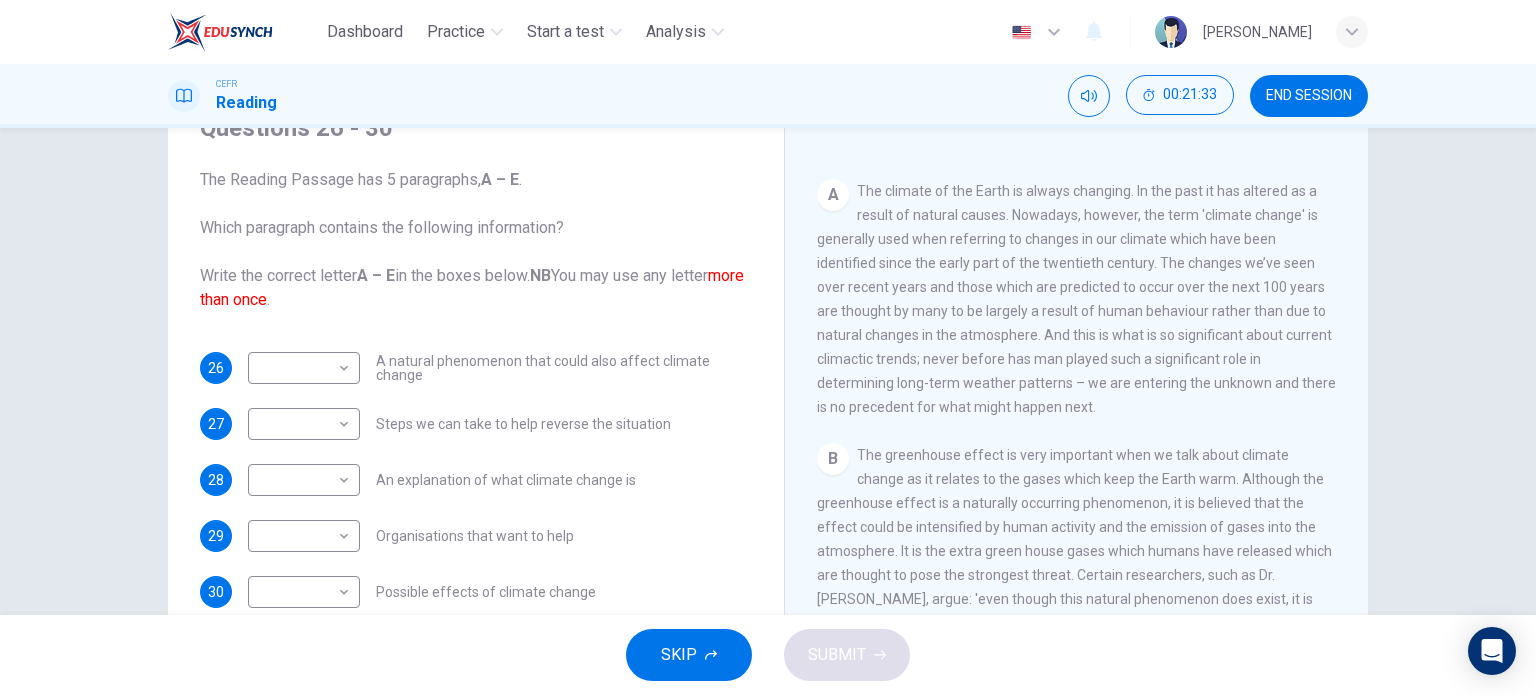 scroll, scrollTop: 408, scrollLeft: 0, axis: vertical 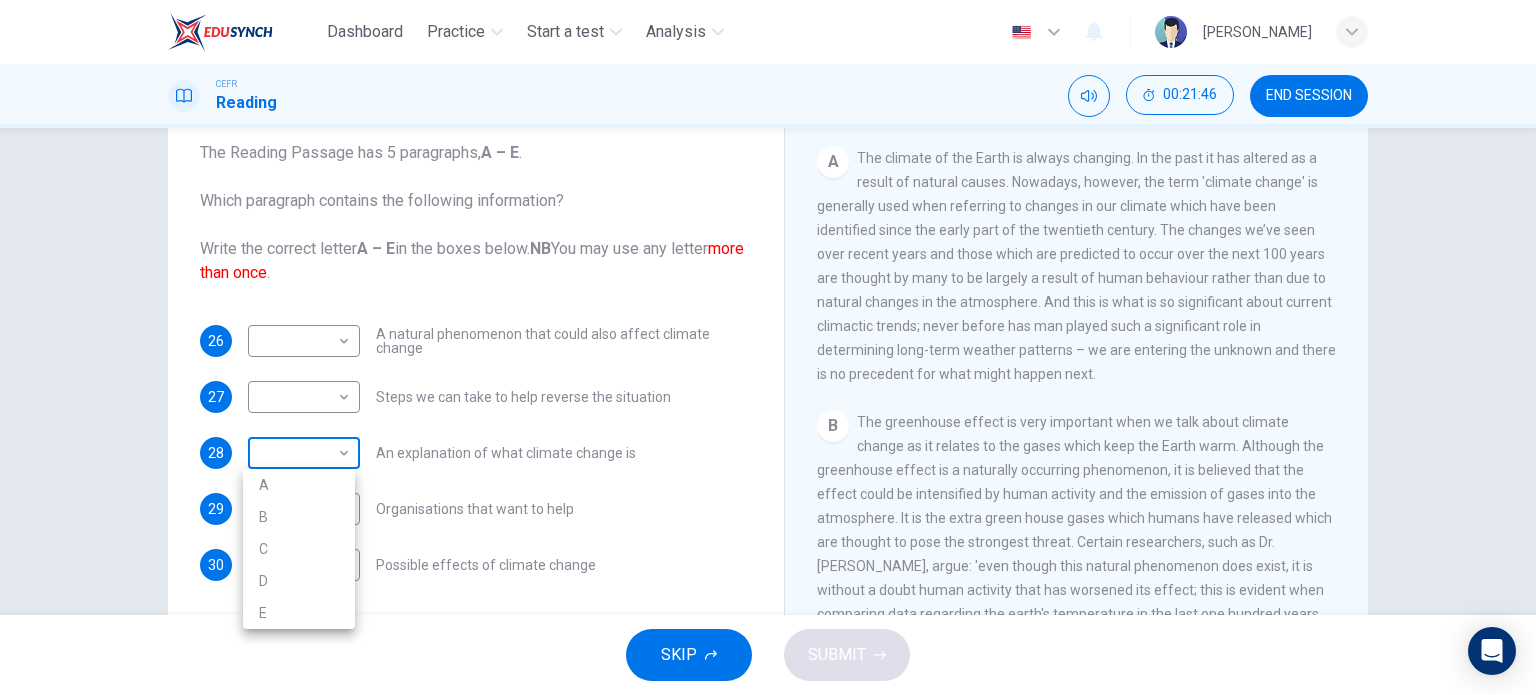 click on "Dashboard Practice Start a test Analysis English en ​ [PERSON_NAME] CEFR Reading 00:21:46 END SESSION Questions 26 - 30 The Reading Passage has 5 paragraphs,  A – E . Which paragraph contains the following information?  Write the correct letter  A – E  in the boxes below.
NB  You may use any letter  more than once . 26 ​ ​ A natural phenomenon that could also affect climate change 27 ​ ​ Steps we can take to help reverse the situation 28 ​ ​ An explanation of what climate change is 29 ​ ​ Organisations that want to help 30 ​ ​ Possible effects of climate change The Climate of the Earth CLICK TO ZOOM Click to Zoom A B C D E SKIP SUBMIT Dashboard Practice Start a test Analysis Notifications © Copyright  2025
A B C D E" at bounding box center (768, 347) 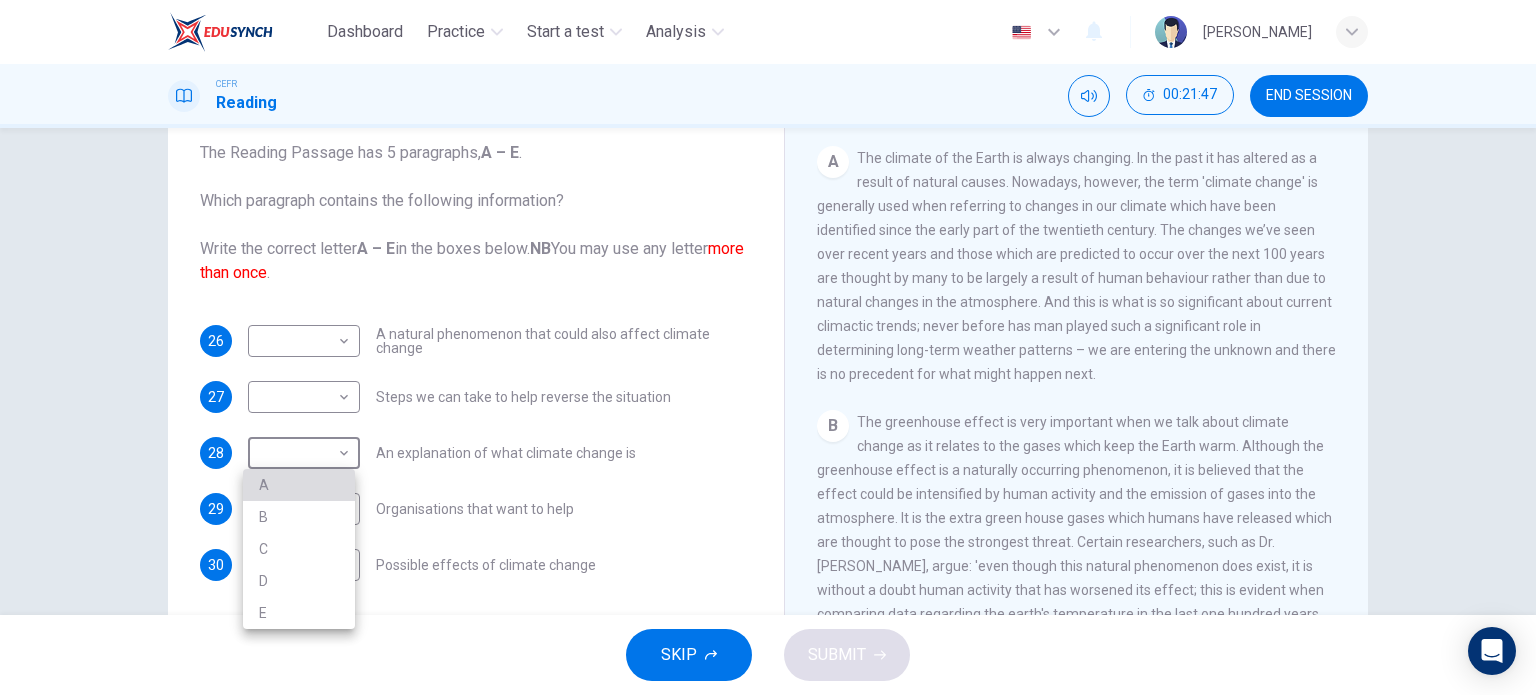click on "A" at bounding box center [299, 485] 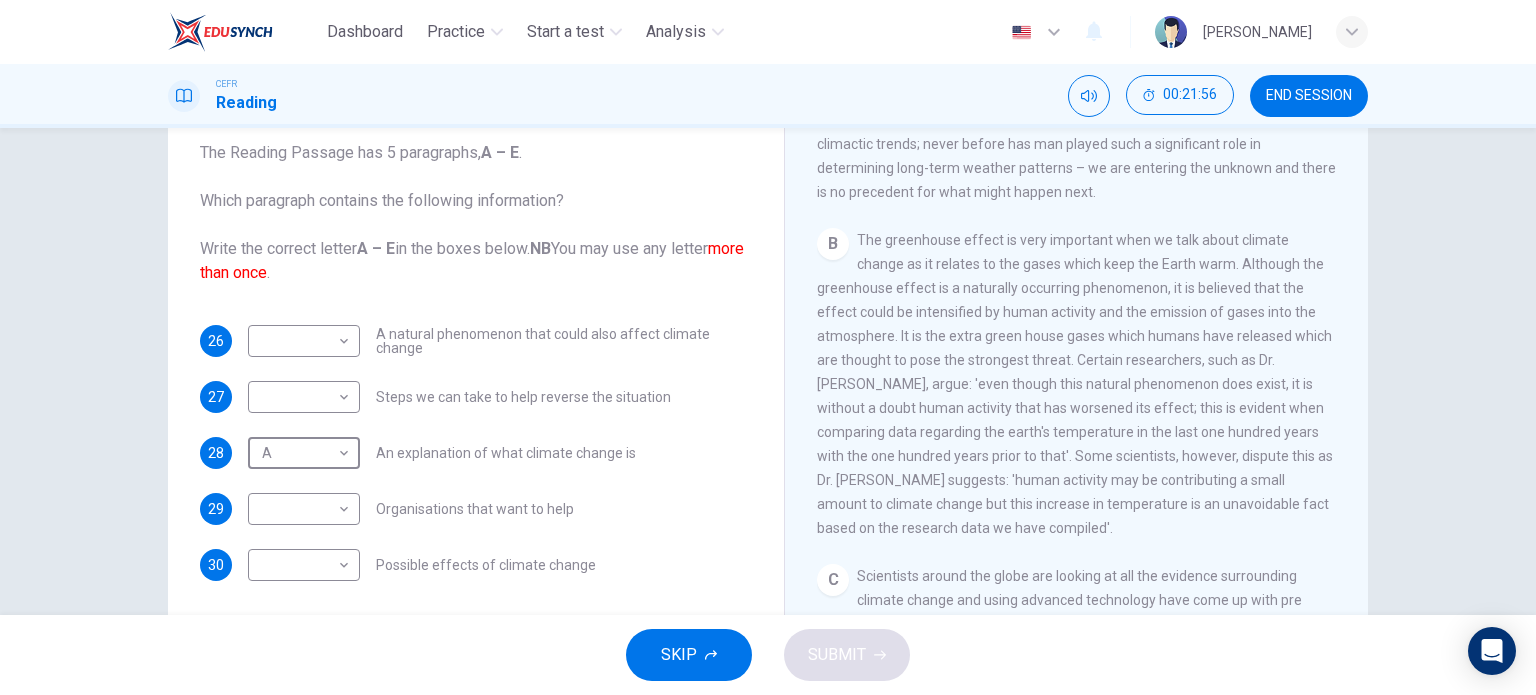 scroll, scrollTop: 591, scrollLeft: 0, axis: vertical 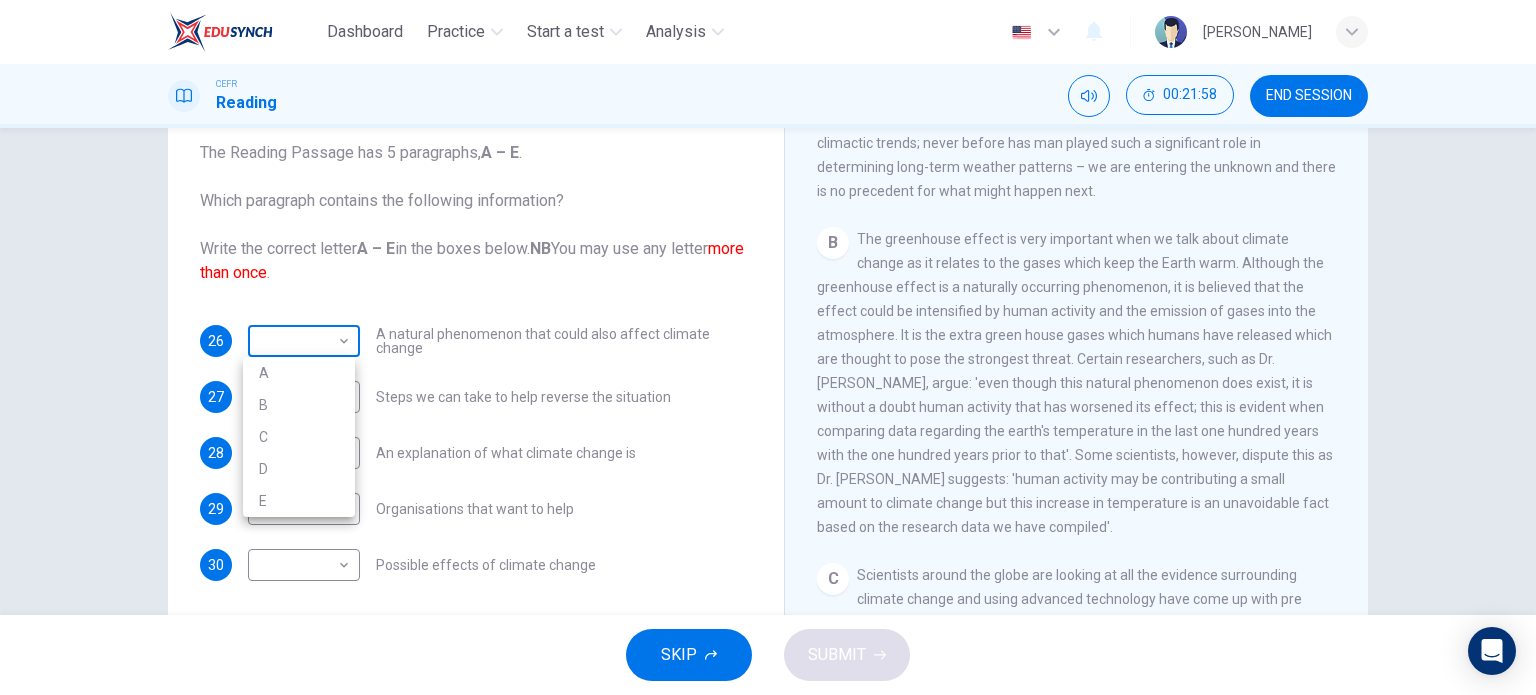 click on "Dashboard Practice Start a test Analysis English en ​ [PERSON_NAME] CEFR Reading 00:21:58 END SESSION Questions 26 - 30 The Reading Passage has 5 paragraphs,  A – E . Which paragraph contains the following information?  Write the correct letter  A – E  in the boxes below.
NB  You may use any letter  more than once . 26 ​ ​ A natural phenomenon that could also affect climate change 27 ​ ​ Steps we can take to help reverse the situation 28 A A ​ An explanation of what climate change is 29 ​ ​ Organisations that want to help 30 ​ ​ Possible effects of climate change The Climate of the Earth CLICK TO ZOOM Click to Zoom A B C D E SKIP SUBMIT Dashboard Practice Start a test Analysis Notifications © Copyright  2025
A B C D E" at bounding box center [768, 347] 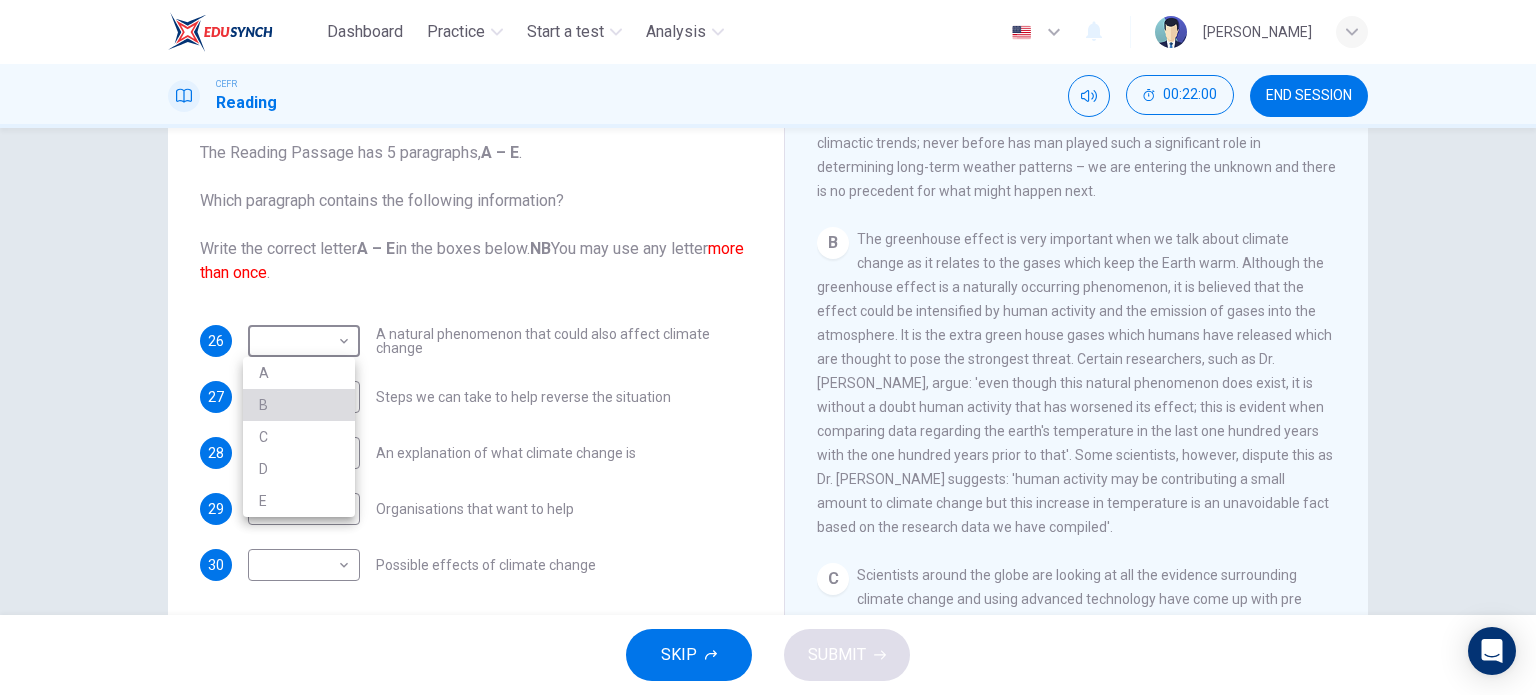click on "B" at bounding box center (299, 405) 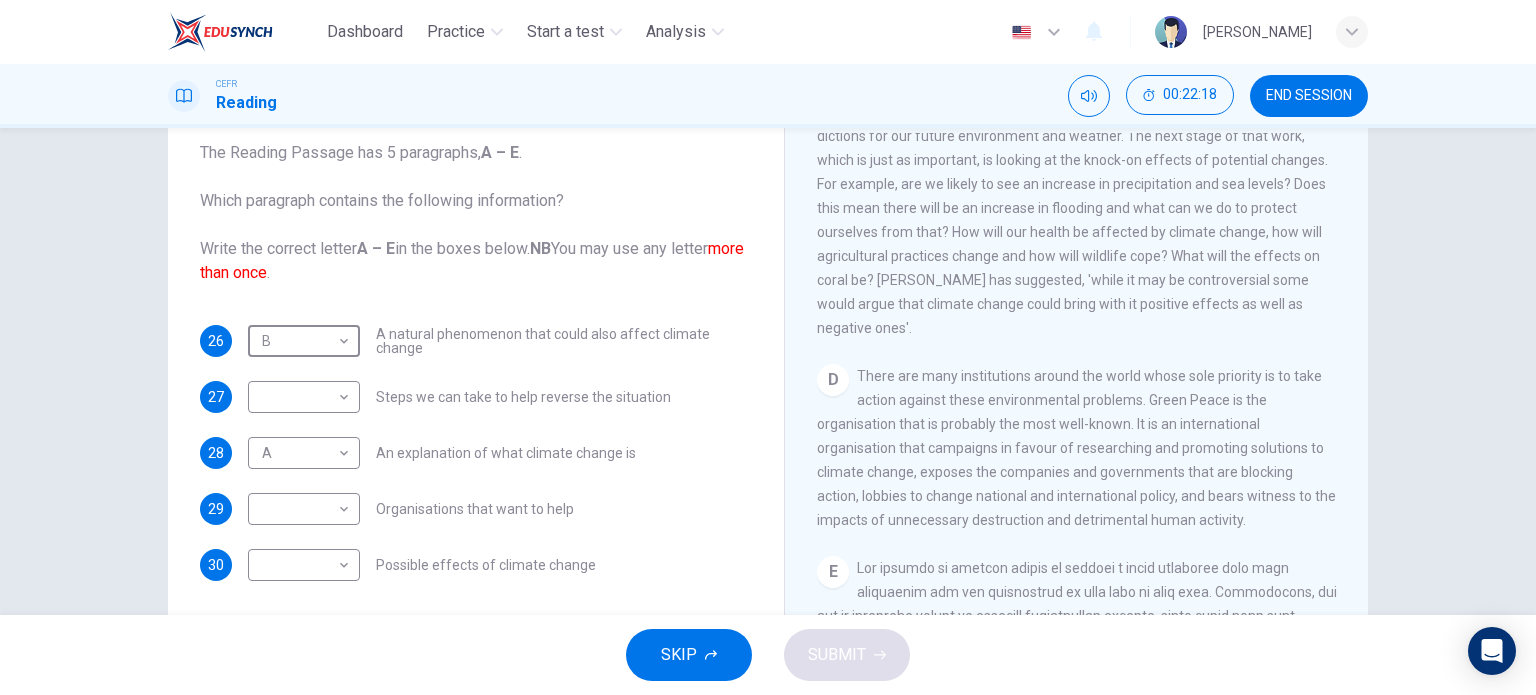 scroll, scrollTop: 1079, scrollLeft: 0, axis: vertical 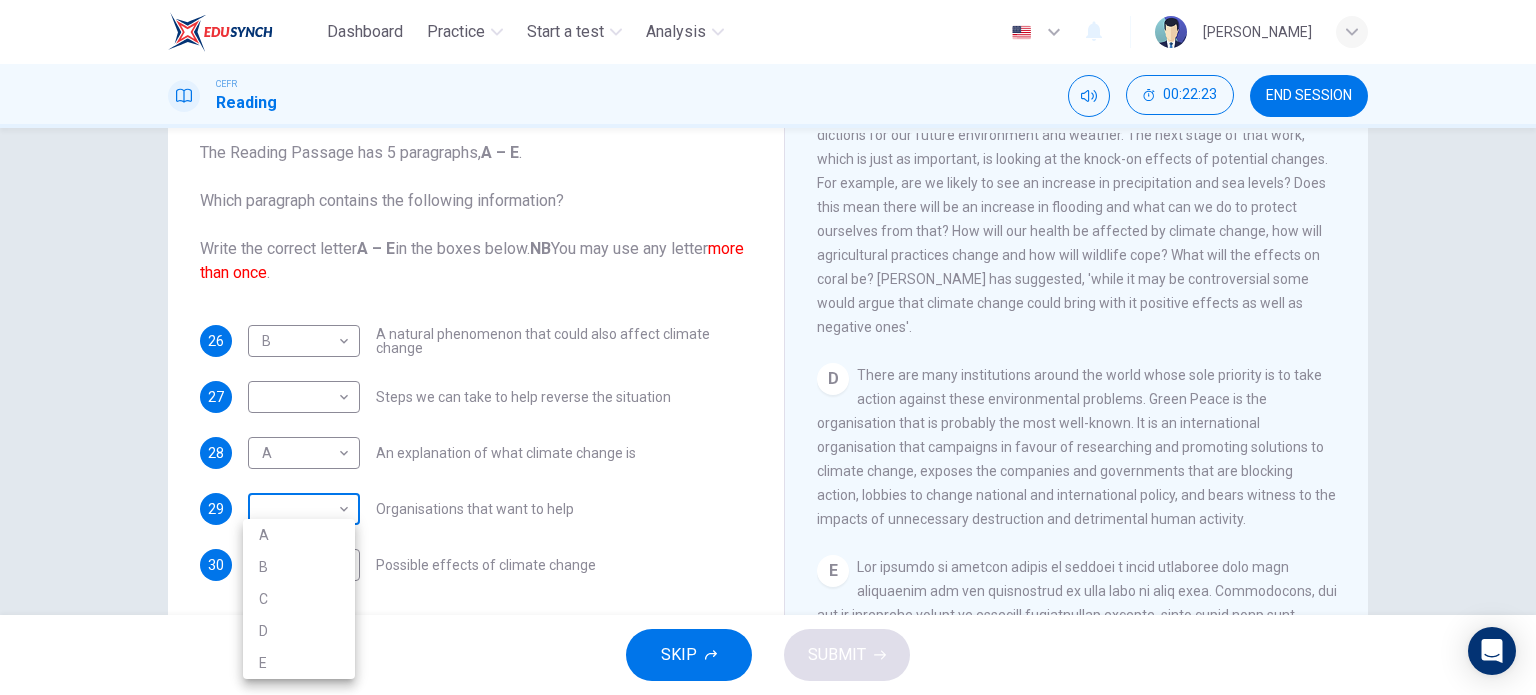 click on "Dashboard Practice Start a test Analysis English en ​ [PERSON_NAME] CEFR Reading 00:22:23 END SESSION Questions 26 - 30 The Reading Passage has 5 paragraphs,  A – E . Which paragraph contains the following information?  Write the correct letter  A – E  in the boxes below.
NB  You may use any letter  more than once . 26 B B ​ A natural phenomenon that could also affect climate change 27 ​ ​ Steps we can take to help reverse the situation 28 A A ​ An explanation of what climate change is 29 ​ ​ Organisations that want to help 30 ​ ​ Possible effects of climate change The Climate of the Earth CLICK TO ZOOM Click to Zoom A B C D E SKIP SUBMIT Dashboard Practice Start a test Analysis Notifications © Copyright  2025
A B C D E" at bounding box center [768, 347] 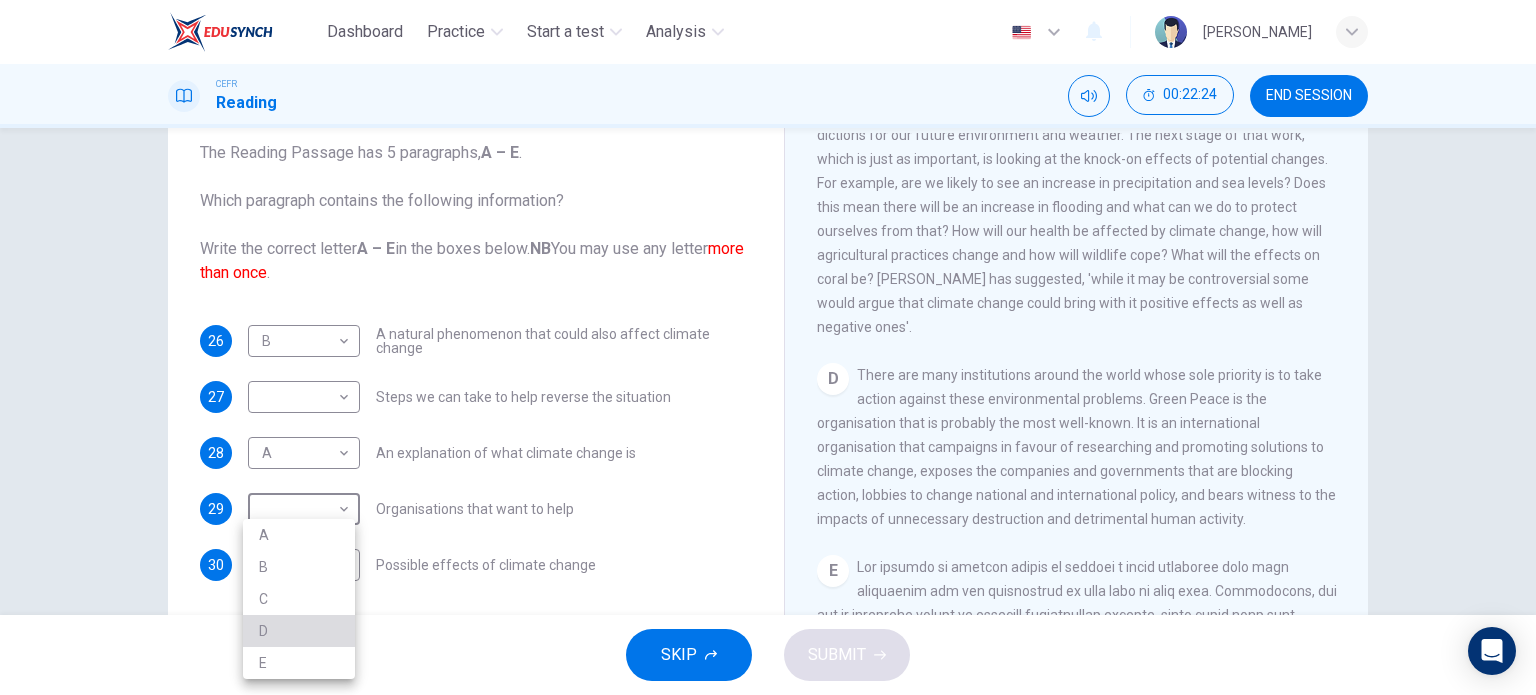 click on "D" at bounding box center (299, 631) 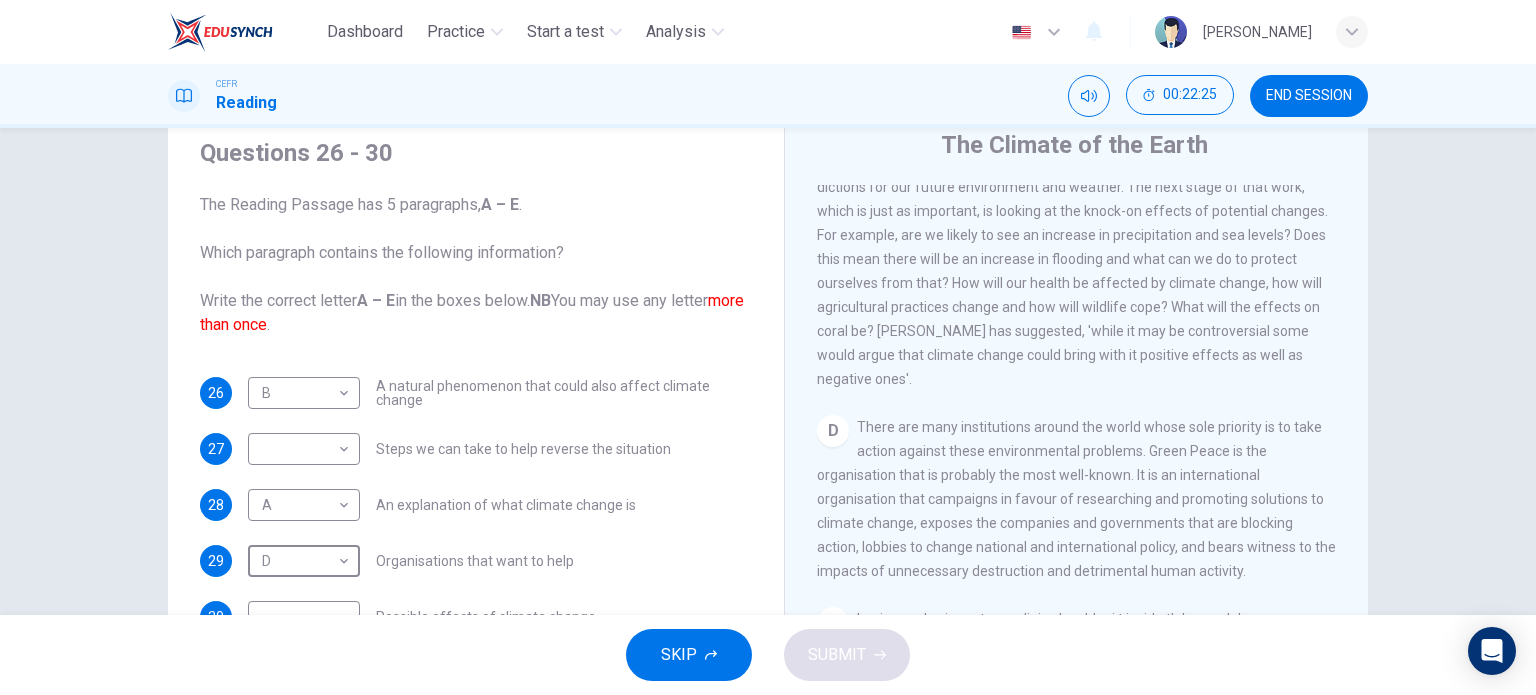 scroll, scrollTop: 68, scrollLeft: 0, axis: vertical 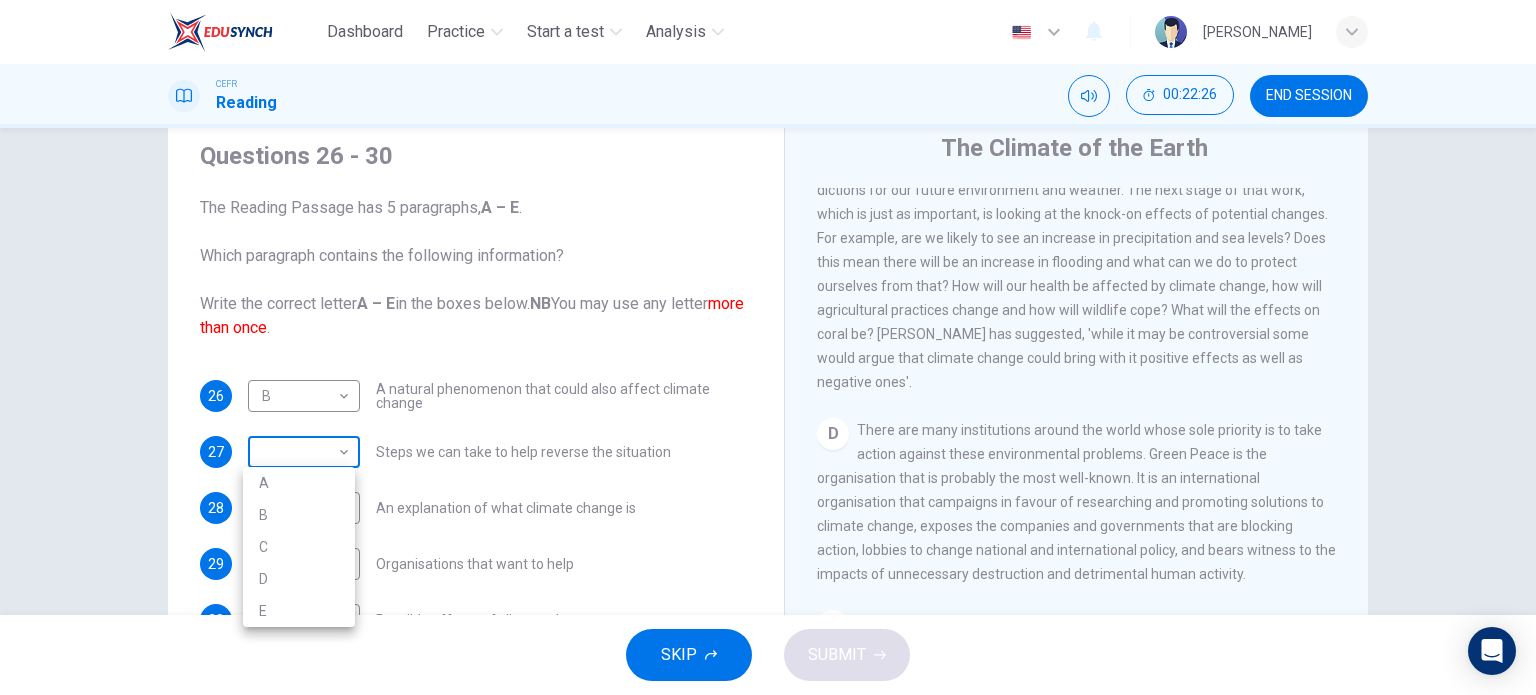 click on "Dashboard Practice Start a test Analysis English en ​ [PERSON_NAME] CEFR Reading 00:22:26 END SESSION Questions 26 - 30 The Reading Passage has 5 paragraphs,  A – E . Which paragraph contains the following information?  Write the correct letter  A – E  in the boxes below.
NB  You may use any letter  more than once . 26 B B ​ A natural phenomenon that could also affect climate change 27 ​ ​ Steps we can take to help reverse the situation 28 A A ​ An explanation of what climate change is 29 D D ​ Organisations that want to help 30 ​ ​ Possible effects of climate change The Climate of the Earth CLICK TO ZOOM Click to Zoom A B C D E SKIP SUBMIT Dashboard Practice Start a test Analysis Notifications © Copyright  2025
A B C D E" at bounding box center [768, 347] 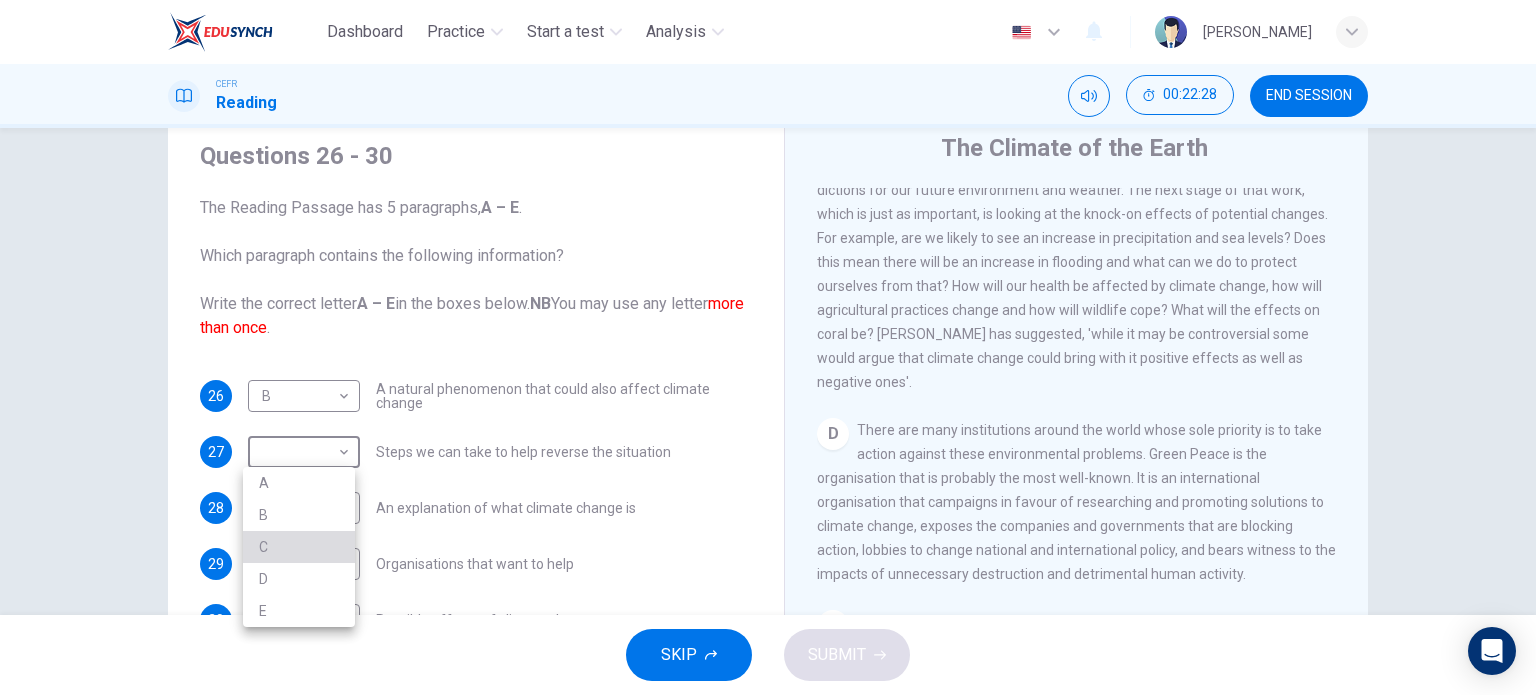 click on "C" at bounding box center [299, 547] 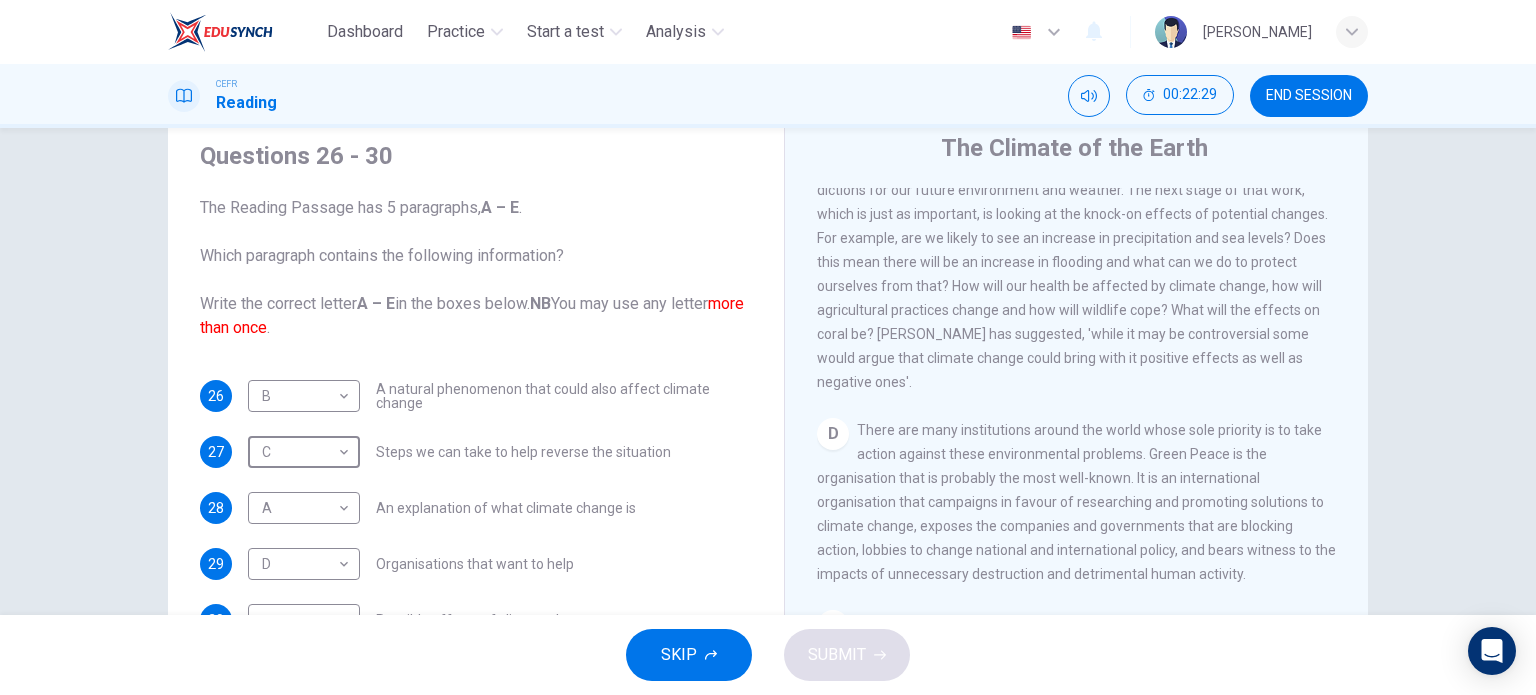 scroll, scrollTop: 288, scrollLeft: 0, axis: vertical 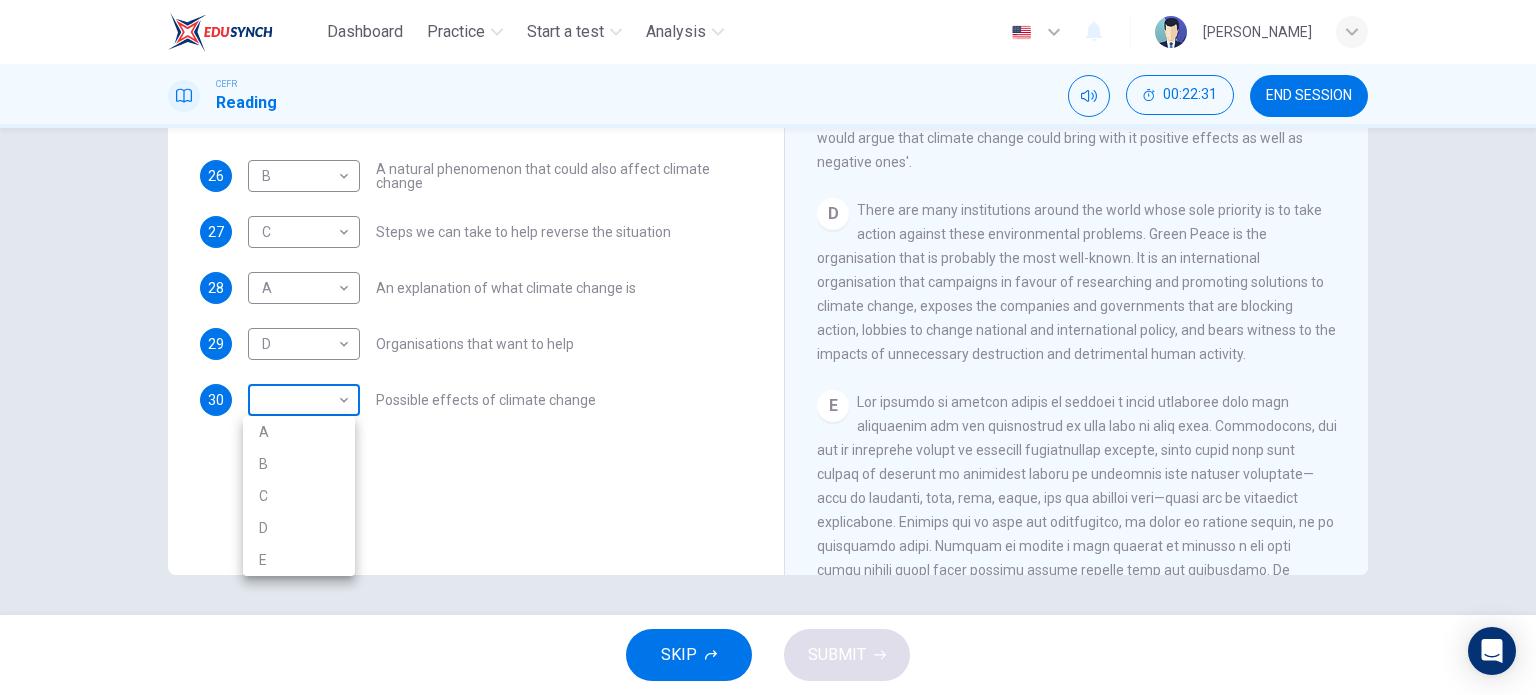 click on "Dashboard Practice Start a test Analysis English en ​ [PERSON_NAME] CEFR Reading 00:22:31 END SESSION Questions 26 - 30 The Reading Passage has 5 paragraphs,  A – E . Which paragraph contains the following information?  Write the correct letter  A – E  in the boxes below.
NB  You may use any letter  more than once . 26 B B ​ A natural phenomenon that could also affect climate change 27 C C ​ Steps we can take to help reverse the situation 28 A A ​ An explanation of what climate change is 29 D D ​ Organisations that want to help 30 ​ ​ Possible effects of climate change The Climate of the Earth CLICK TO ZOOM Click to Zoom A B C D E SKIP SUBMIT Dashboard Practice Start a test Analysis Notifications © Copyright  2025
A B C D E" at bounding box center (768, 347) 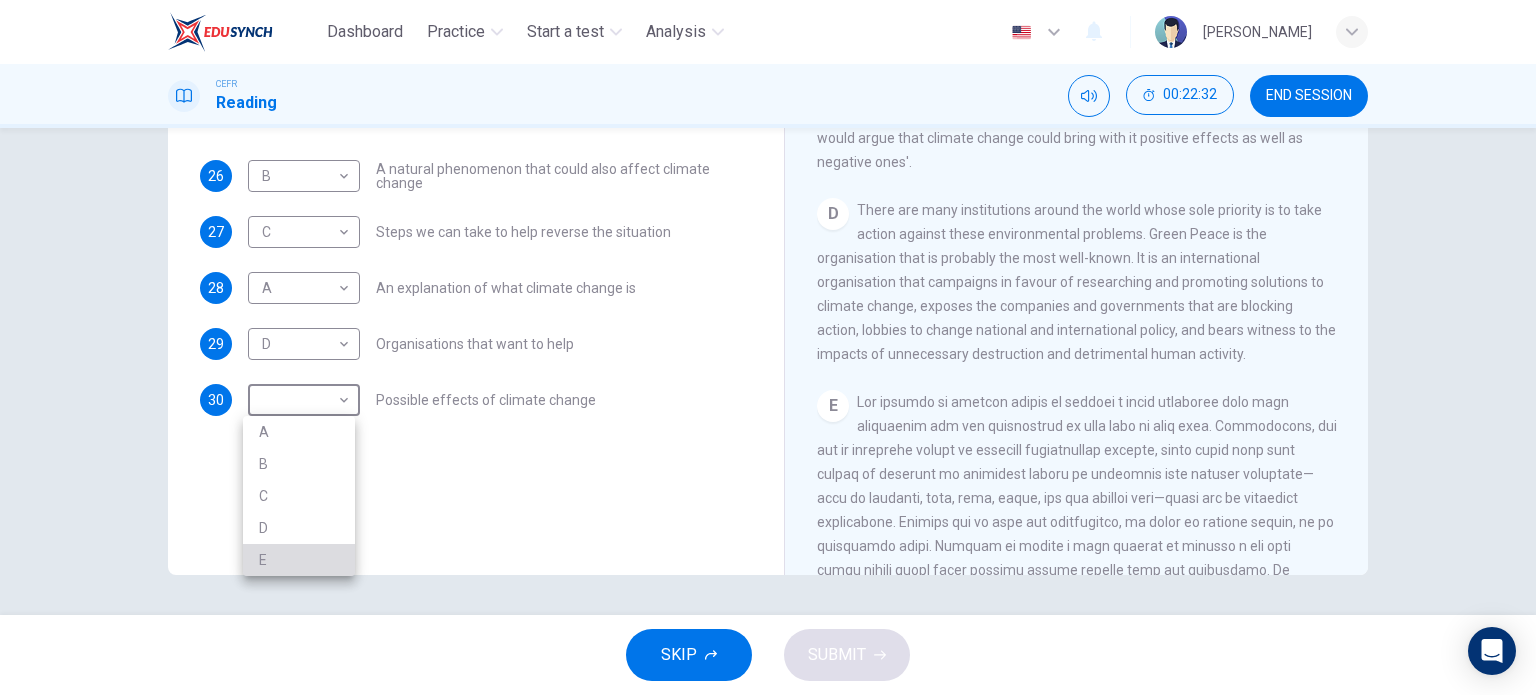 click on "E" at bounding box center [299, 560] 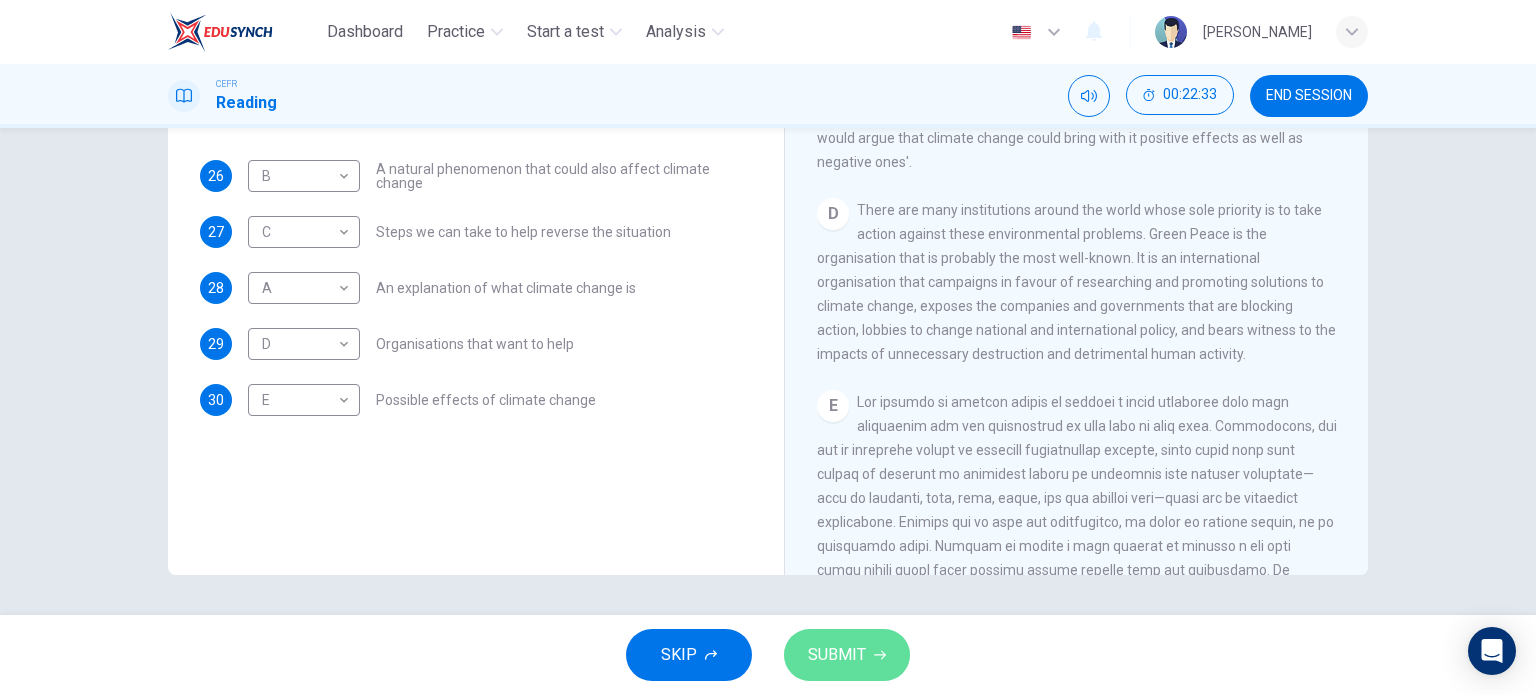 click on "SUBMIT" at bounding box center (837, 655) 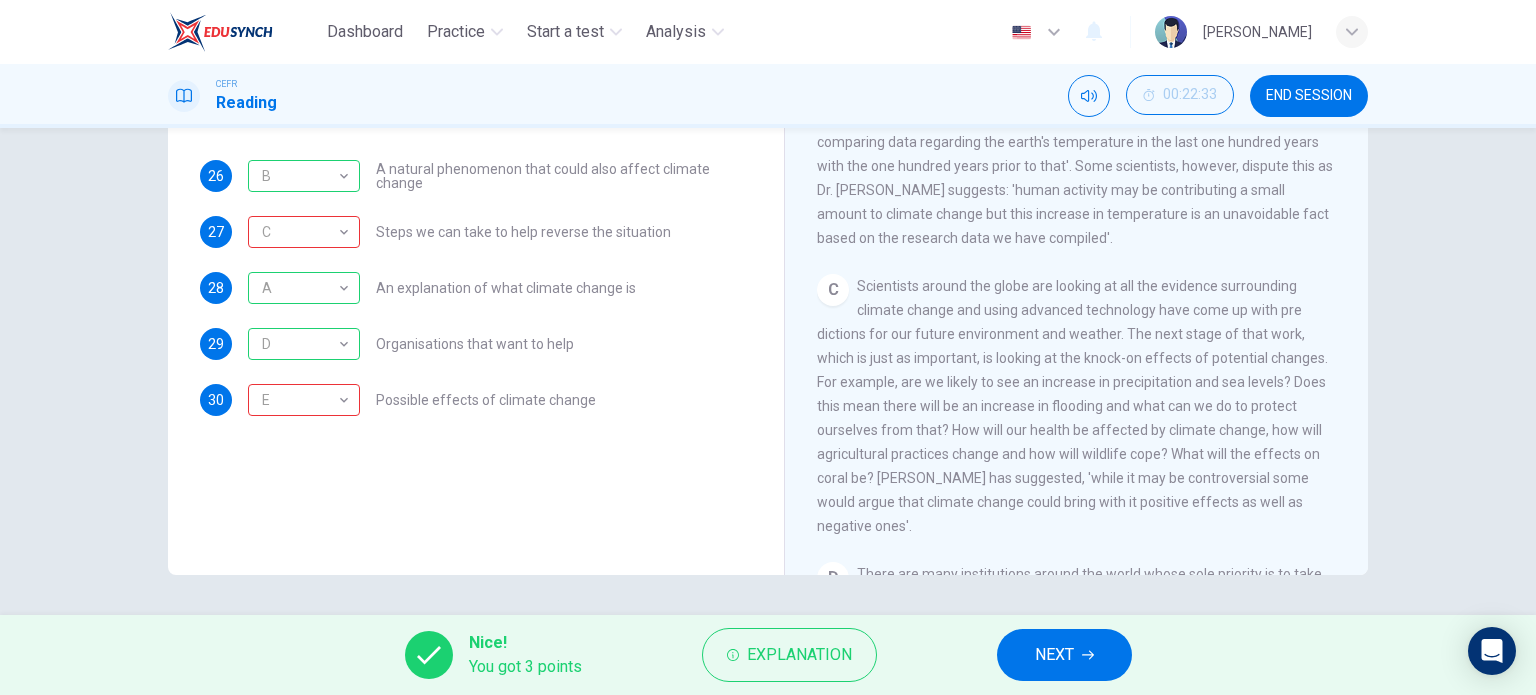 scroll, scrollTop: 714, scrollLeft: 0, axis: vertical 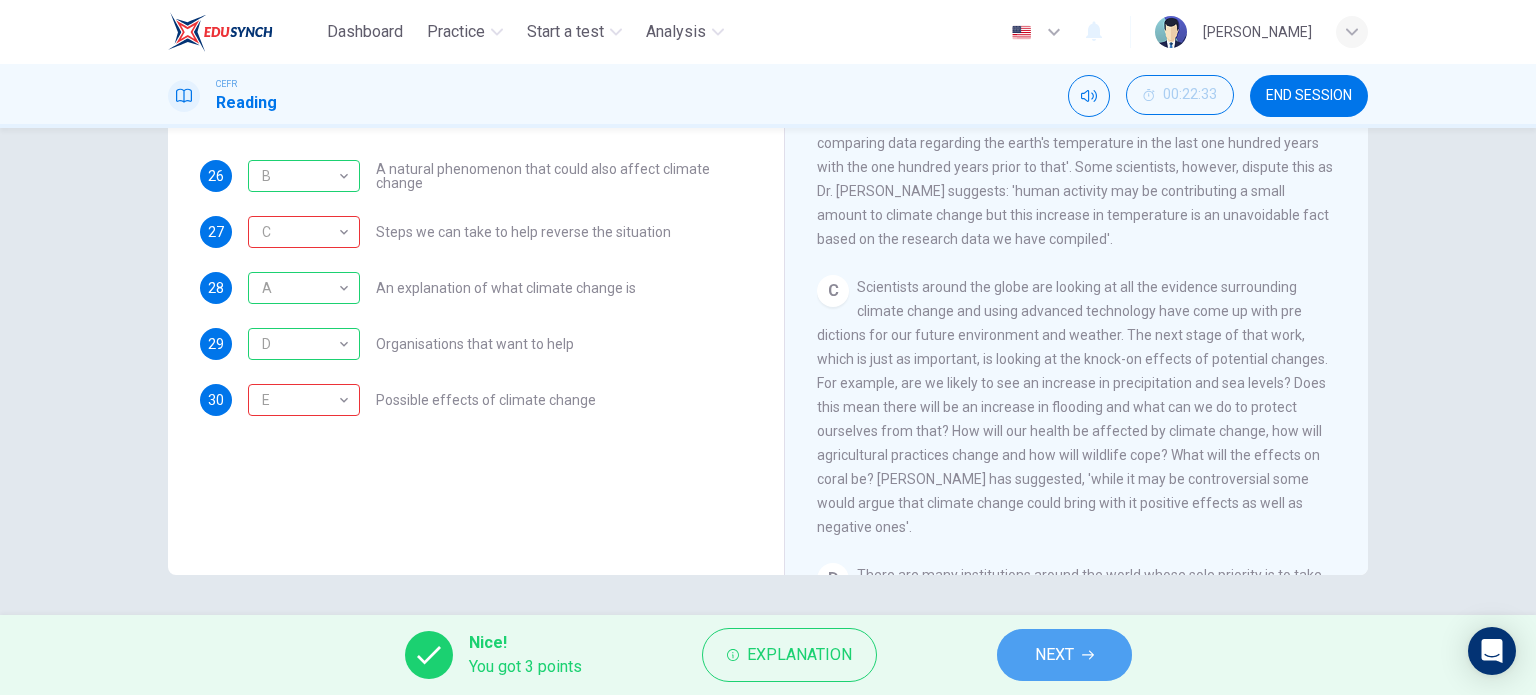 click on "NEXT" at bounding box center (1054, 655) 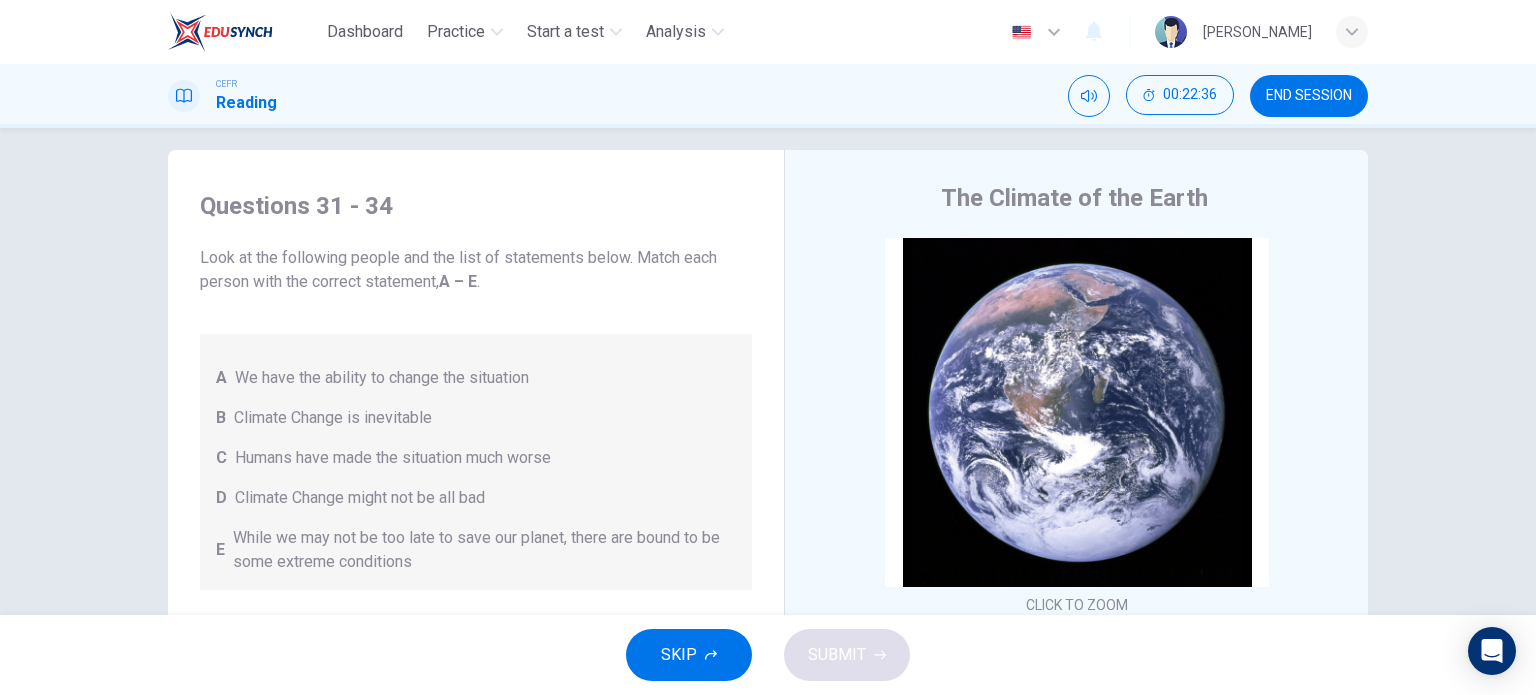 scroll, scrollTop: 0, scrollLeft: 0, axis: both 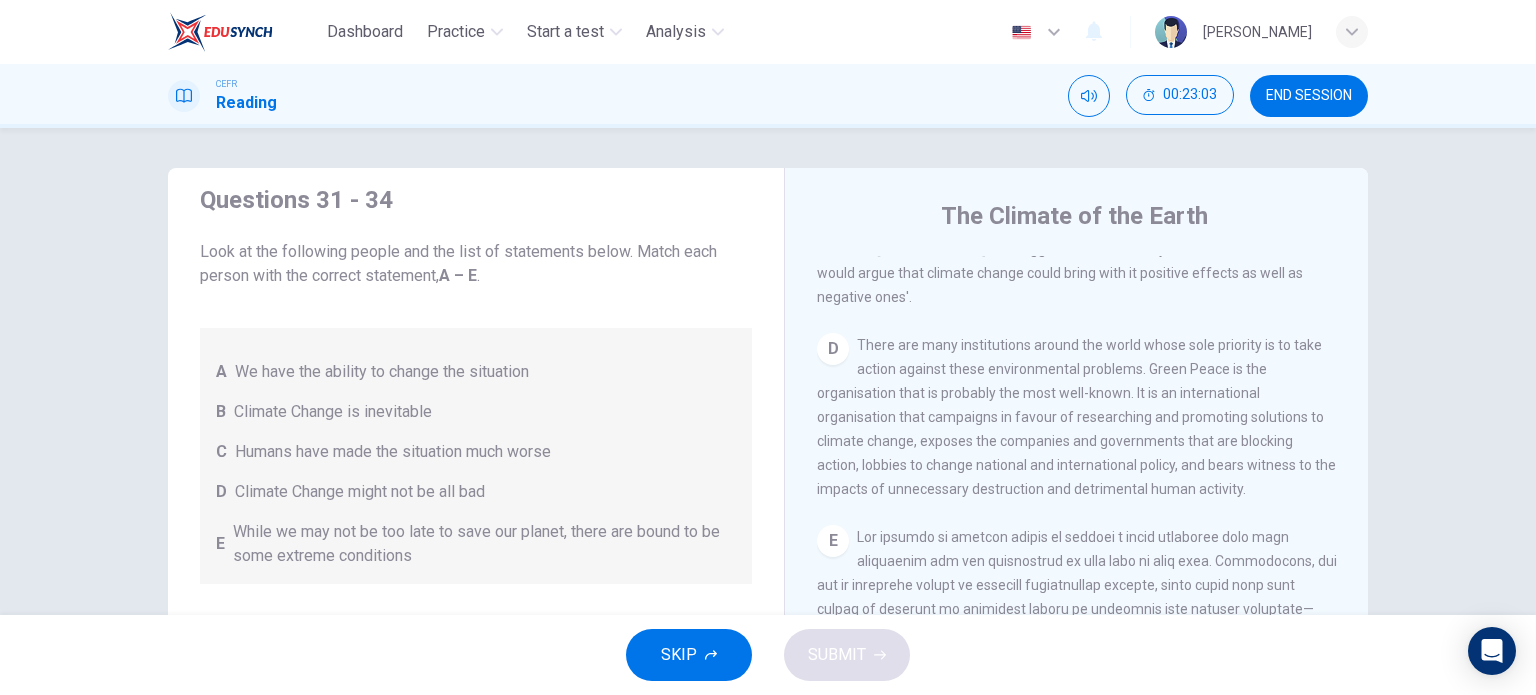 click on "D" at bounding box center (833, 349) 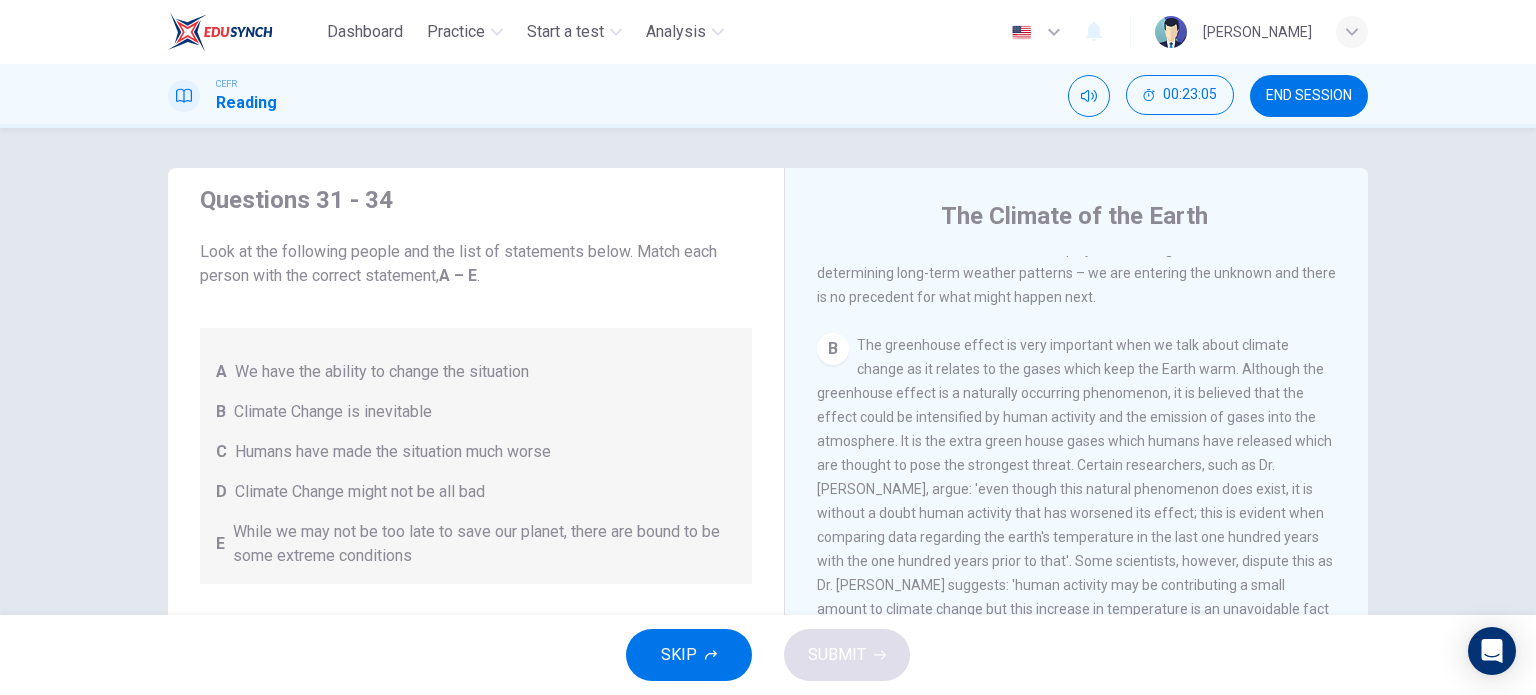 scroll, scrollTop: 609, scrollLeft: 0, axis: vertical 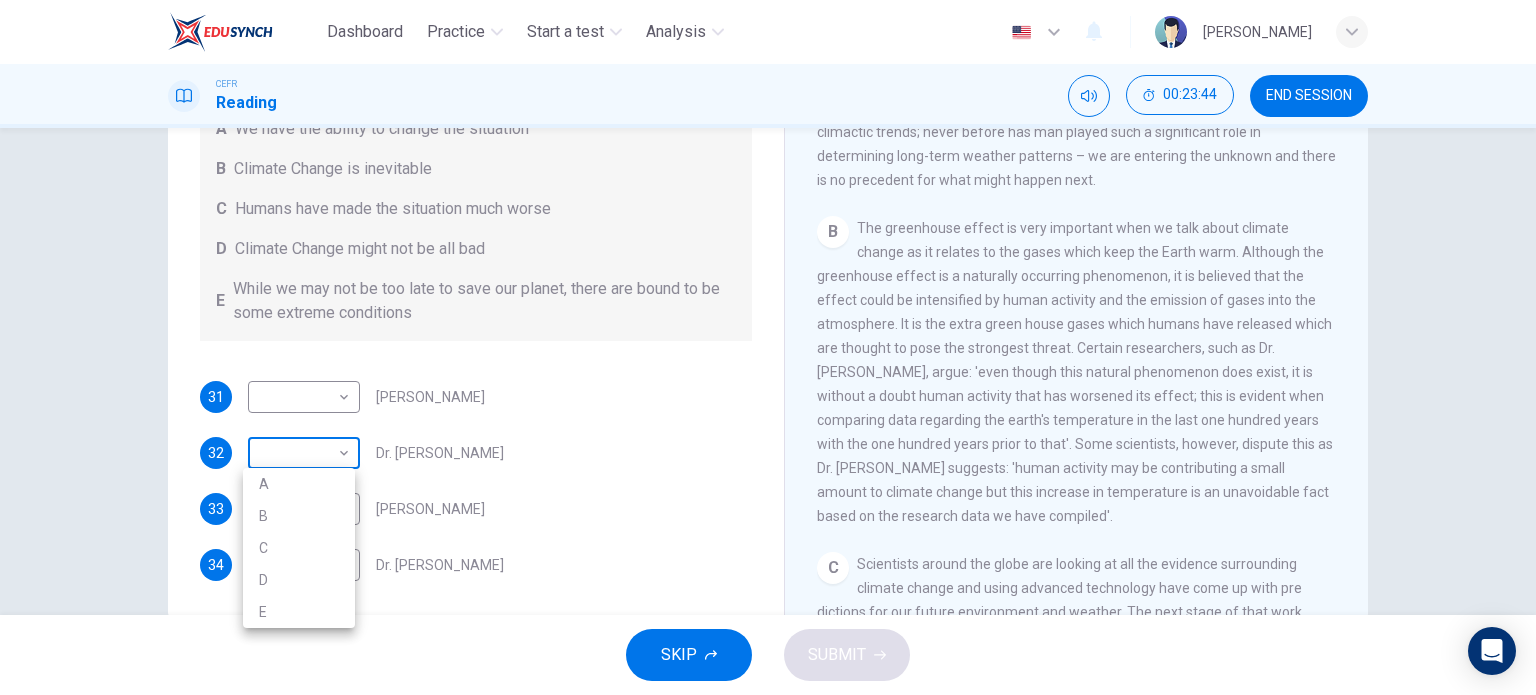 click on "Dashboard Practice Start a test Analysis English en ​ [PERSON_NAME] Reading 00:23:44 END SESSION Questions 31 - 34 Look at the following people and the list of statements below. Match each person with the correct statement,  A – E . A We have the ability to change the situation B Climate Change is inevitable C Humans have made the situation much worse D Climate Change might not be all bad E While we may not be too late to save our planet, there are bound to be some extreme conditions 31 ​ ​ [PERSON_NAME] 32 ​ ​ Dr. [PERSON_NAME] 33 ​ ​ [PERSON_NAME] 34 ​ ​ Dr. [PERSON_NAME] The Climate of the Earth CLICK TO ZOOM Click to Zoom A B C D E SKIP SUBMIT Dashboard Practice Start a test Analysis Notifications © Copyright  2025
A B C D E" at bounding box center [768, 347] 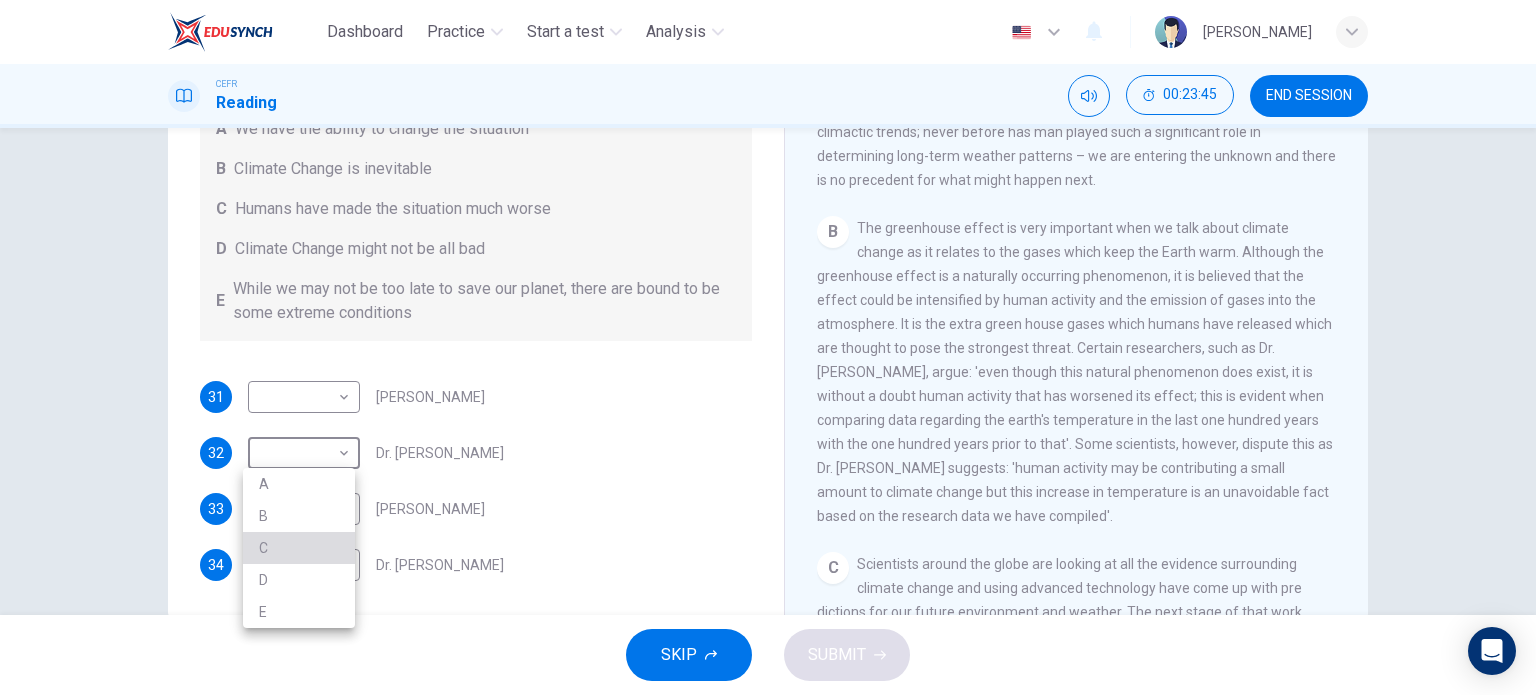 click on "C" at bounding box center [299, 548] 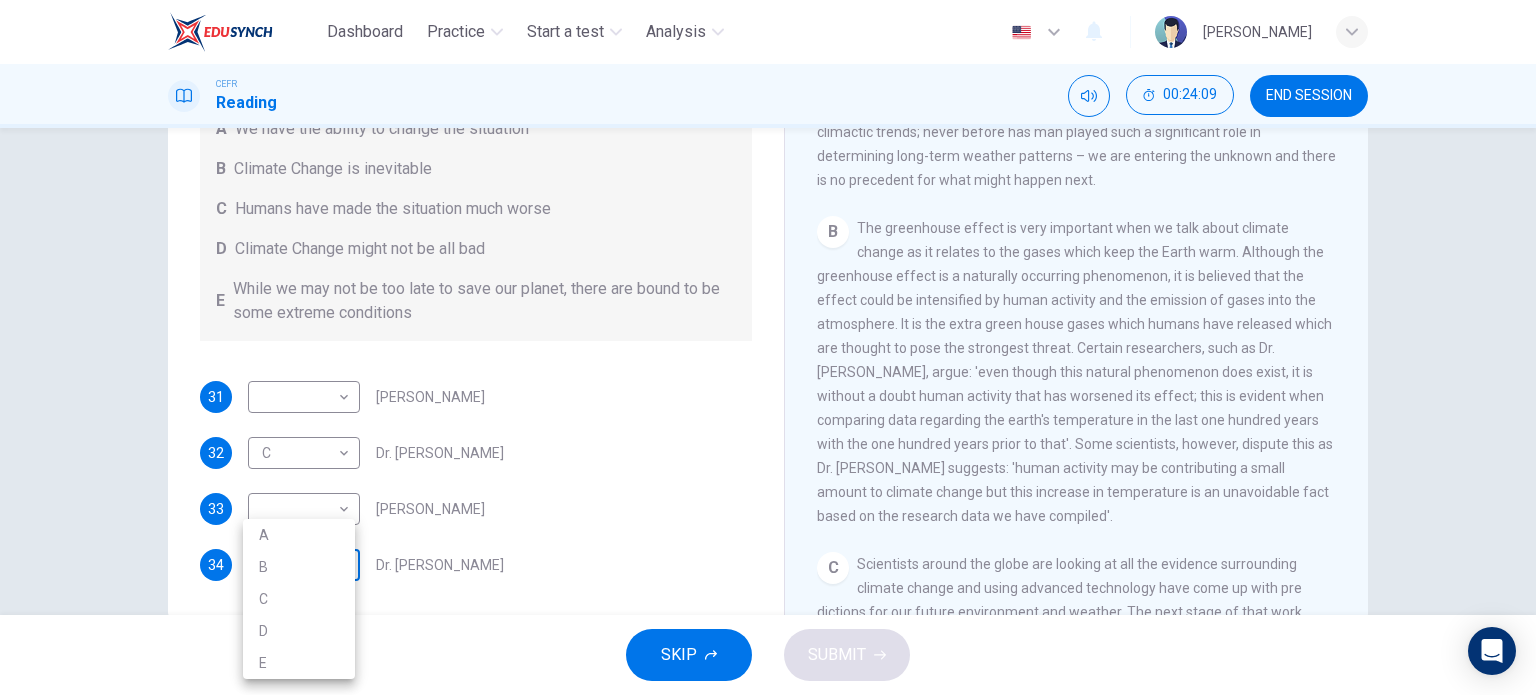 click on "Dashboard Practice Start a test Analysis English en ​ [PERSON_NAME] Reading 00:24:09 END SESSION Questions 31 - 34 Look at the following people and the list of statements below. Match each person with the correct statement,  A – E . A We have the ability to change the situation B Climate Change is inevitable C Humans have made the situation much worse D Climate Change might not be all bad E While we may not be too late to save our planet, there are bound to be some extreme conditions 31 ​ ​ [PERSON_NAME] 32 C C ​ Dr. [PERSON_NAME] 33 ​ ​ [PERSON_NAME] 34 ​ ​ Dr. [PERSON_NAME] The Climate of the Earth CLICK TO ZOOM Click to Zoom A B C D E SKIP SUBMIT Dashboard Practice Start a test Analysis Notifications © Copyright  2025
A B C D E" at bounding box center [768, 347] 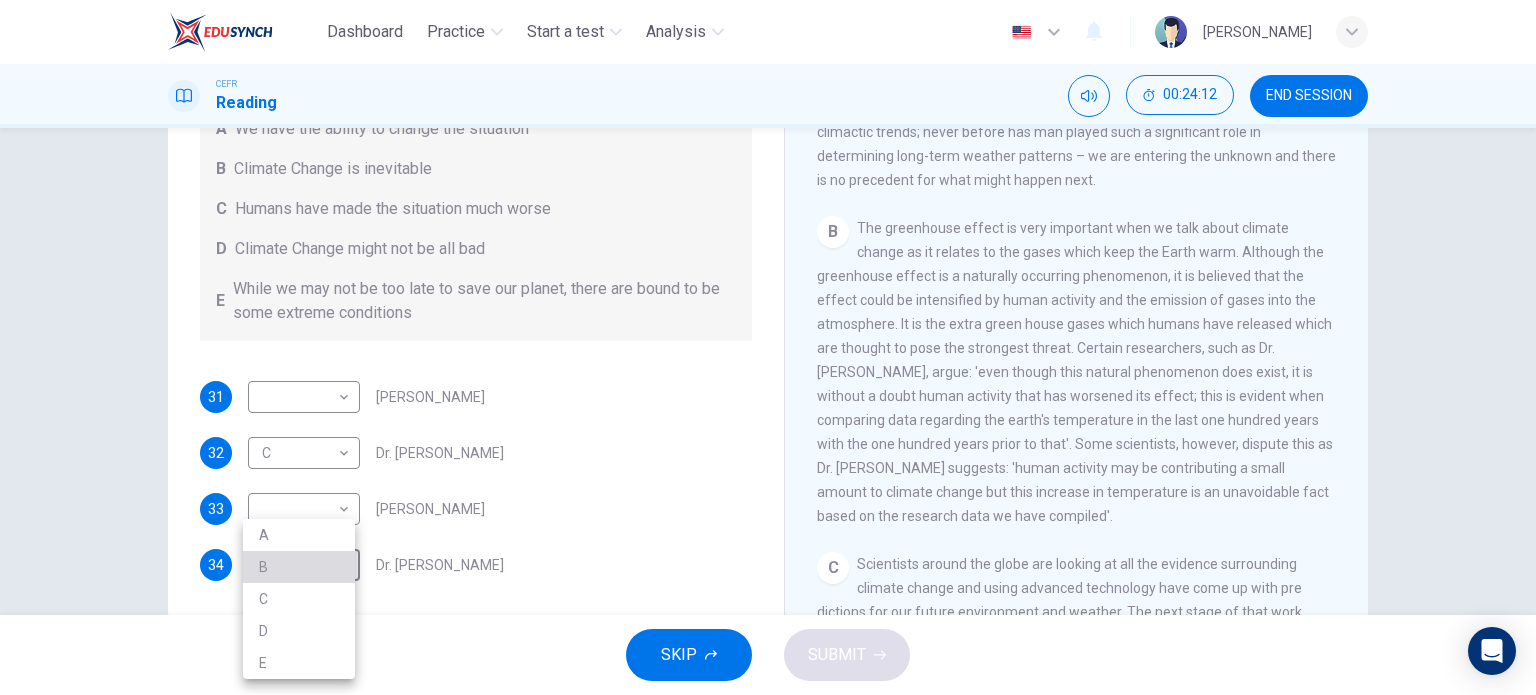 click on "B" at bounding box center (299, 567) 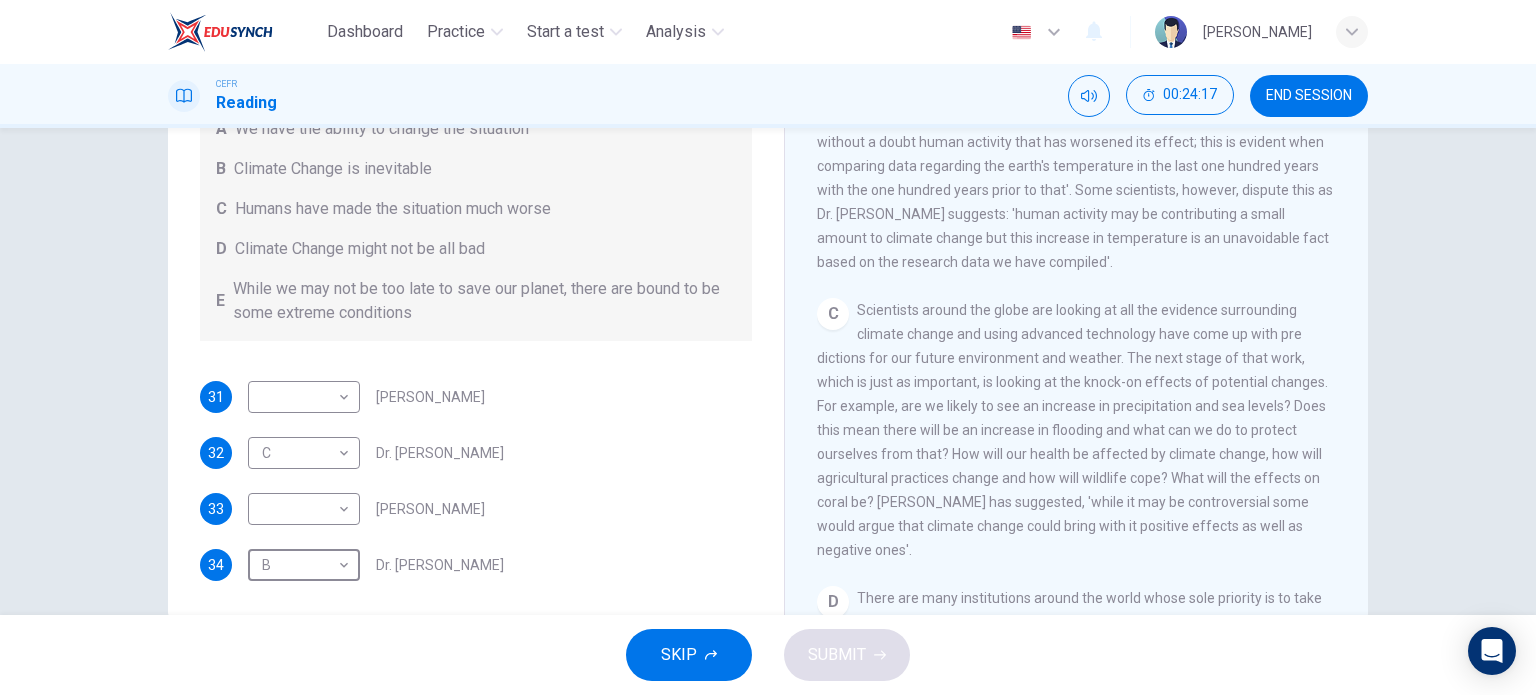 scroll, scrollTop: 795, scrollLeft: 0, axis: vertical 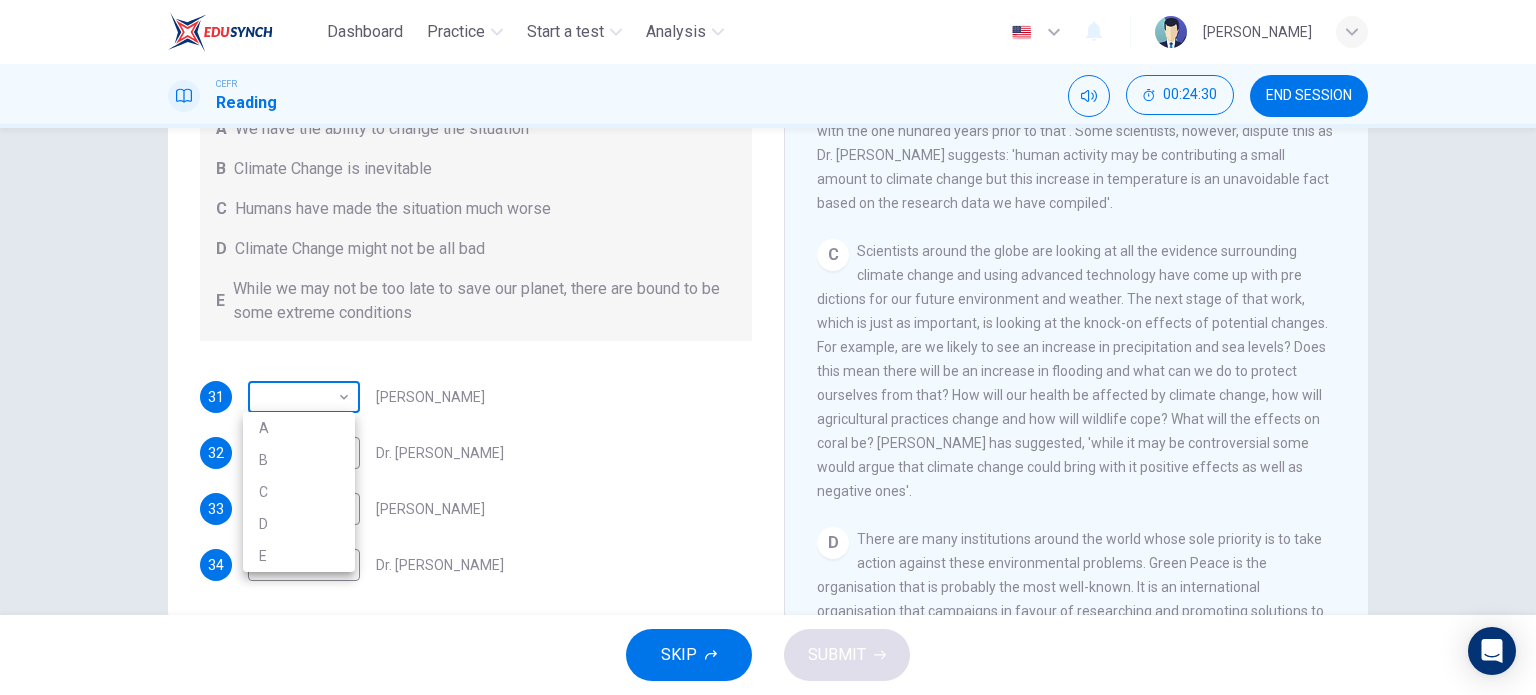 click on "Dashboard Practice Start a test Analysis English en ​ [PERSON_NAME] CEFR Reading 00:24:30 END SESSION Questions 31 - 34 Look at the following people and the list of statements below. Match each person with the correct statement,  A – E . A We have the ability to change the situation B Climate Change is inevitable C Humans have made the situation much worse D Climate Change might not be all bad E While we may not be too late to save our planet, there are bound to be some extreme conditions 31 ​ ​ [PERSON_NAME] 32 C C ​ Dr. [PERSON_NAME] 33 ​ ​ [PERSON_NAME] 34 B B ​ Dr. [PERSON_NAME] The Climate of the Earth CLICK TO ZOOM Click to Zoom A B C D E SKIP SUBMIT Dashboard Practice Start a test Analysis Notifications © Copyright  2025
A B C D E" at bounding box center [768, 347] 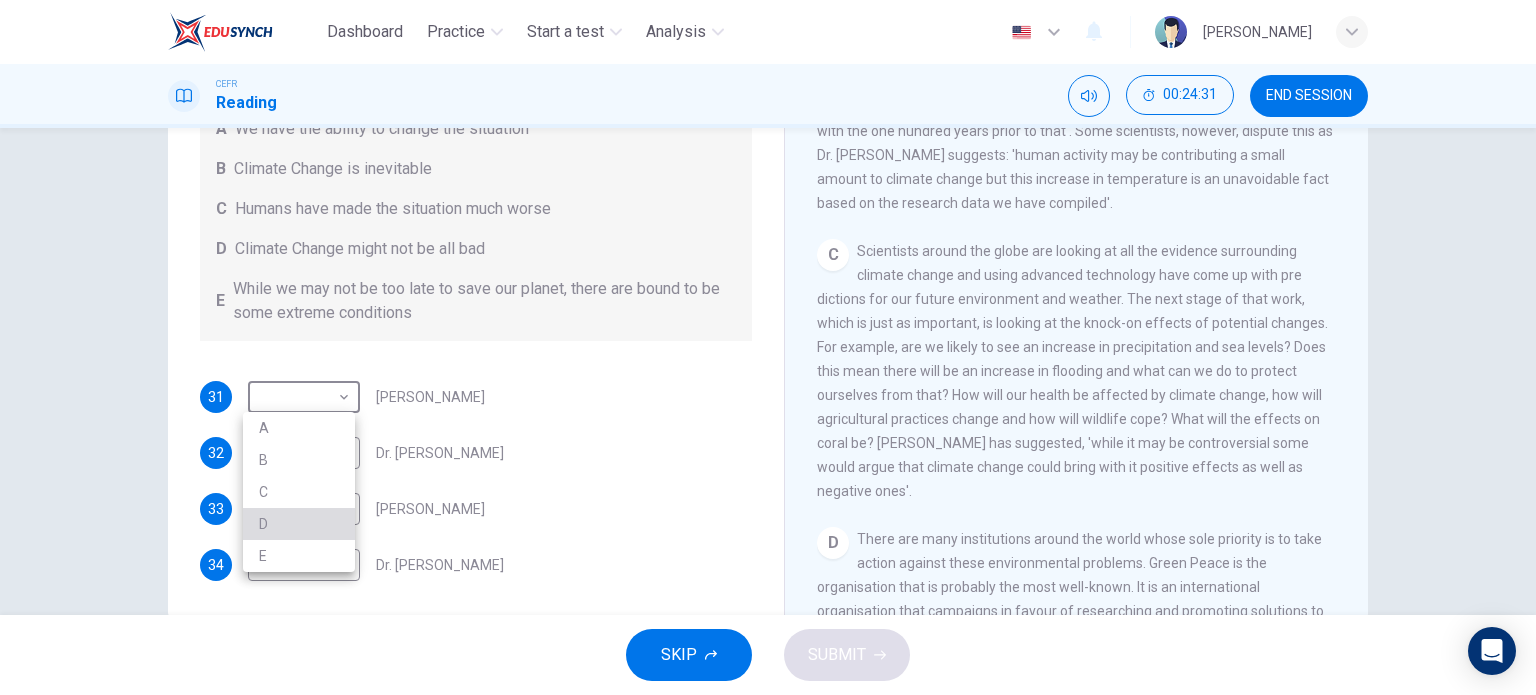 click on "D" at bounding box center [299, 524] 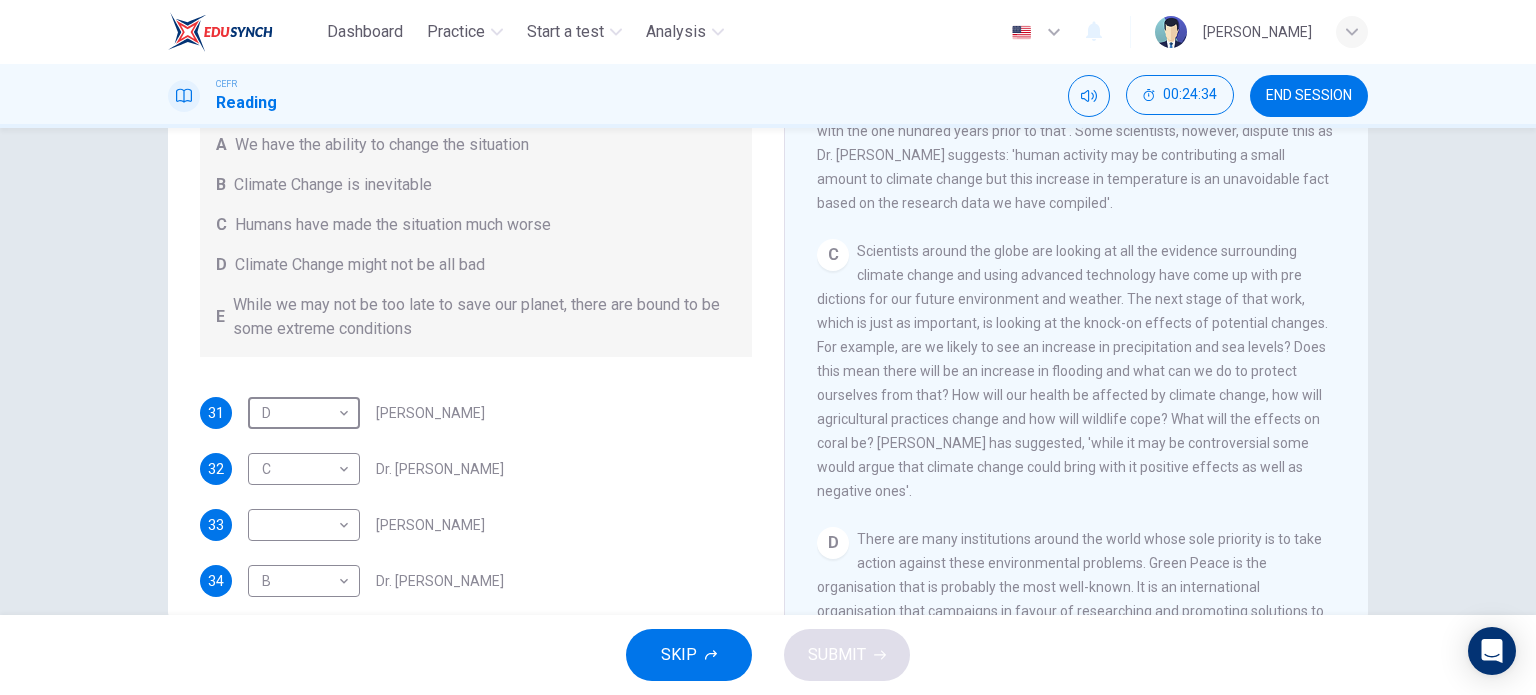 scroll, scrollTop: 8, scrollLeft: 0, axis: vertical 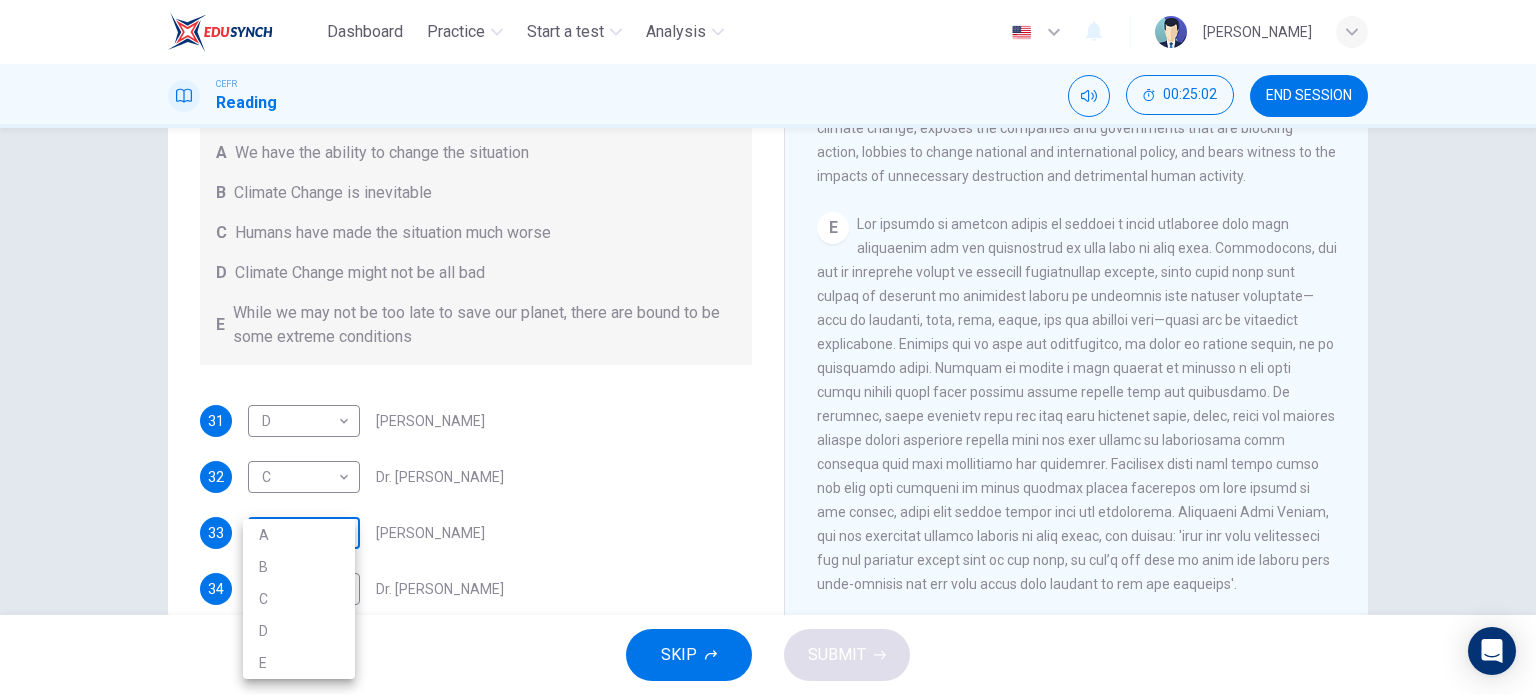 click on "Dashboard Practice Start a test Analysis English en ​ [PERSON_NAME] Reading 00:25:02 END SESSION Questions 31 - 34 Look at the following people and the list of statements below. Match each person with the correct statement,  A – E . A We have the ability to change the situation B Climate Change is inevitable C Humans have made the situation much worse D Climate Change might not be all bad E While we may not be too late to save our planet, there are bound to be some extreme conditions 31 D D ​ [PERSON_NAME] 32 C C ​ Dr. [PERSON_NAME] 33 ​ ​ [PERSON_NAME] 34 B B ​ Dr. [PERSON_NAME] The Climate of the Earth CLICK TO ZOOM Click to Zoom A B C D E SKIP SUBMIT Dashboard Practice Start a test Analysis Notifications © Copyright  2025
A B C D E" at bounding box center (768, 347) 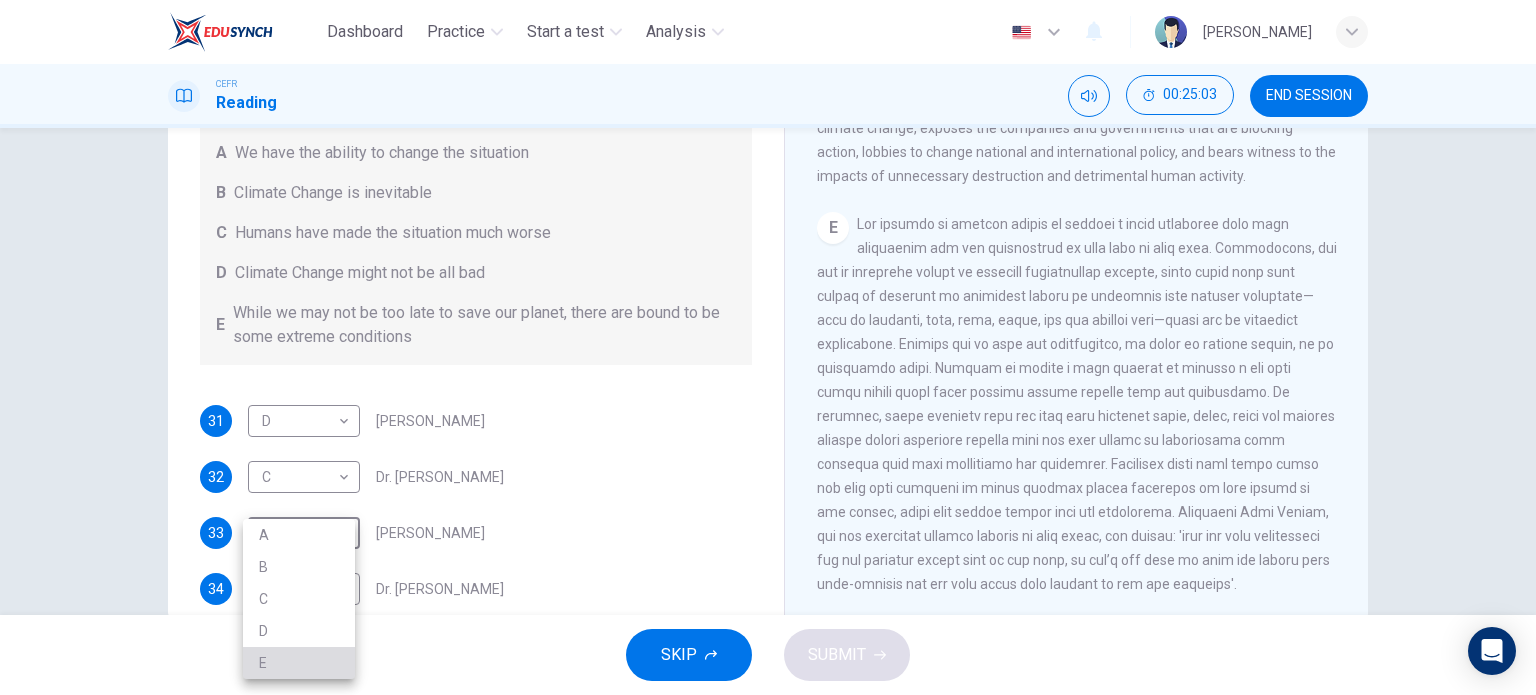 click on "E" at bounding box center (299, 663) 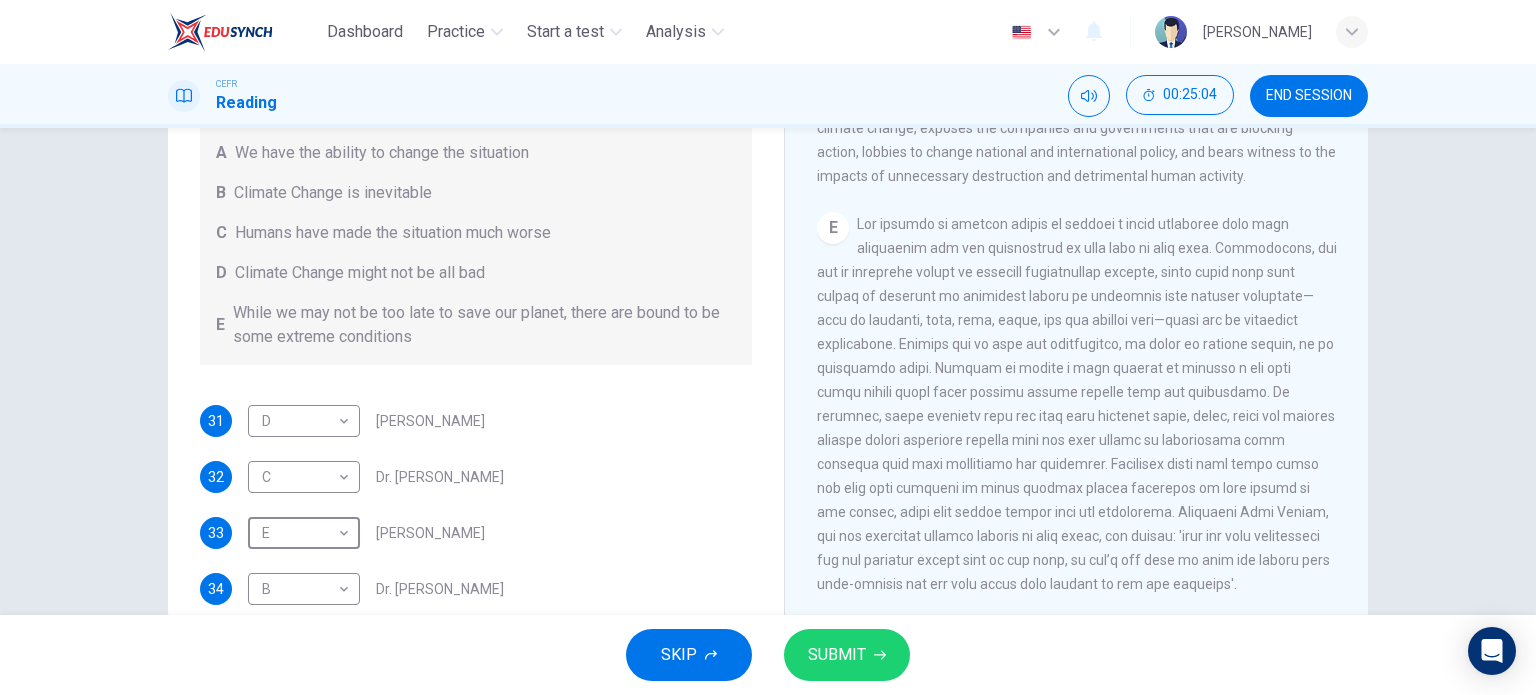 click on "SUBMIT" at bounding box center (847, 655) 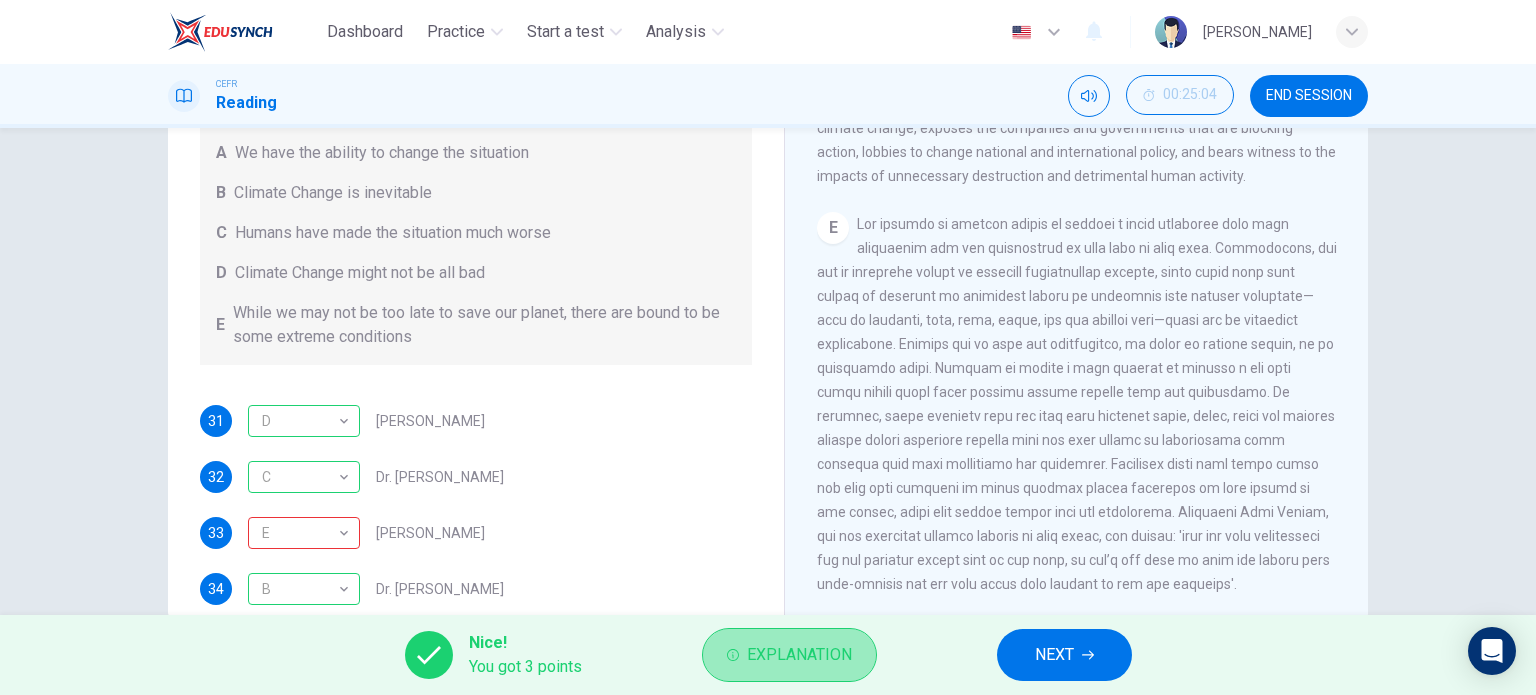click on "Explanation" at bounding box center [799, 655] 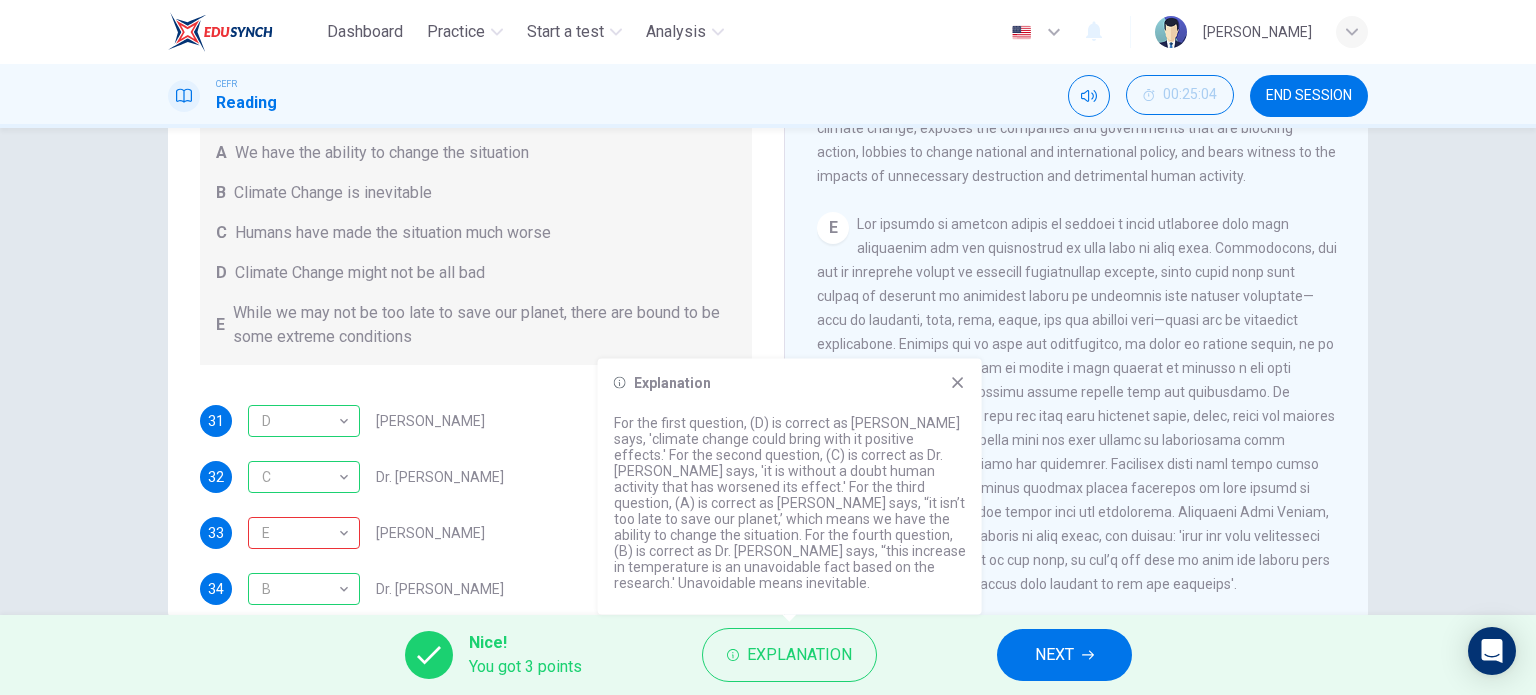 click 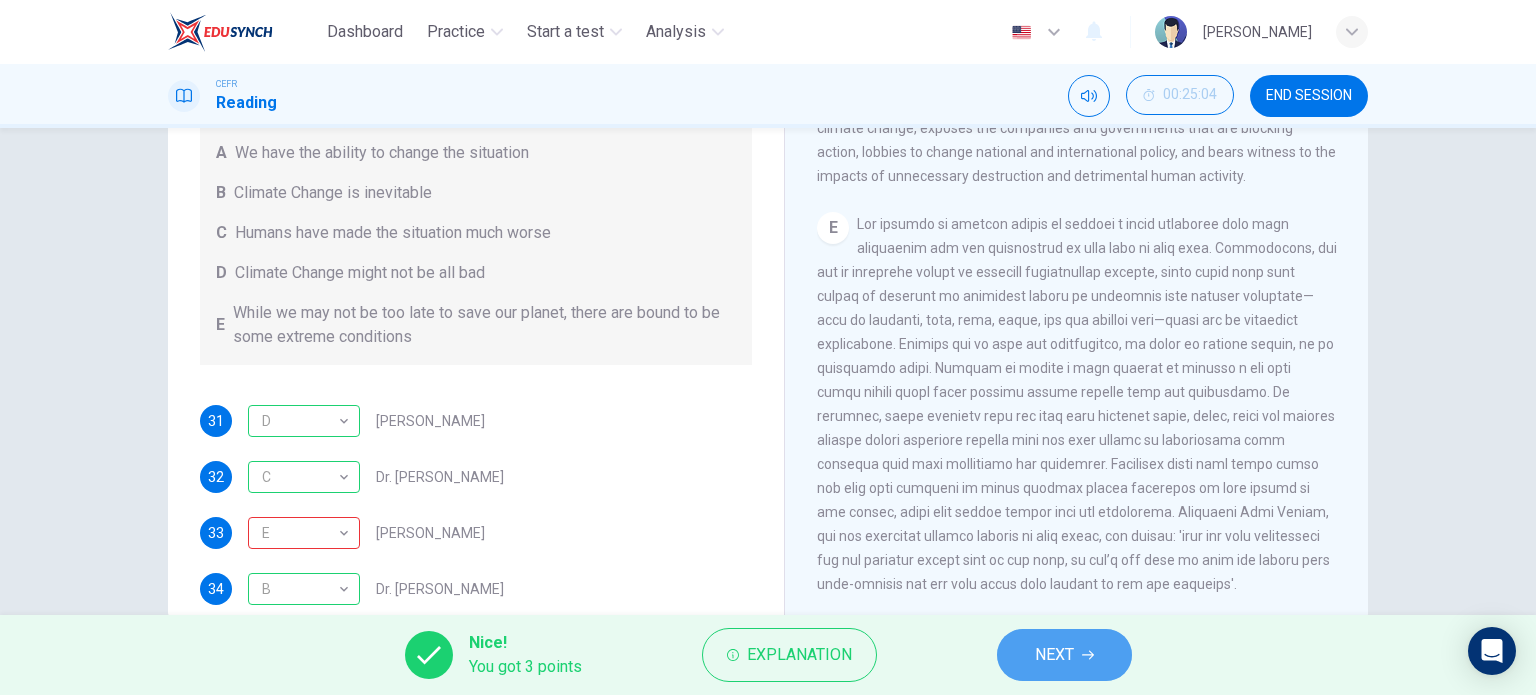 click on "NEXT" at bounding box center (1054, 655) 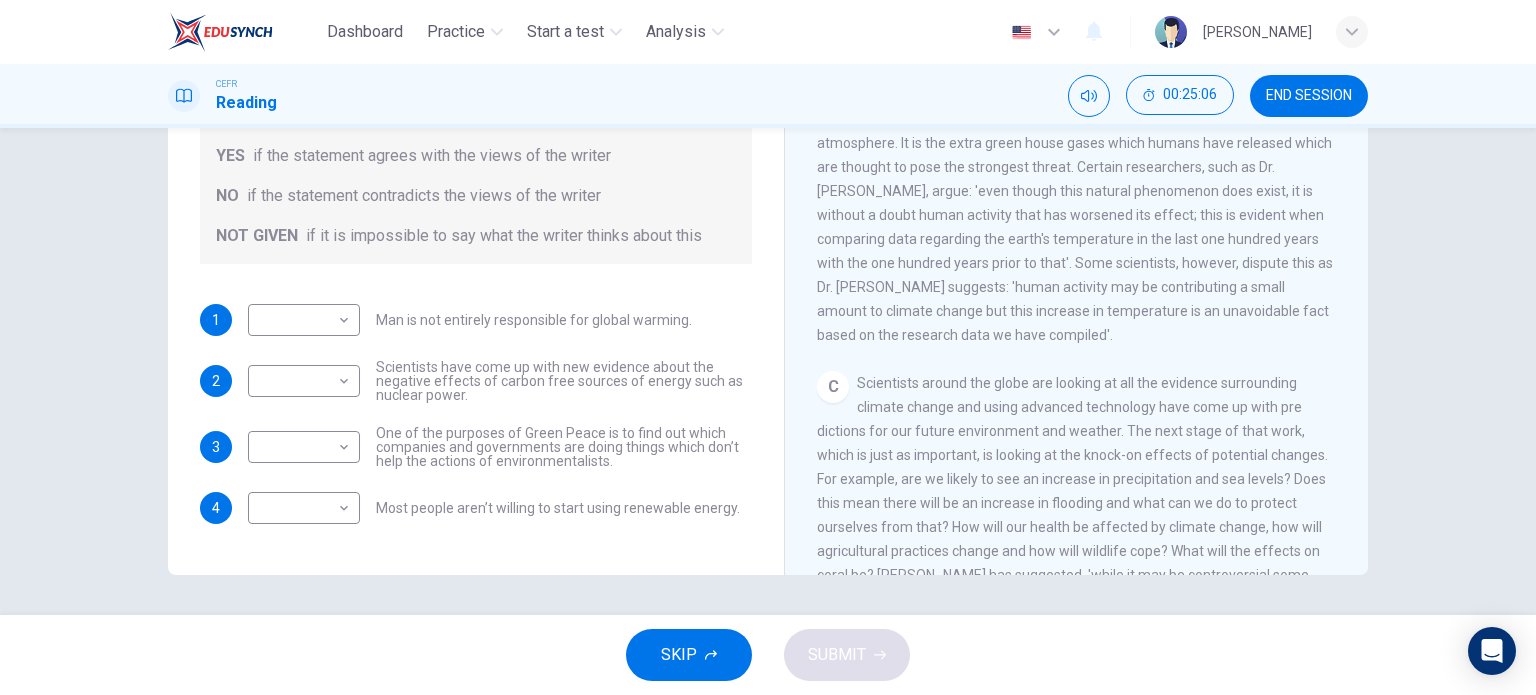 scroll, scrollTop: 836, scrollLeft: 0, axis: vertical 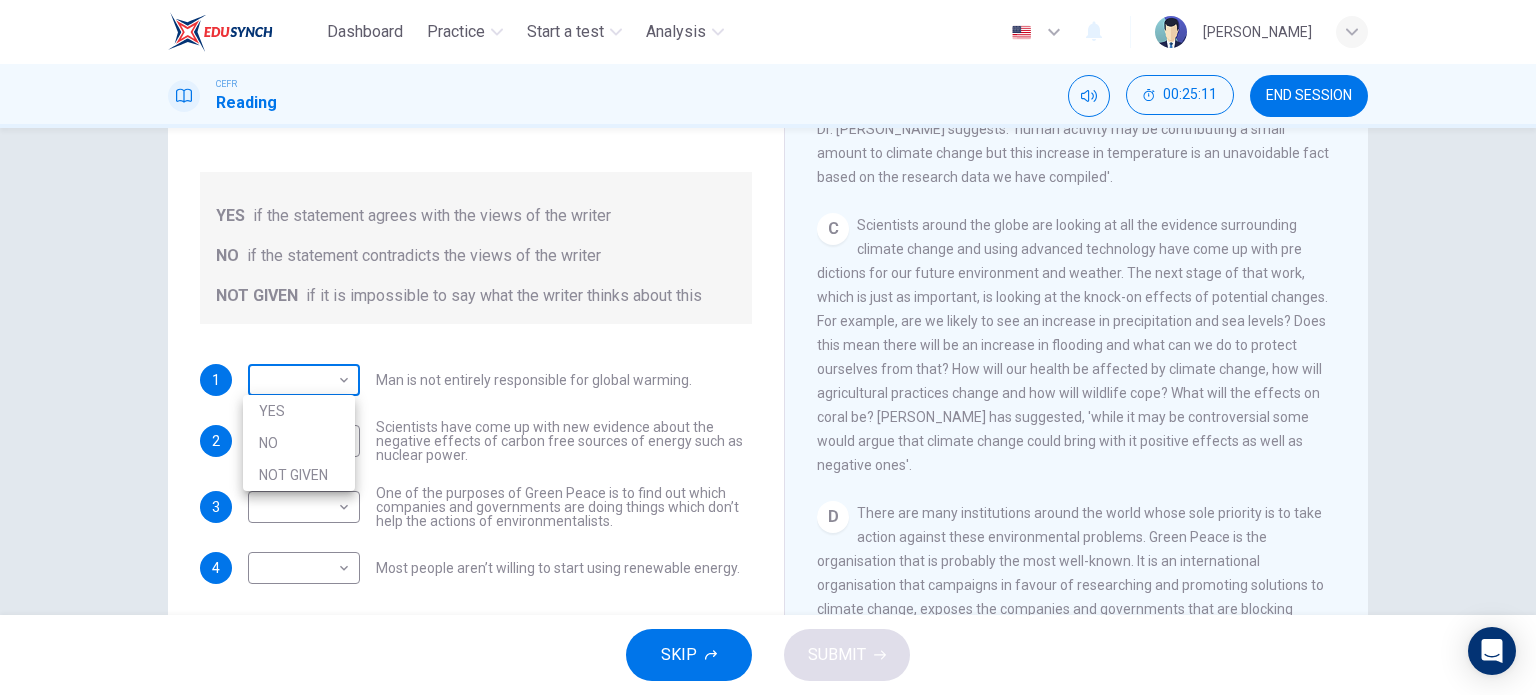 click on "Dashboard Practice Start a test Analysis English en ​ [PERSON_NAME] Reading 00:25:11 END SESSION Question 35 Do the following statements agree with the information given in the Reading Passage? In the boxes below, write YES if the statement agrees with the views of the writer NO if the statement contradicts the views of the writer NOT GIVEN if it is impossible to say what the writer thinks about this 1 ​ ​ Man is not entirely responsible for global warming. 2 ​ ​ Scientists have come up with new evidence about the negative effects of carbon free sources of energy such as nuclear power. 3 ​ ​ One of the purposes of Green Peace is to find out which companies and governments are doing things which don’t help the actions of environmentalists. 4 ​ ​ Most people aren’t willing to start using renewable energy. The Climate of the Earth CLICK TO ZOOM Click to Zoom A B C D E SKIP SUBMIT Dashboard Practice Start a test Analysis Notifications © Copyright  2025" at bounding box center [768, 347] 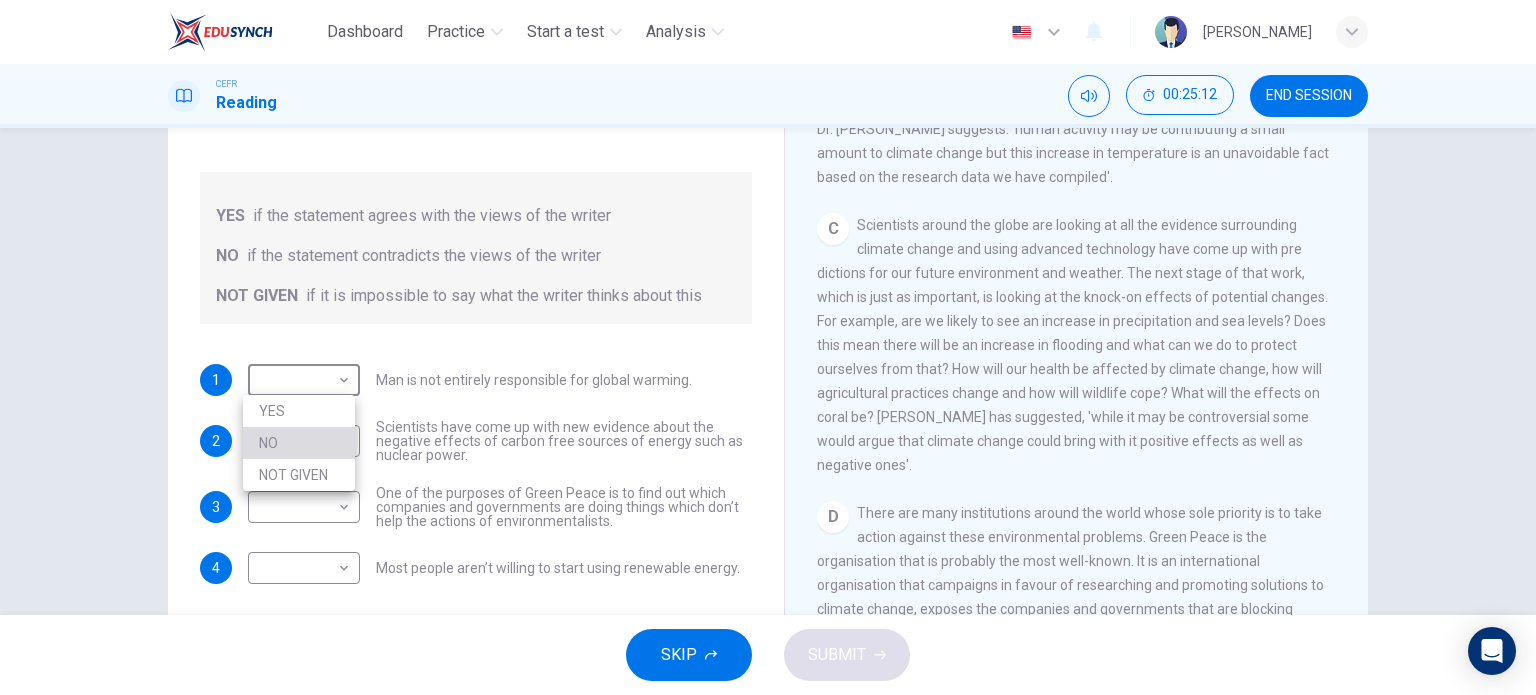 click on "NO" at bounding box center (299, 443) 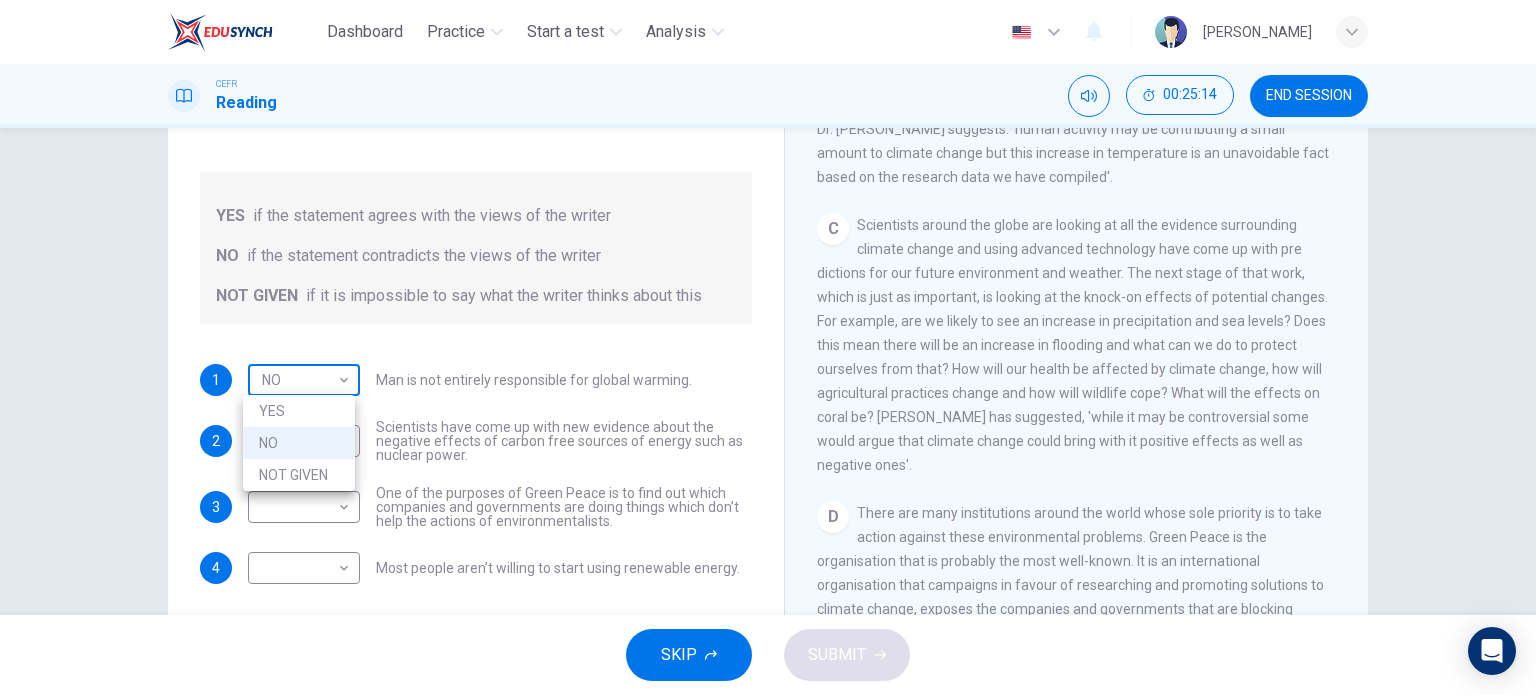 click on "Dashboard Practice Start a test Analysis English en ​ [PERSON_NAME] Reading 00:25:14 END SESSION Question 35 Do the following statements agree with the information given in the Reading Passage? In the boxes below, write YES if the statement agrees with the views of the writer NO if the statement contradicts the views of the writer NOT GIVEN if it is impossible to say what the writer thinks about this 1 NO NO ​ Man is not entirely responsible for global warming. 2 ​ ​ Scientists have come up with new evidence about the negative effects of carbon free sources of energy such as nuclear power. 3 ​ ​ One of the purposes of Green Peace is to find out which companies and governments are doing things which don’t help the actions of environmentalists. 4 ​ ​ Most people aren’t willing to start using renewable energy. The Climate of the Earth CLICK TO ZOOM Click to Zoom A B C D E SKIP SUBMIT Dashboard Practice Start a test Analysis Notifications © Copyright  2025" at bounding box center [768, 347] 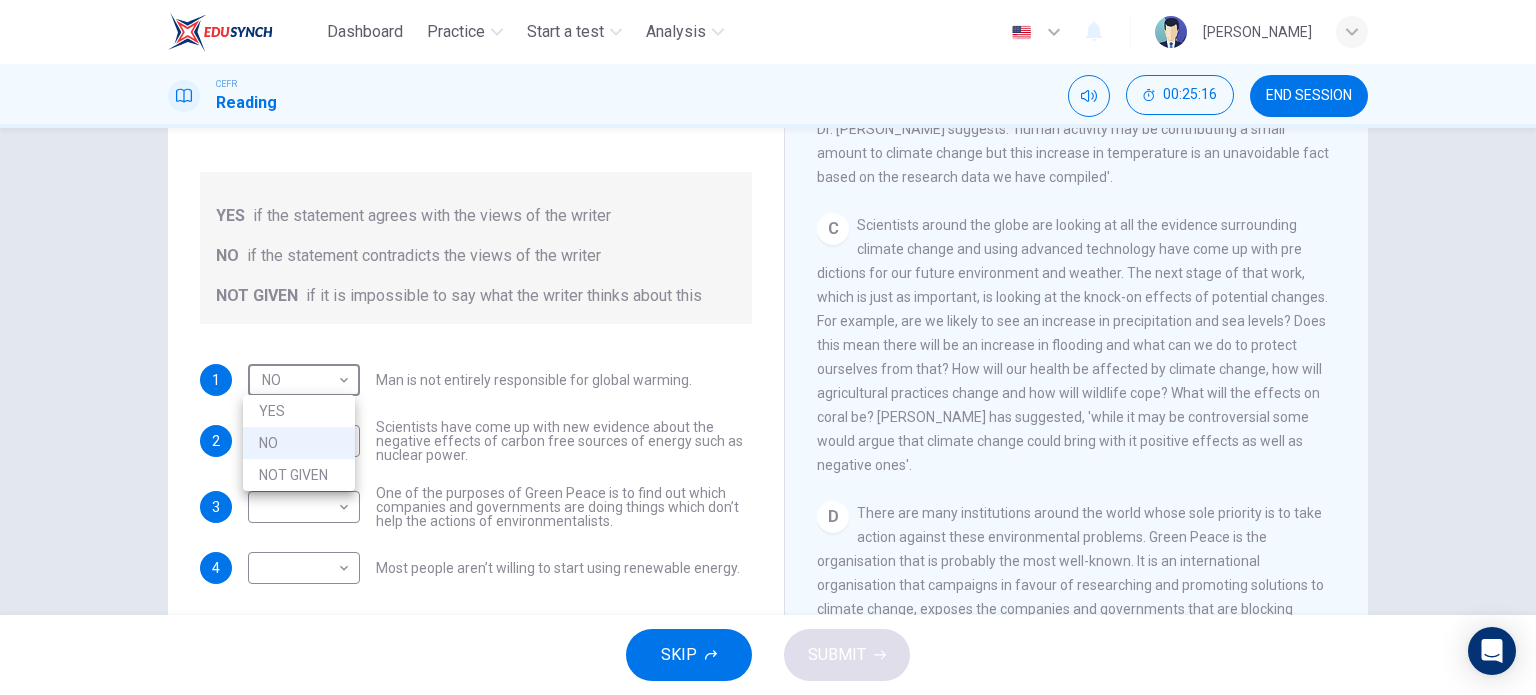 click on "YES" at bounding box center (299, 411) 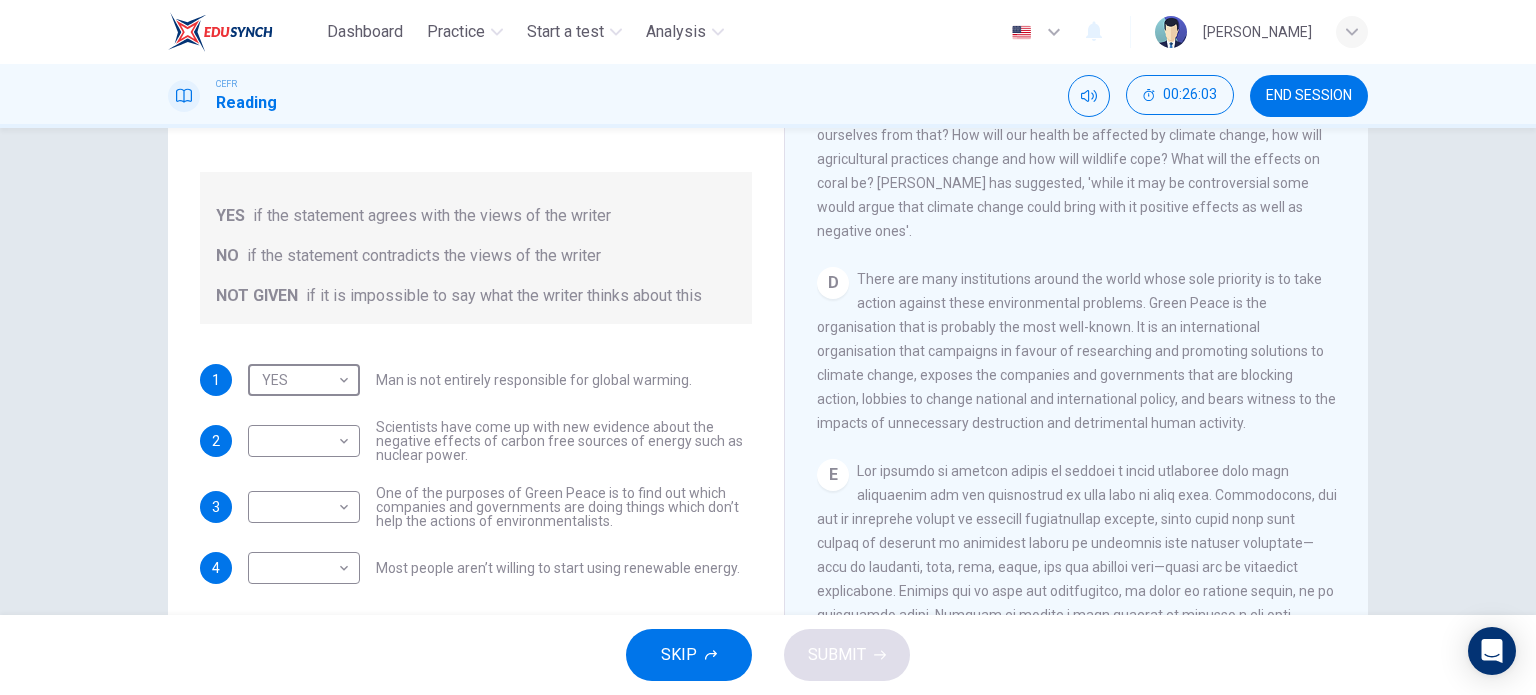 scroll, scrollTop: 1071, scrollLeft: 0, axis: vertical 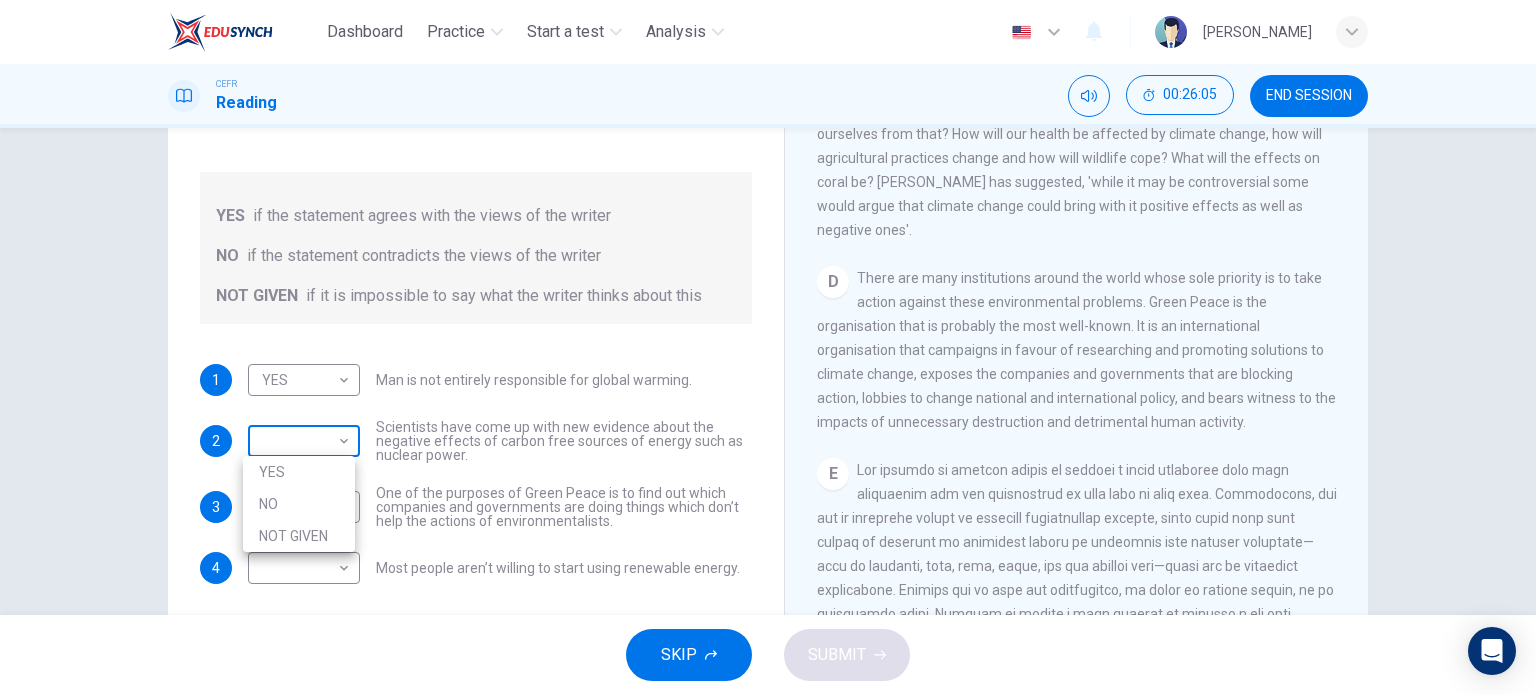 click on "Dashboard Practice Start a test Analysis English en ​ [PERSON_NAME] Reading 00:26:05 END SESSION Question 35 Do the following statements agree with the information given in the Reading Passage? In the boxes below, write YES if the statement agrees with the views of the writer NO if the statement contradicts the views of the writer NOT GIVEN if it is impossible to say what the writer thinks about this 1 YES YES ​ Man is not entirely responsible for global warming. 2 ​ ​ Scientists have come up with new evidence about the negative effects of carbon free sources of energy such as nuclear power. 3 ​ ​ One of the purposes of Green Peace is to find out which companies and governments are doing things which don’t help the actions of environmentalists. 4 ​ ​ Most people aren’t willing to start using renewable energy. The Climate of the Earth CLICK TO ZOOM Click to Zoom A B C D E SKIP SUBMIT Dashboard Practice Start a test Analysis Notifications © Copyright  2025" at bounding box center (768, 347) 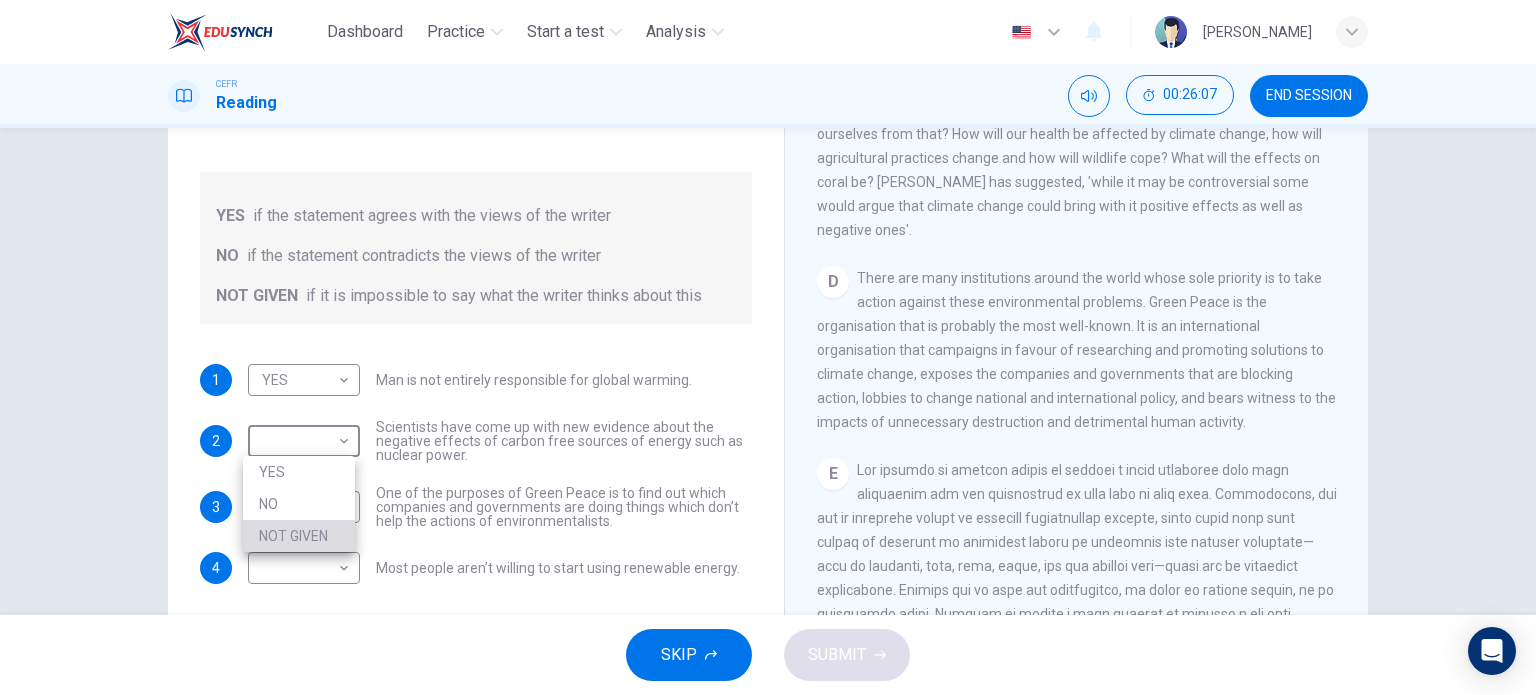 click on "NOT GIVEN" at bounding box center (299, 536) 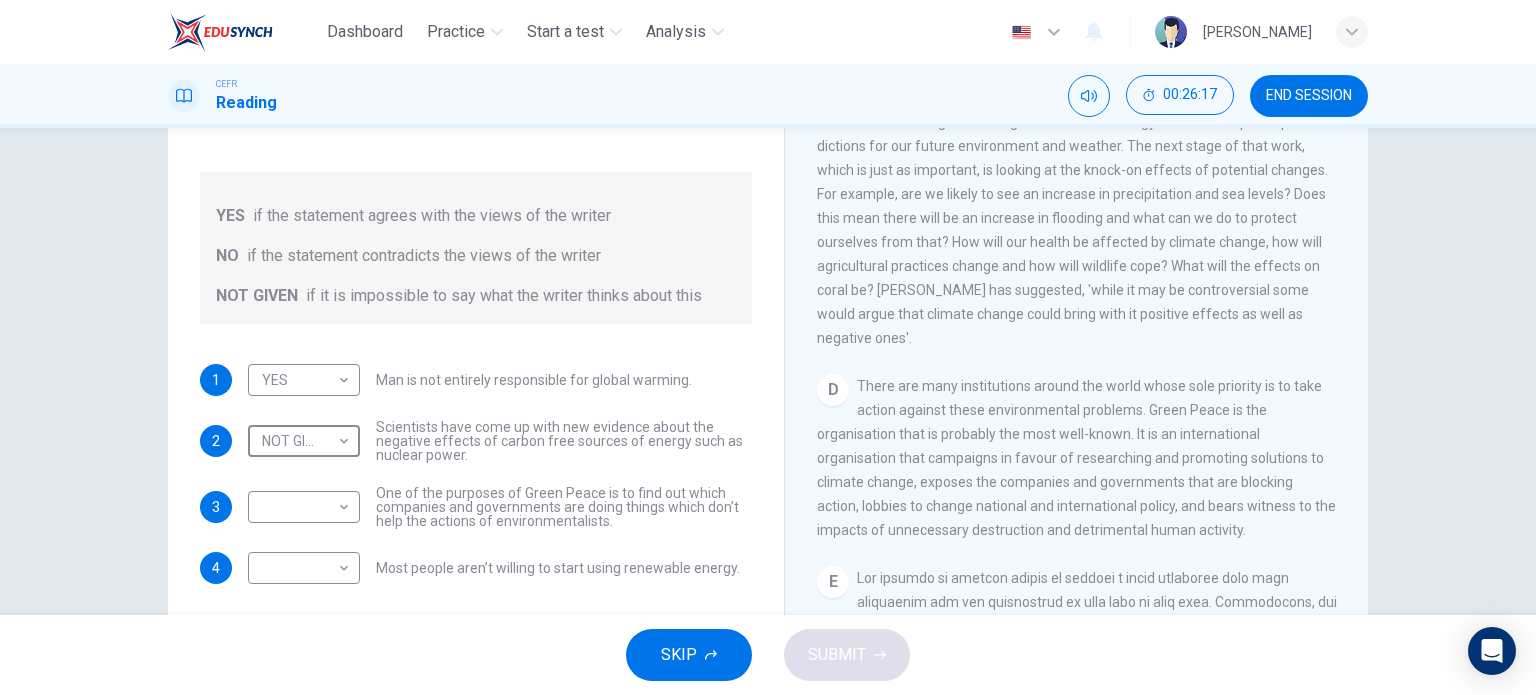 scroll, scrollTop: 962, scrollLeft: 0, axis: vertical 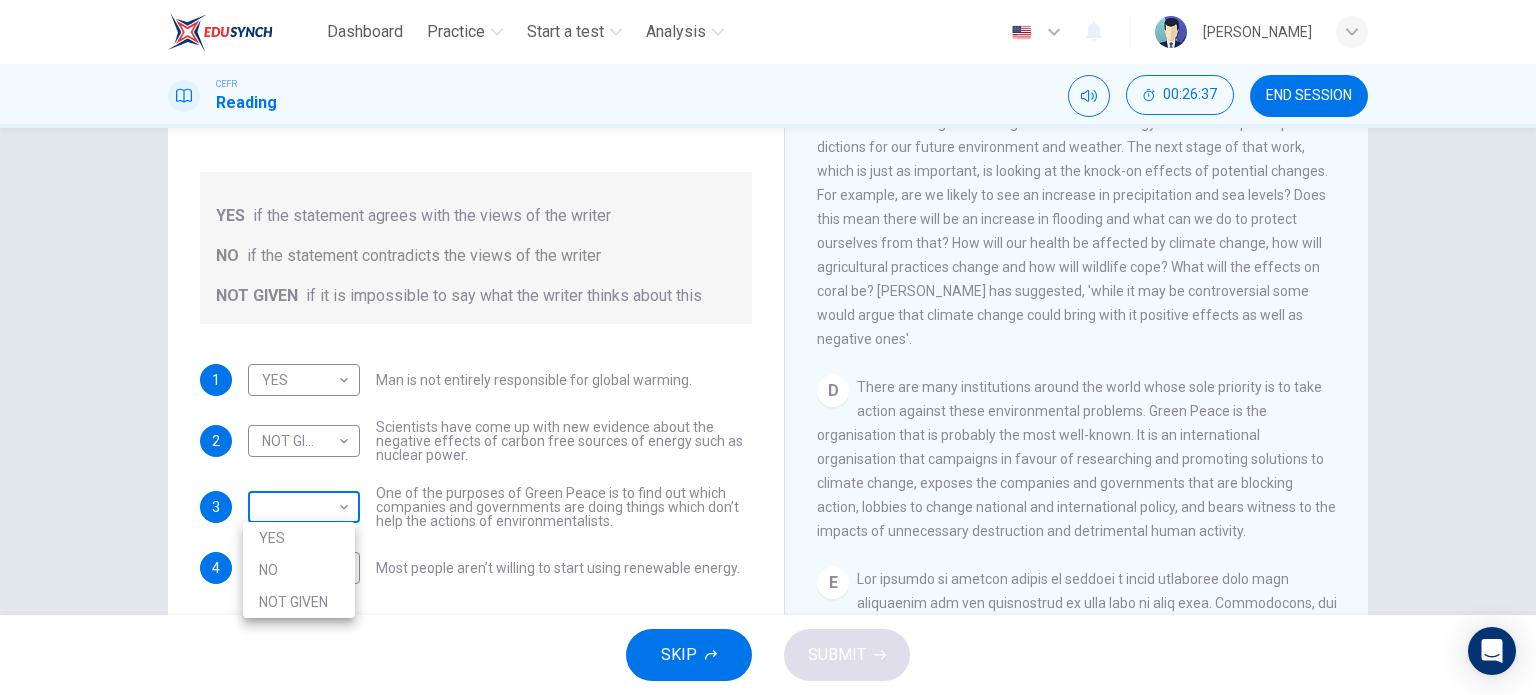 click on "Dashboard Practice Start a test Analysis English en ​ [PERSON_NAME] Reading 00:26:37 END SESSION Question 35 Do the following statements agree with the information given in the Reading Passage? In the boxes below, write YES if the statement agrees with the views of the writer NO if the statement contradicts the views of the writer NOT GIVEN if it is impossible to say what the writer thinks about this 1 YES YES ​ Man is not entirely responsible for global warming. 2 NOT GIVEN NOT GIVEN ​ Scientists have come up with new evidence about the negative effects of carbon free sources of energy such as nuclear power. 3 ​ ​ One of the purposes of Green Peace is to find out which companies and governments are doing things which don’t help the actions of environmentalists. 4 ​ ​ Most people aren’t willing to start using renewable energy. The Climate of the Earth CLICK TO ZOOM Click to Zoom A B C D E SKIP SUBMIT Dashboard Practice Start a test Analysis Notifications 2025" at bounding box center (768, 347) 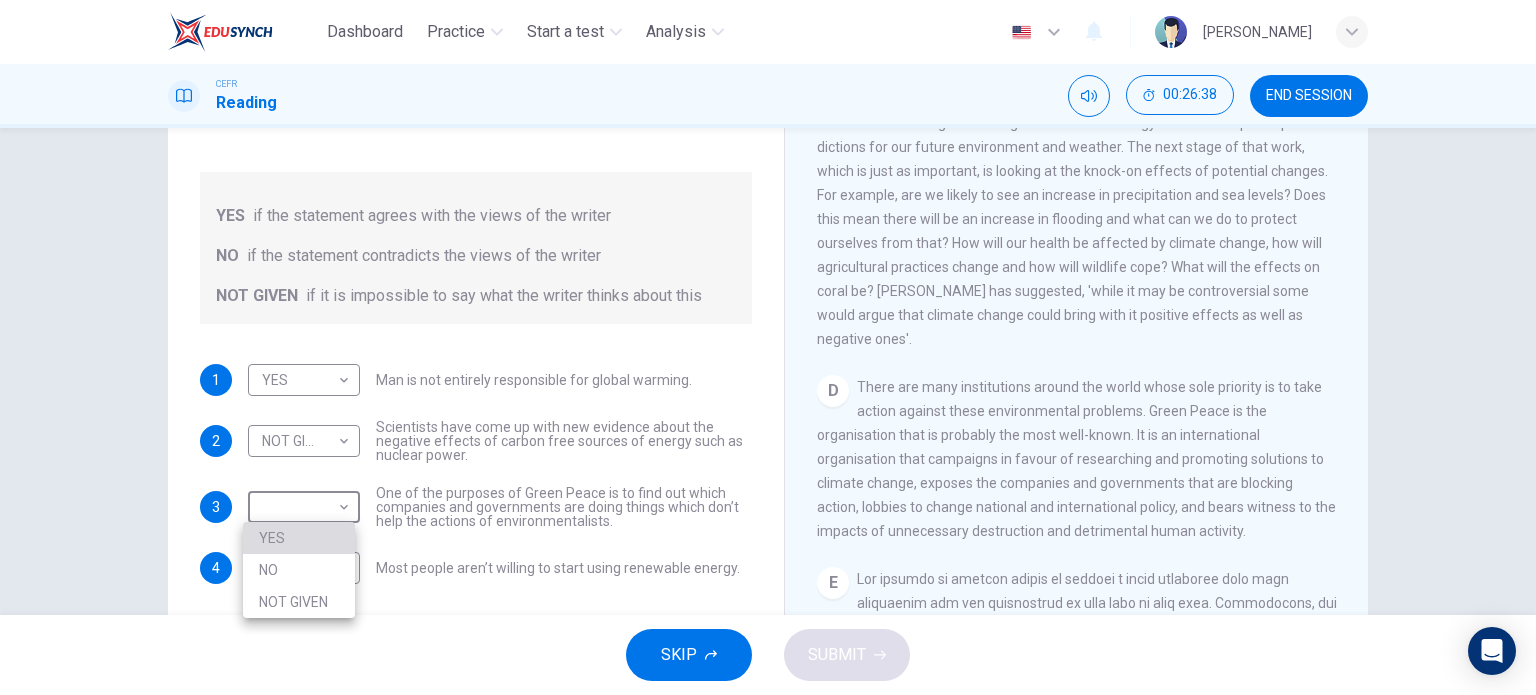 click on "YES" at bounding box center (299, 538) 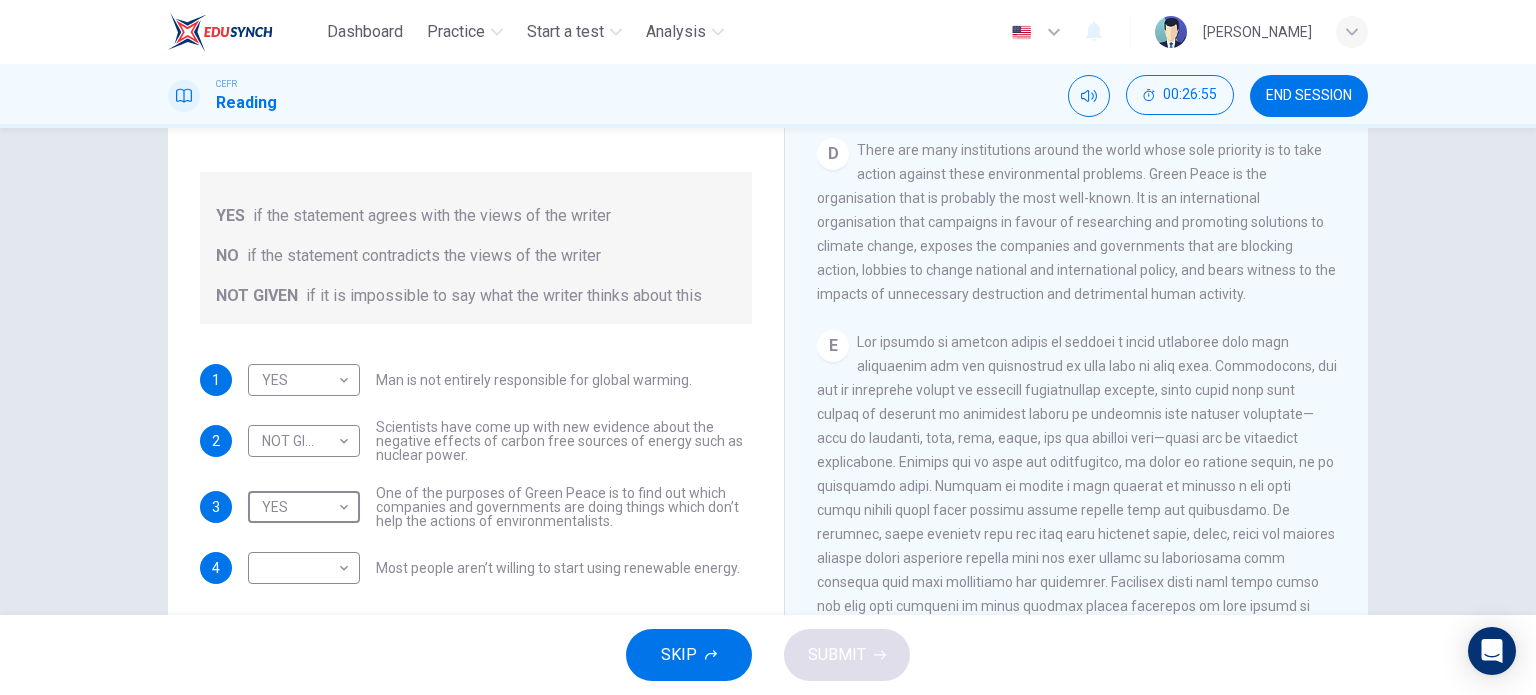 scroll, scrollTop: 1201, scrollLeft: 0, axis: vertical 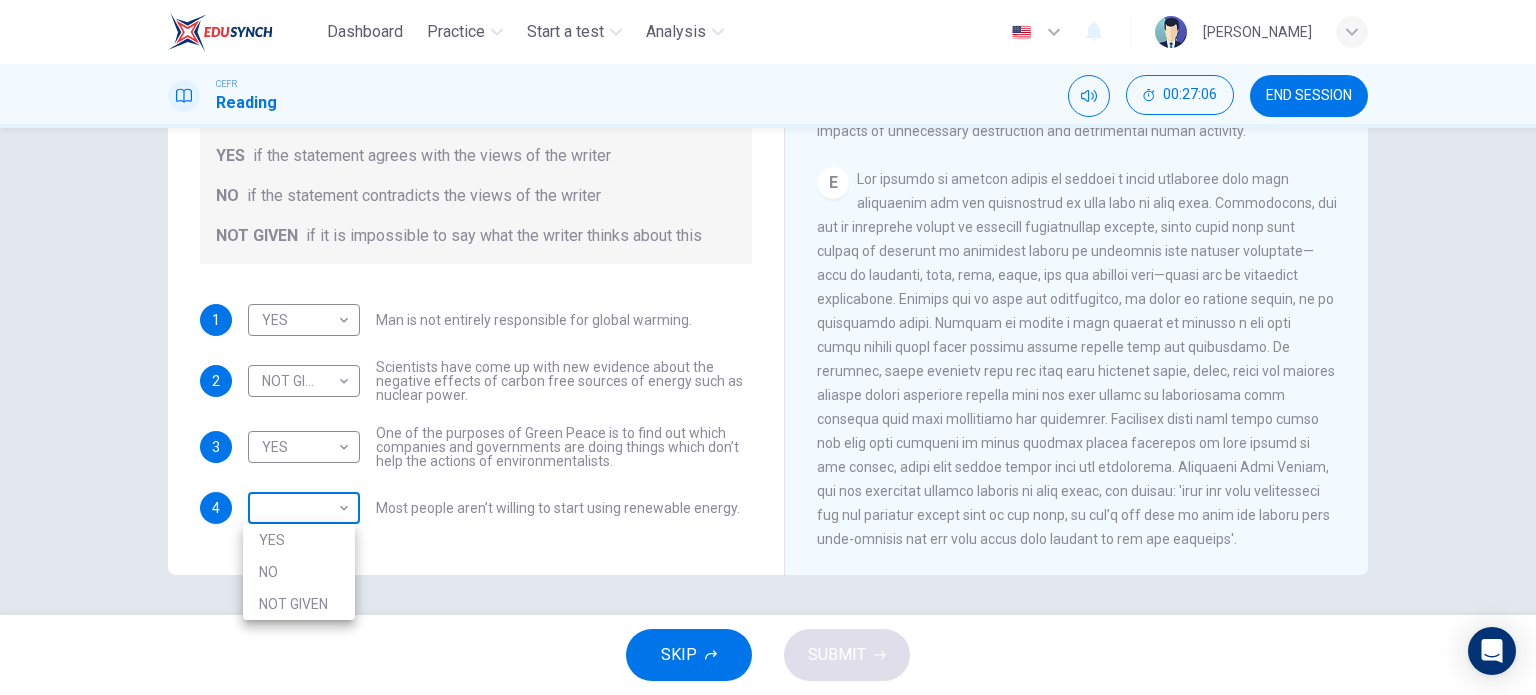 click on "Dashboard Practice Start a test Analysis English en ​ [PERSON_NAME] Reading 00:27:06 END SESSION Question 35 Do the following statements agree with the information given in the Reading Passage? In the boxes below, write YES if the statement agrees with the views of the writer NO if the statement contradicts the views of the writer NOT GIVEN if it is impossible to say what the writer thinks about this 1 YES YES ​ Man is not entirely responsible for global warming. 2 NOT GIVEN NOT GIVEN ​ Scientists have come up with new evidence about the negative effects of carbon free sources of energy such as nuclear power. 3 YES YES ​ One of the purposes of Green Peace is to find out which companies and governments are doing things which don’t help the actions of environmentalists. 4 ​ ​ Most people aren’t willing to start using renewable energy. The Climate of the Earth CLICK TO ZOOM Click to Zoom A B C D E SKIP SUBMIT Dashboard Practice Start a test Analysis Notifications 2025" at bounding box center (768, 347) 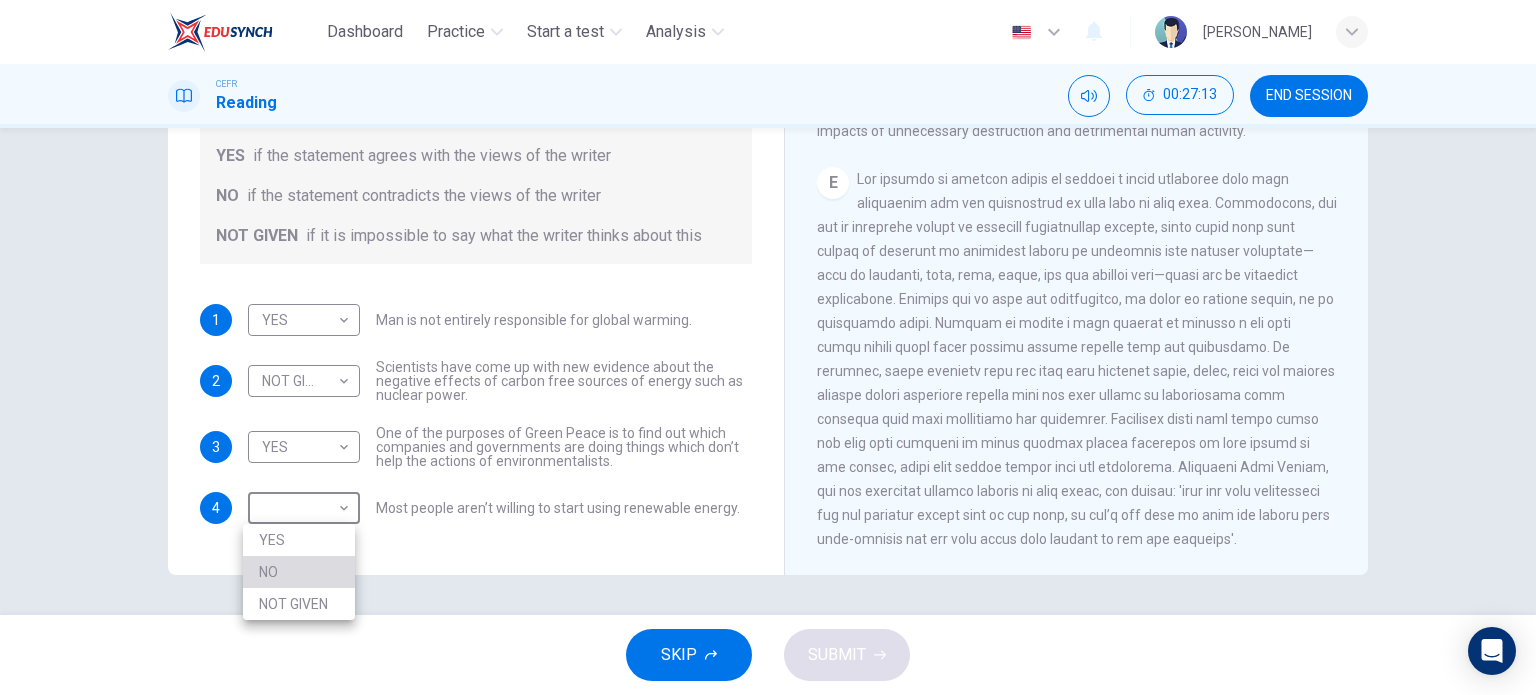 click on "NO" at bounding box center [299, 572] 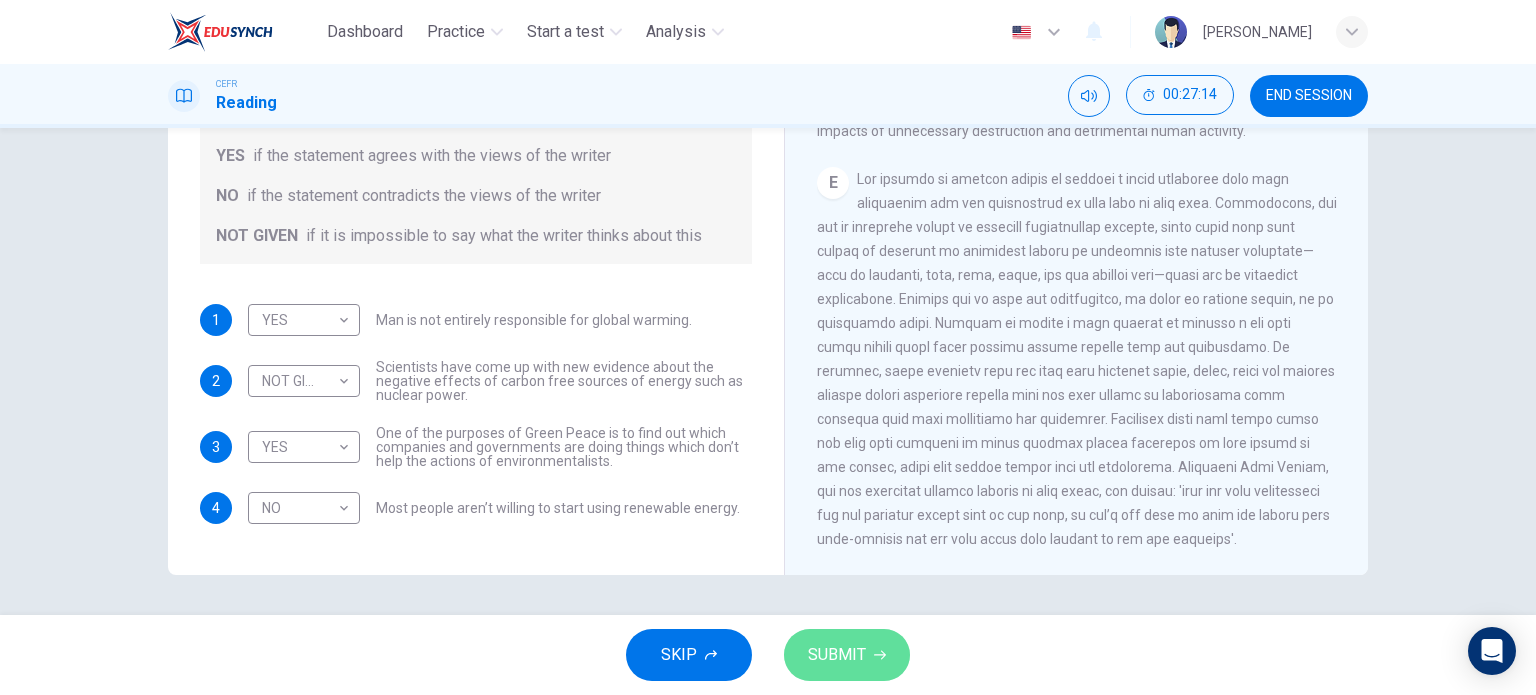 click on "SUBMIT" at bounding box center (837, 655) 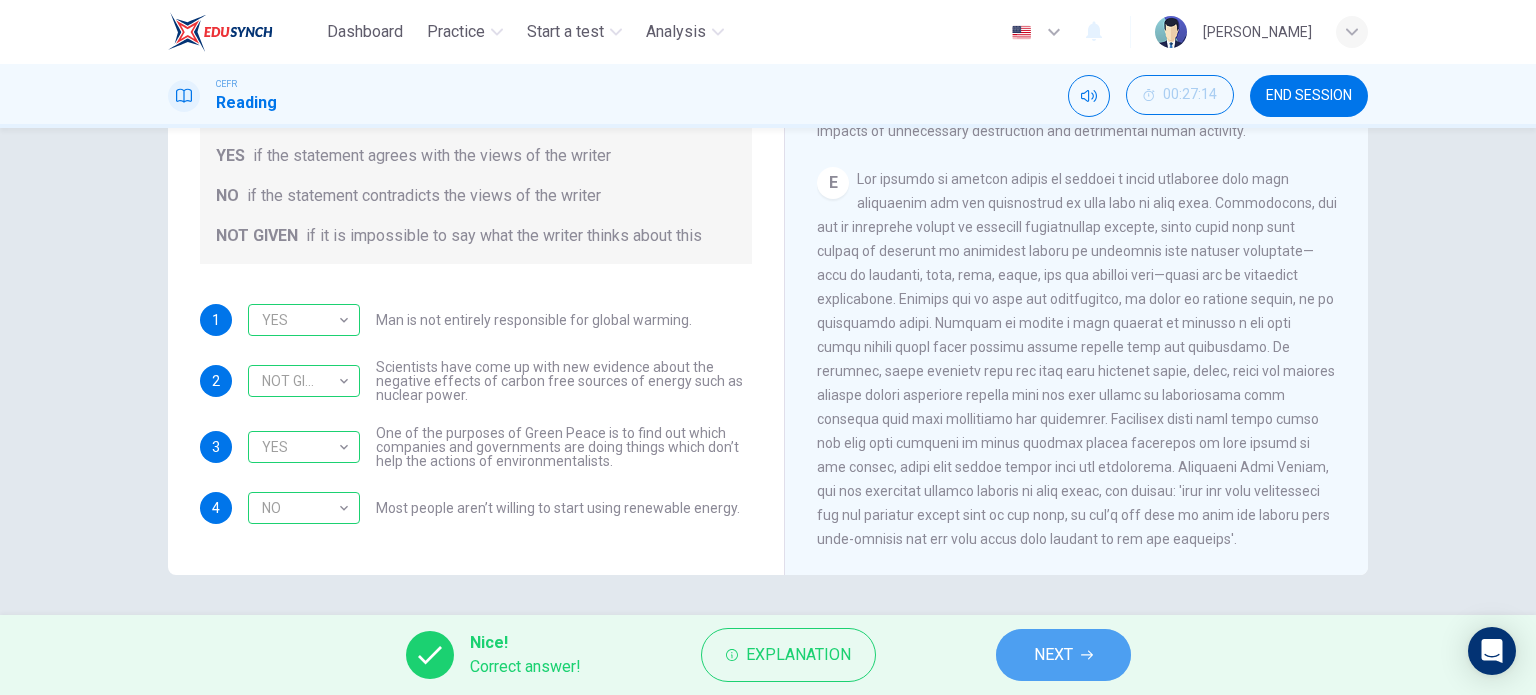 click on "NEXT" at bounding box center [1053, 655] 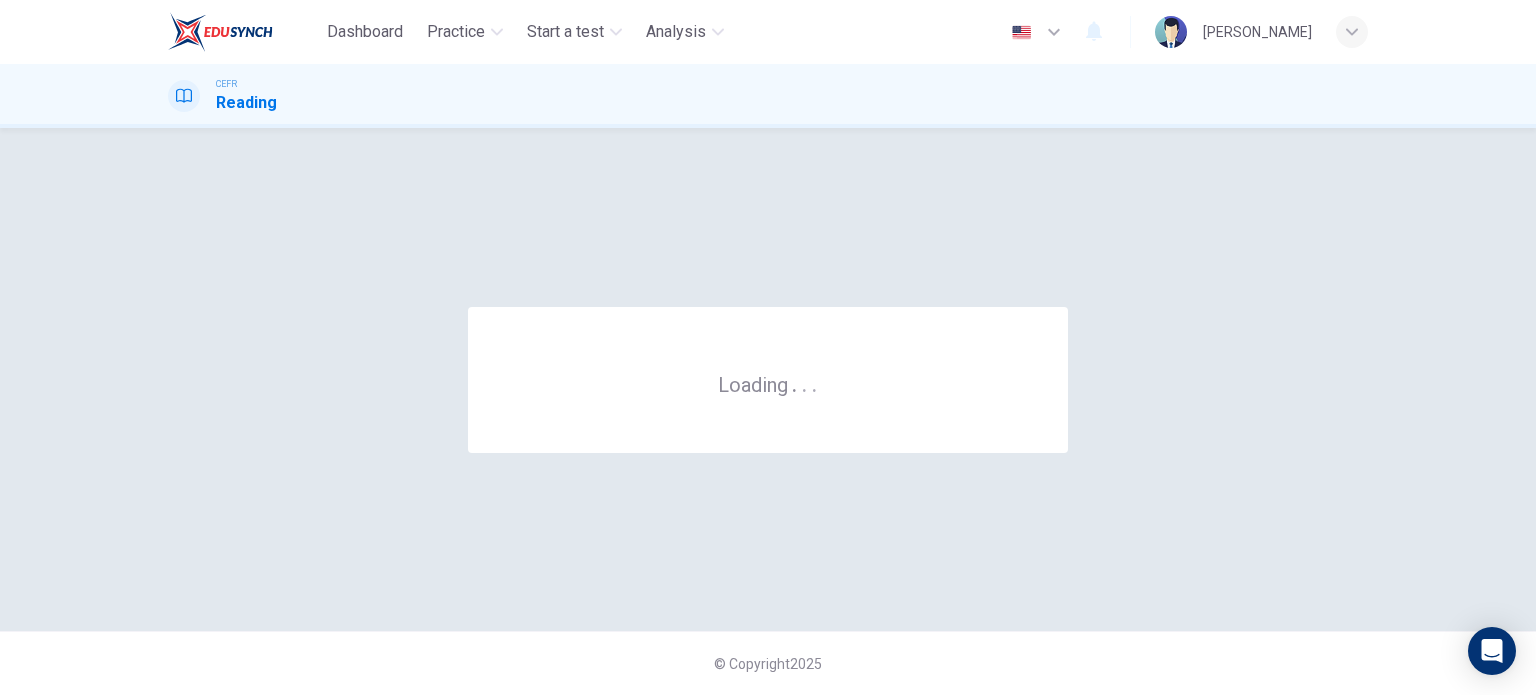 scroll, scrollTop: 0, scrollLeft: 0, axis: both 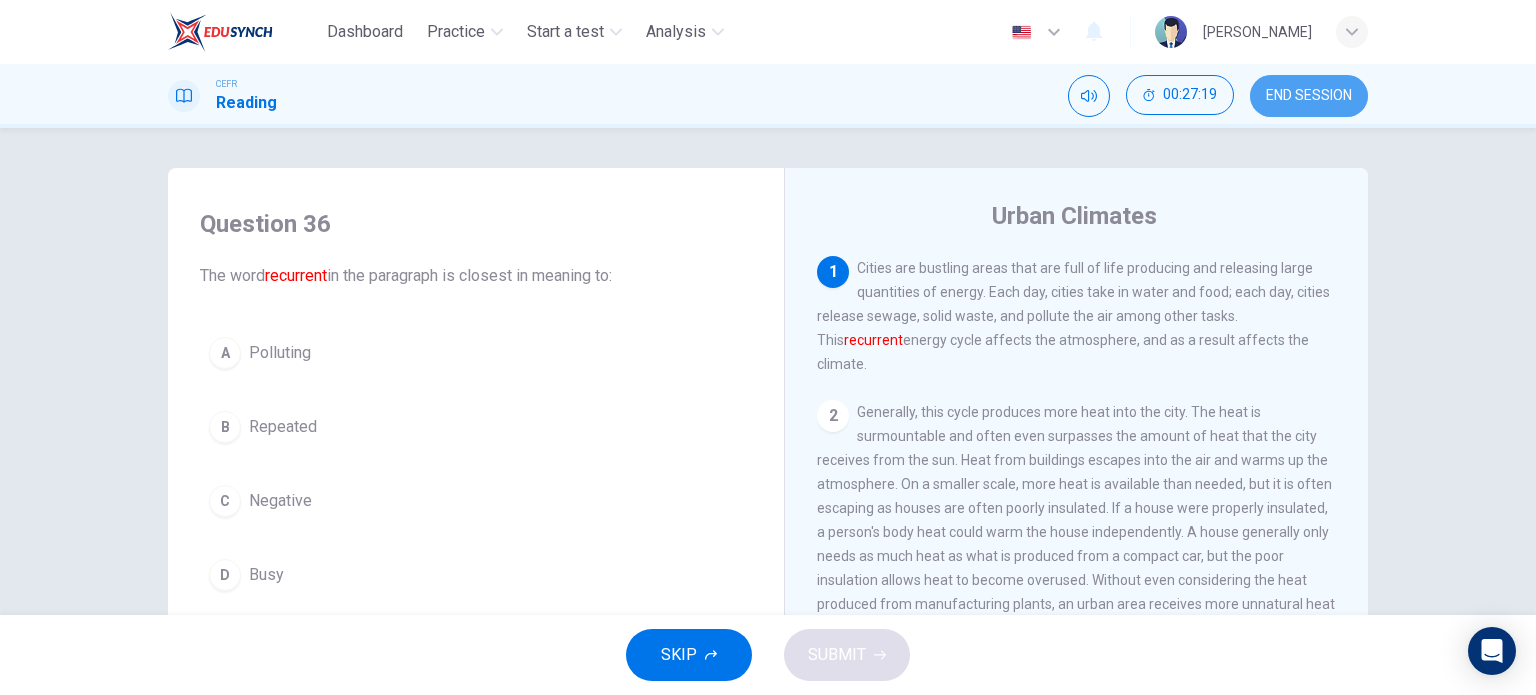 click on "END SESSION" at bounding box center [1309, 96] 